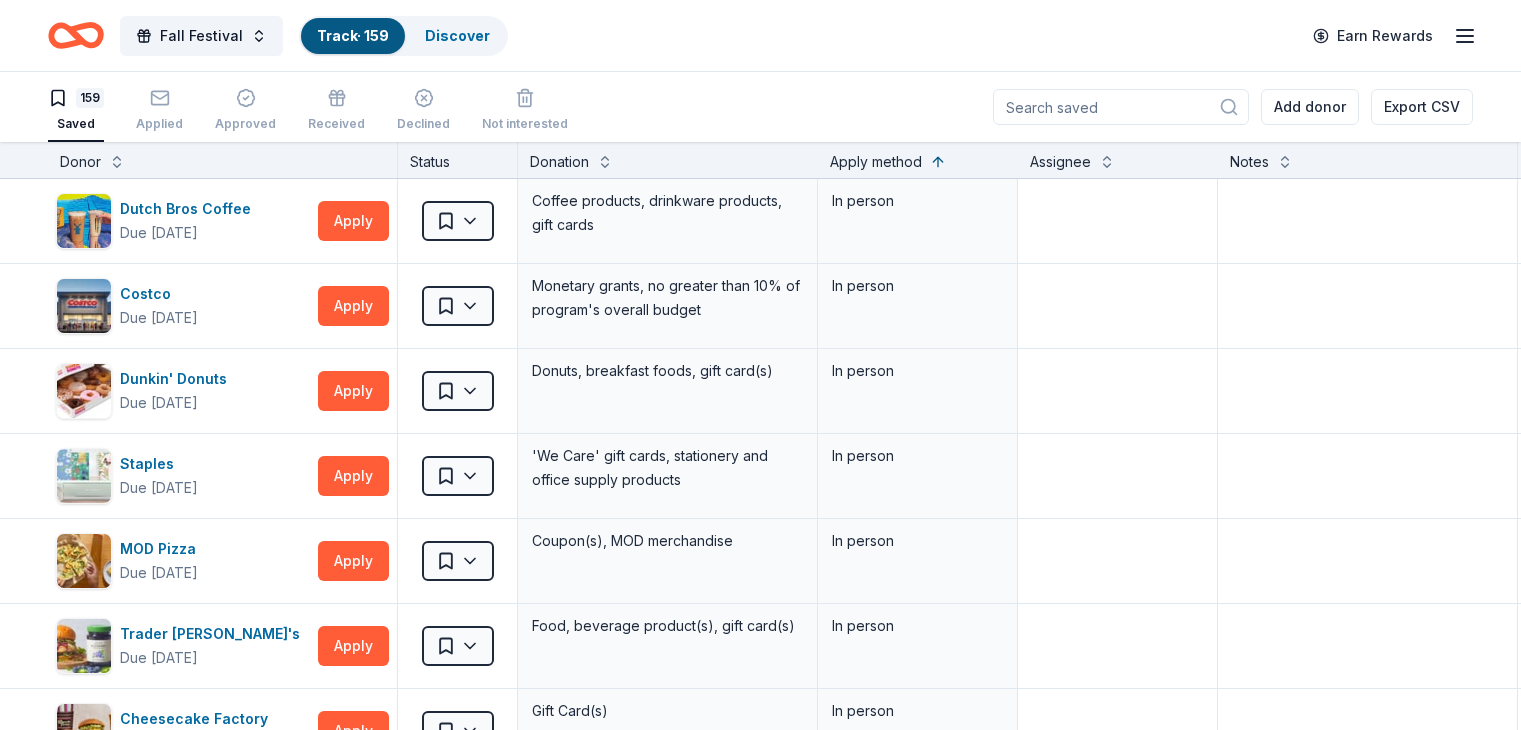 scroll, scrollTop: 0, scrollLeft: 0, axis: both 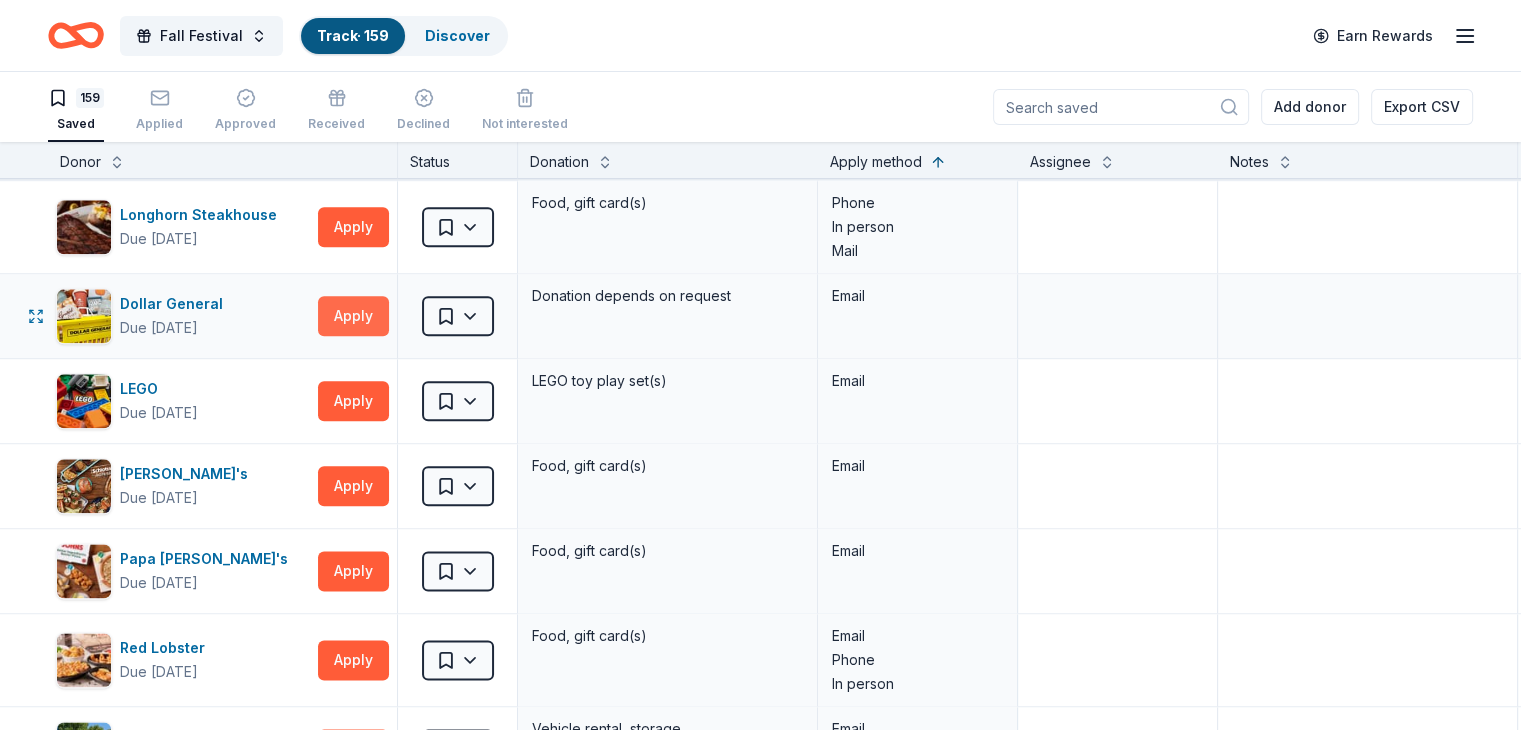 click on "Apply" at bounding box center [353, 316] 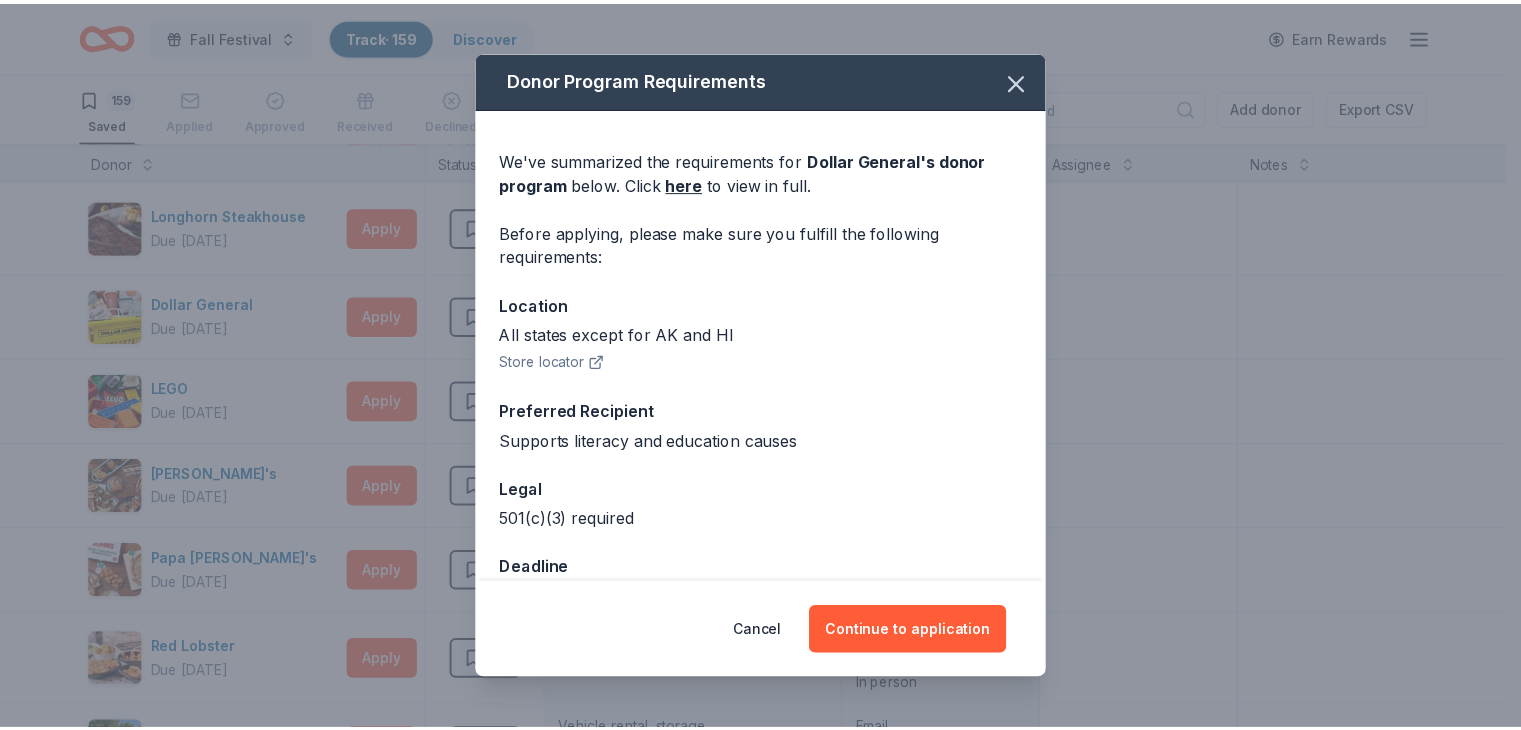 scroll, scrollTop: 54, scrollLeft: 0, axis: vertical 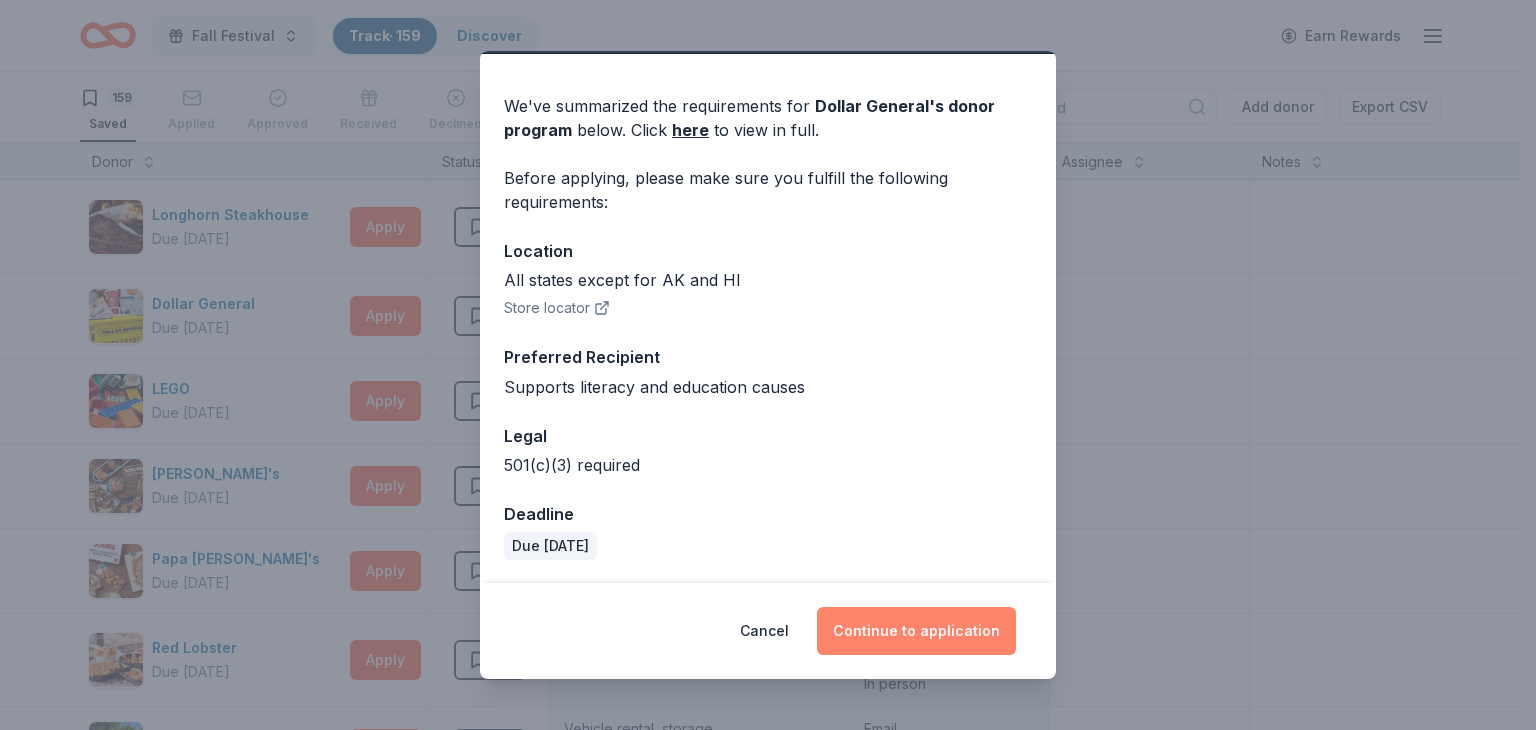 click on "Continue to application" at bounding box center [916, 631] 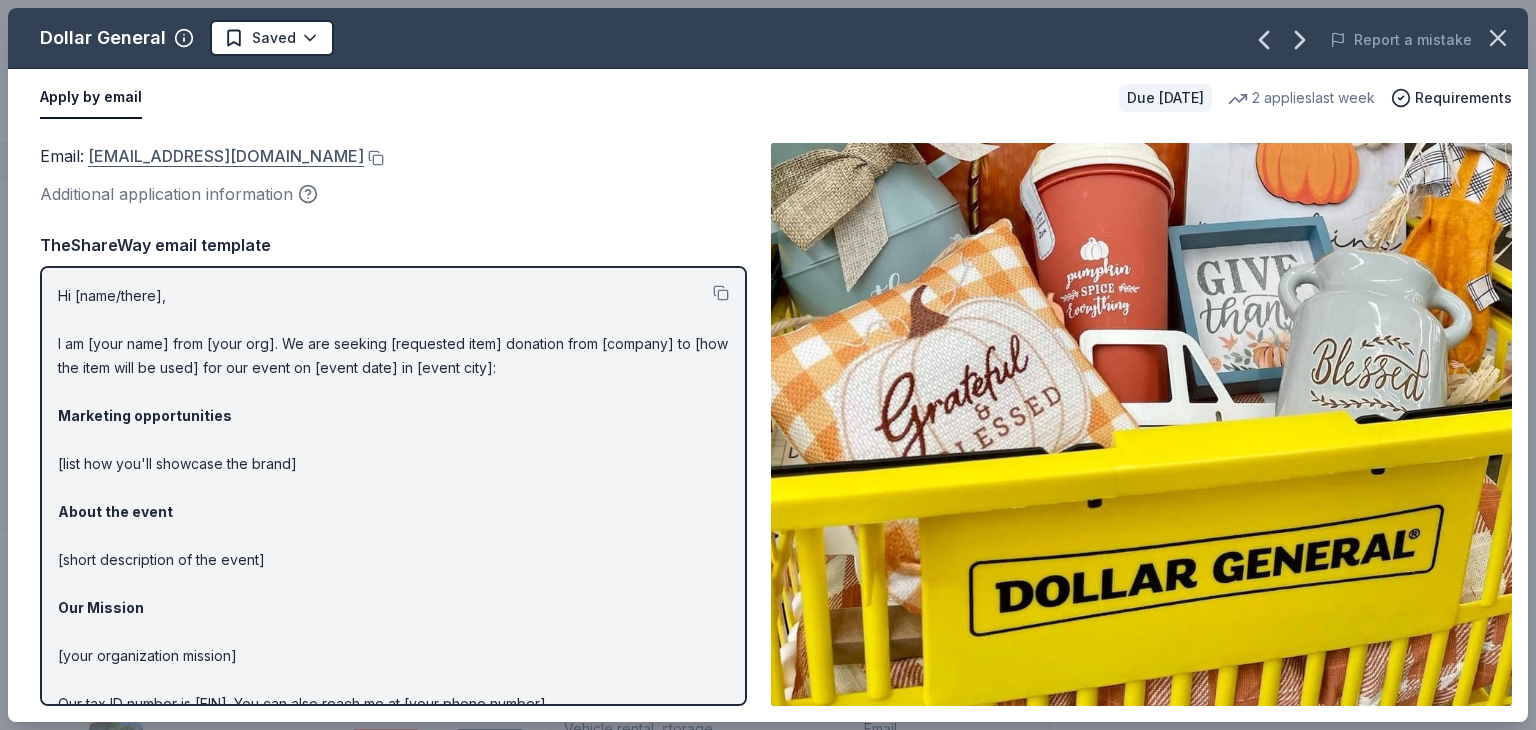 click on "donations@dollargeneral.com" at bounding box center [226, 156] 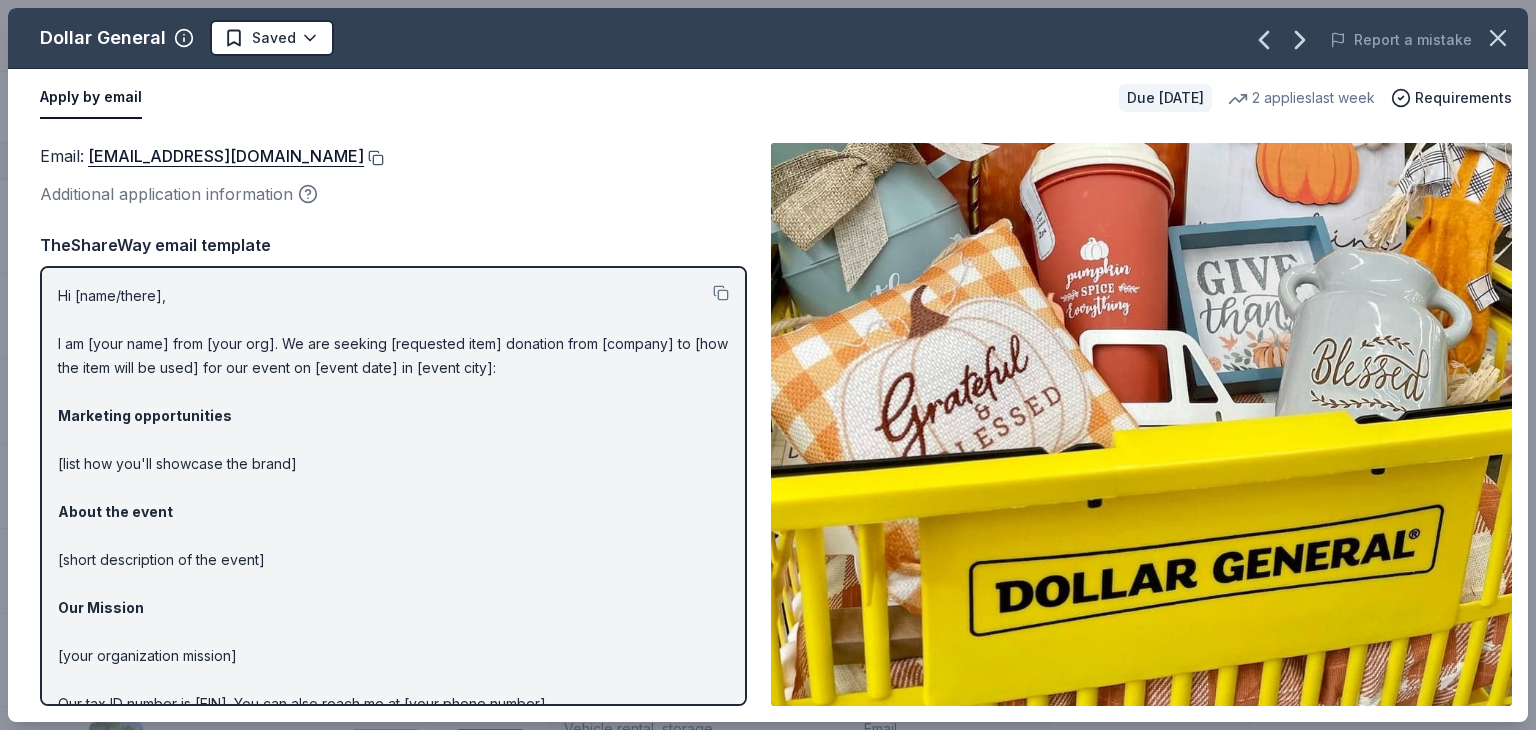 click at bounding box center (374, 158) 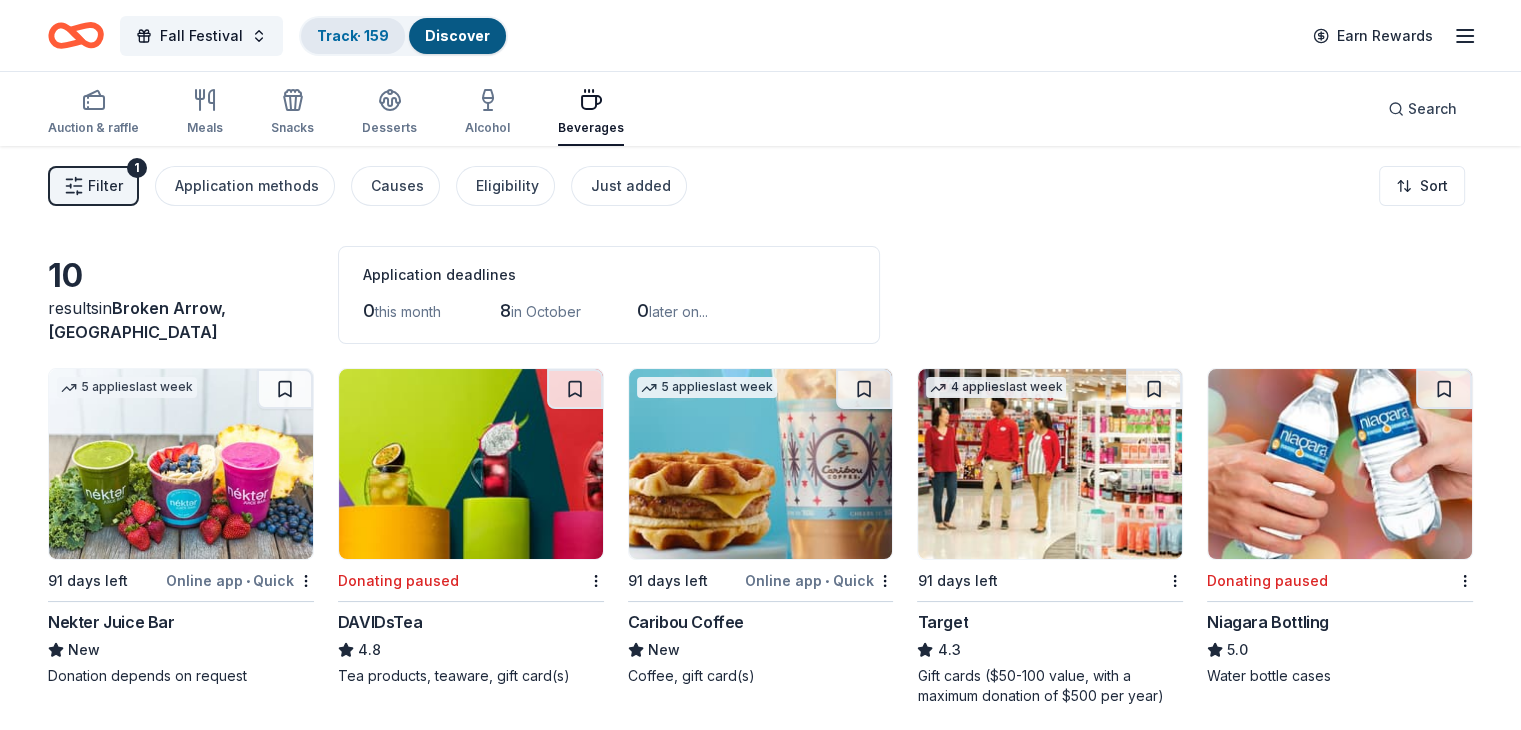 click on "Track  · 159" at bounding box center (353, 36) 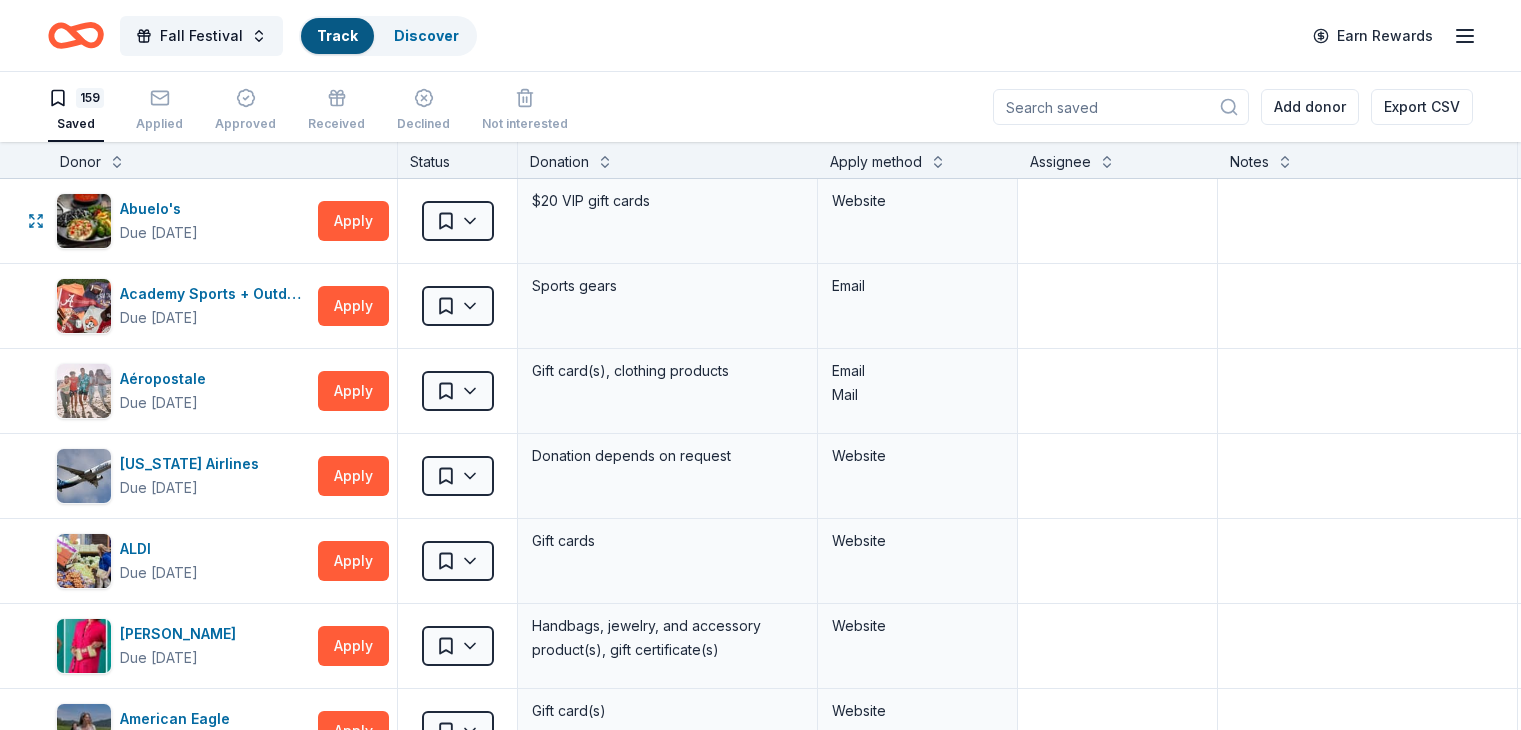 scroll, scrollTop: 0, scrollLeft: 0, axis: both 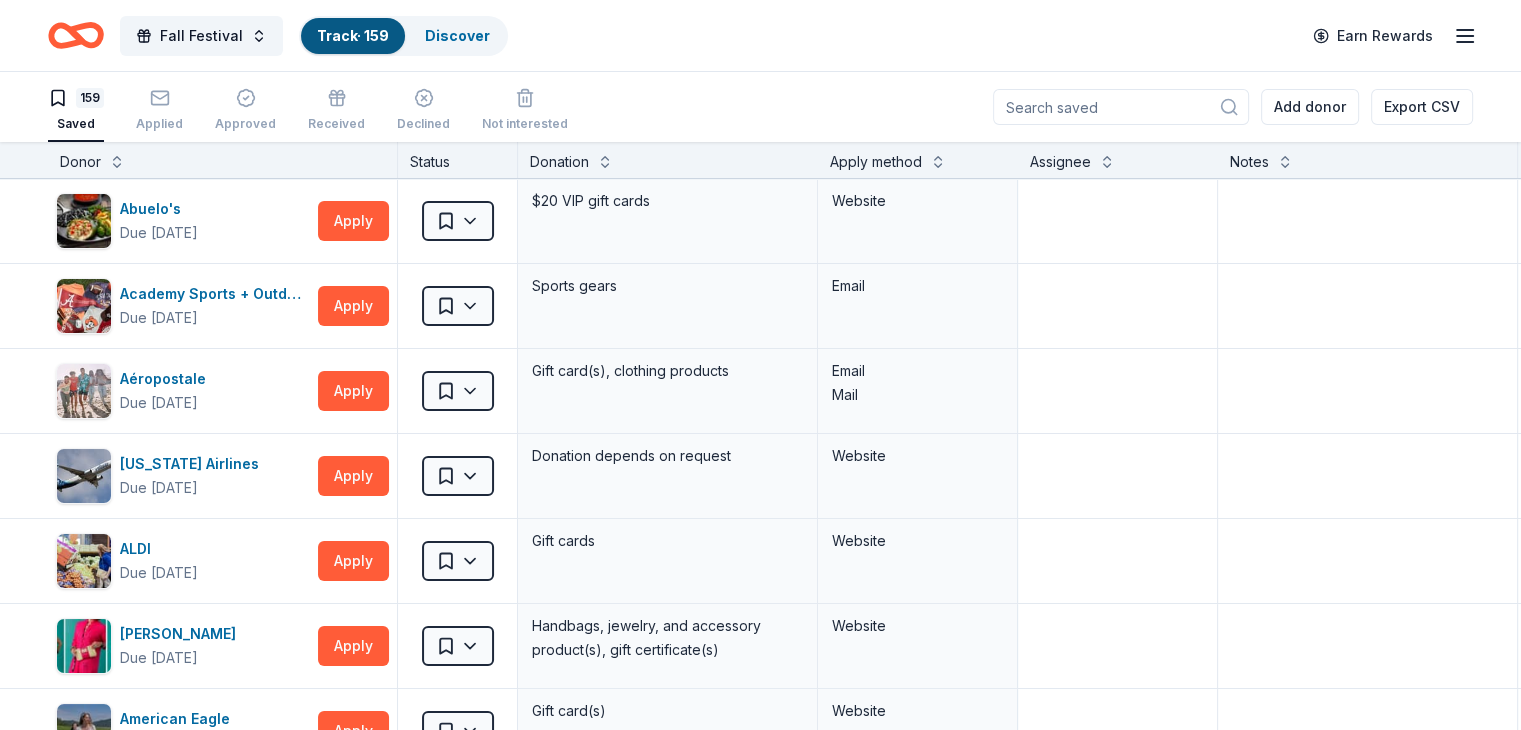 click on "Apply method" at bounding box center (876, 162) 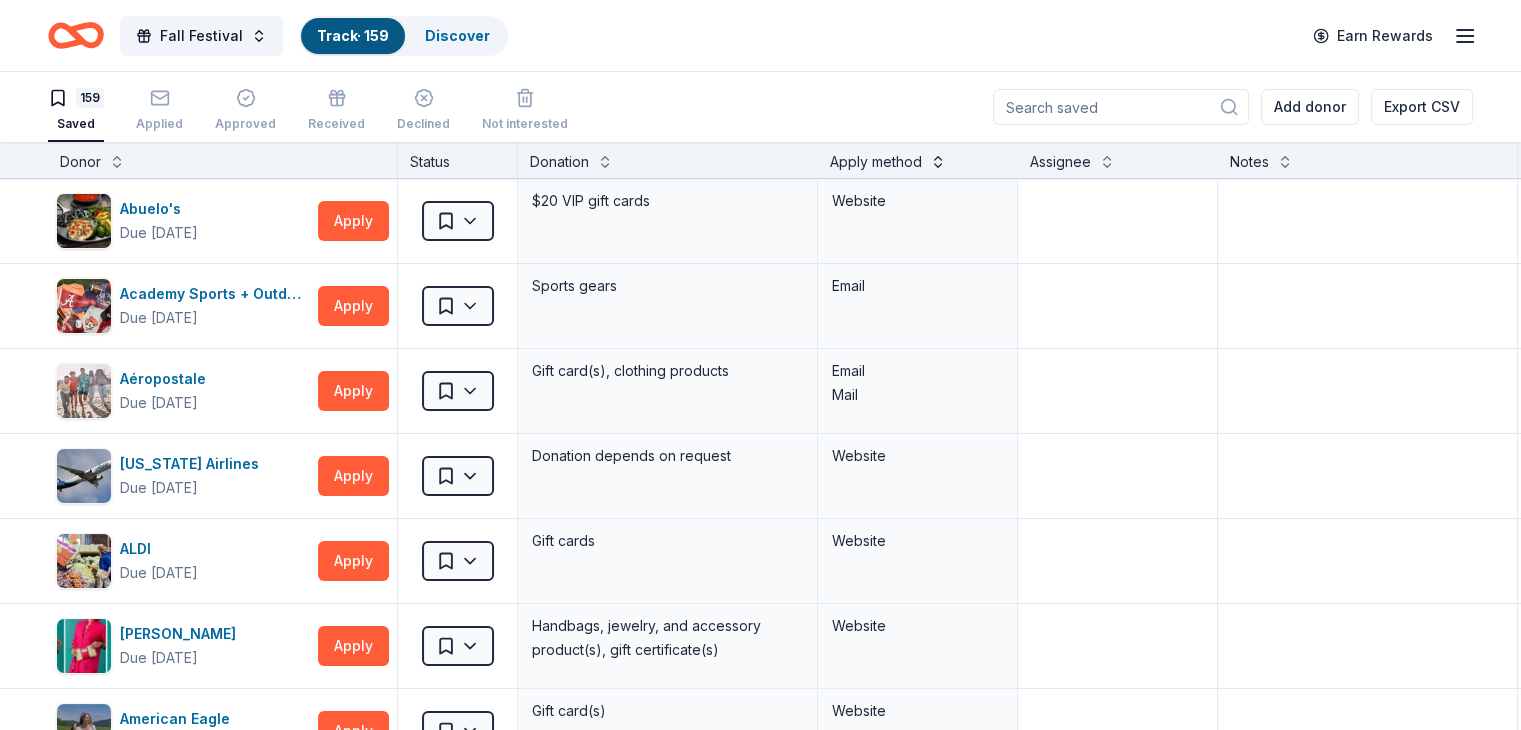 click at bounding box center (938, 160) 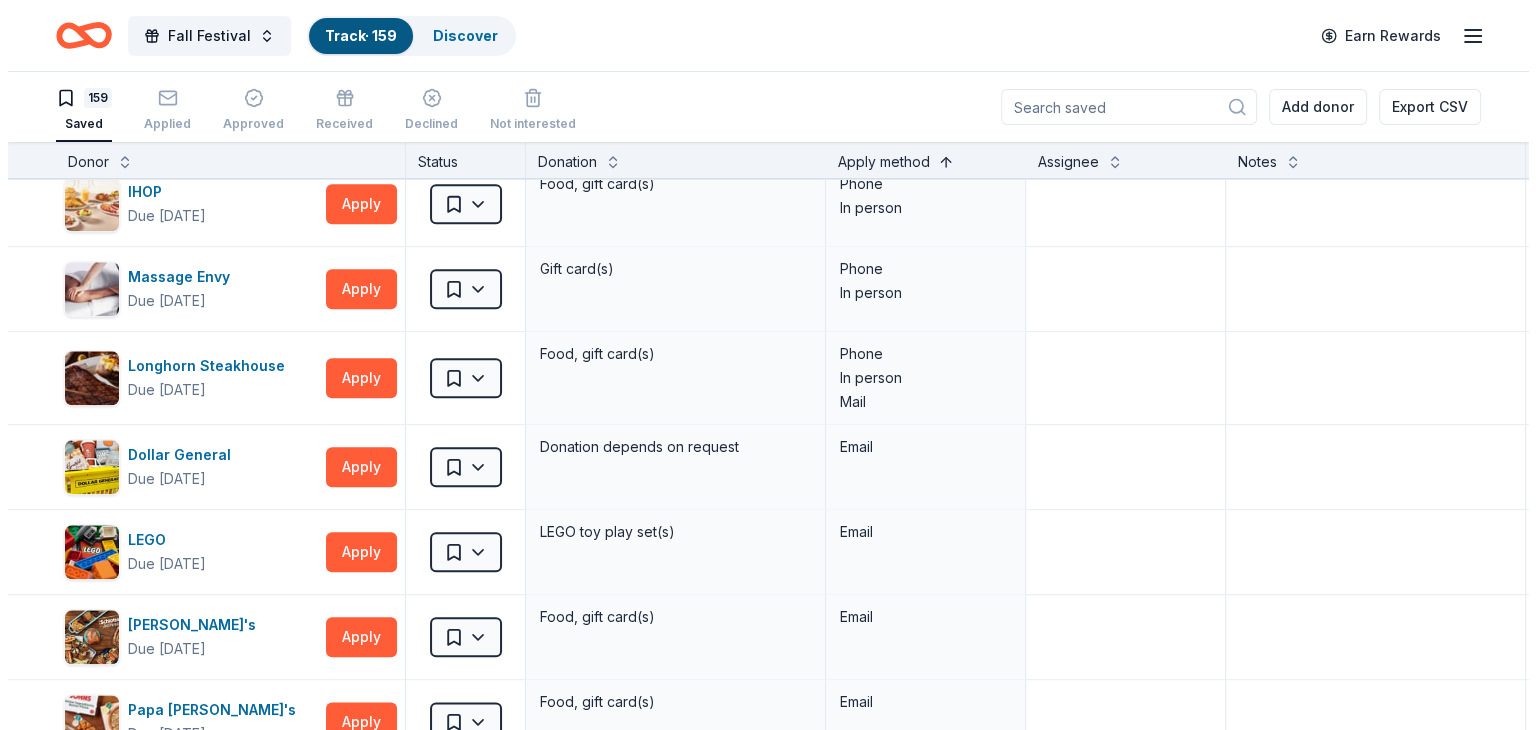 scroll, scrollTop: 2321, scrollLeft: 0, axis: vertical 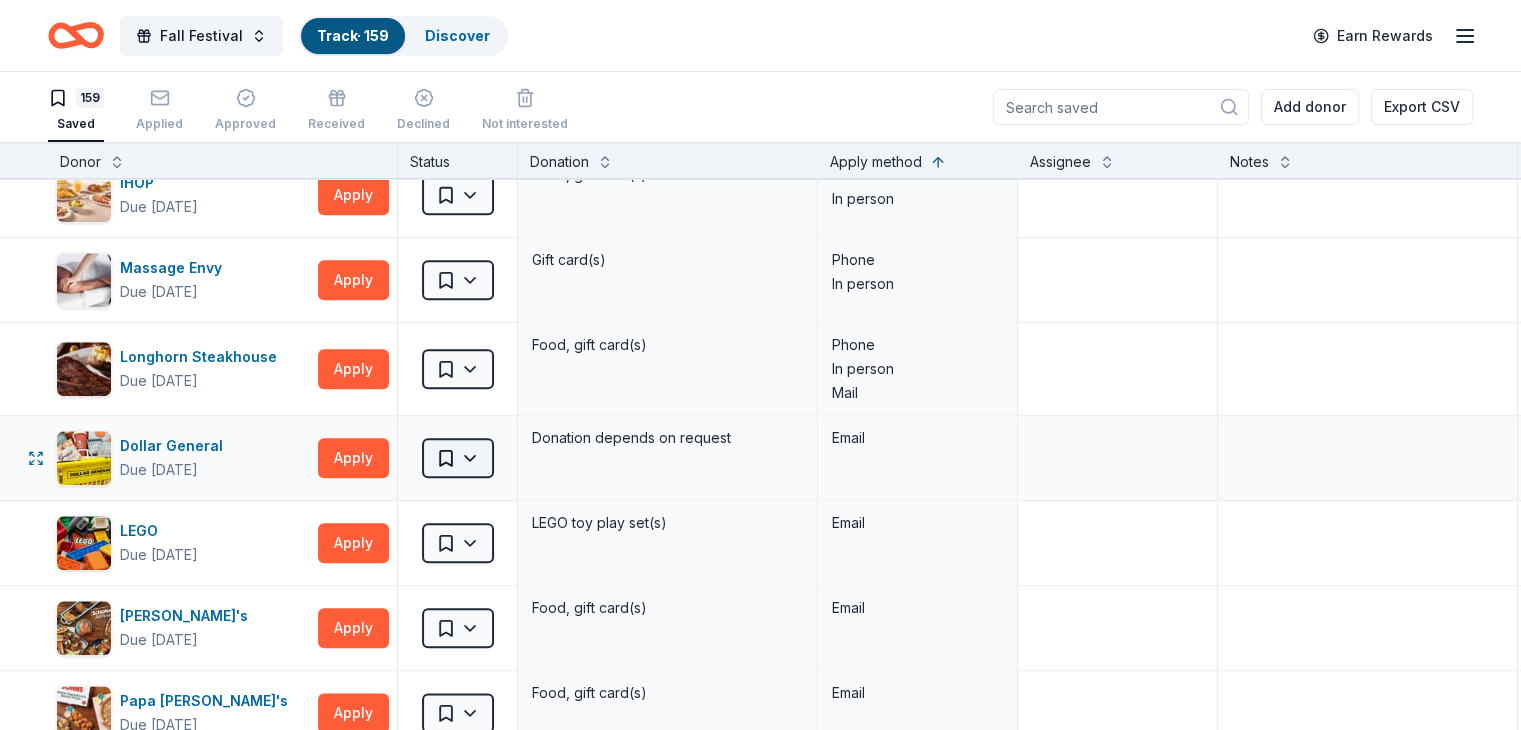 click on "Fall Festival Track  · 159 Discover Earn Rewards 159 Saved Applied Approved Received Declined Not interested Add donor Export CSV Donor Status Donation Apply method Assignee Notes Dutch Bros Coffee Due [DATE] Apply Saved Coffee products, drinkware products, gift cards In person Costco Due [DATE] Apply Saved Monetary grants, no greater than 10% of program's overall budget  In person Dunkin' Donuts Due [DATE] Apply Saved Donuts, breakfast foods, gift card(s) In person Staples Due [DATE] Apply Saved 'We Care' gift cards, stationery and office supply products In person MOD Pizza Due [DATE] Apply Saved Coupon(s), MOD merchandise In person Trader [PERSON_NAME]'s Due [DATE] Apply Saved Food, beverage product(s), gift card(s) In person Cheesecake Factory Due [DATE] Apply Saved Gift Card(s)  In person Sonic  Due [DATE] Apply Saved Gift card(s) In person Outback Steakhouse Due [DATE] Apply Saved Gift certificate(s), food  In person Olive Garden Due [DATE] Apply Saved In person Apply QVC" at bounding box center [760, 365] 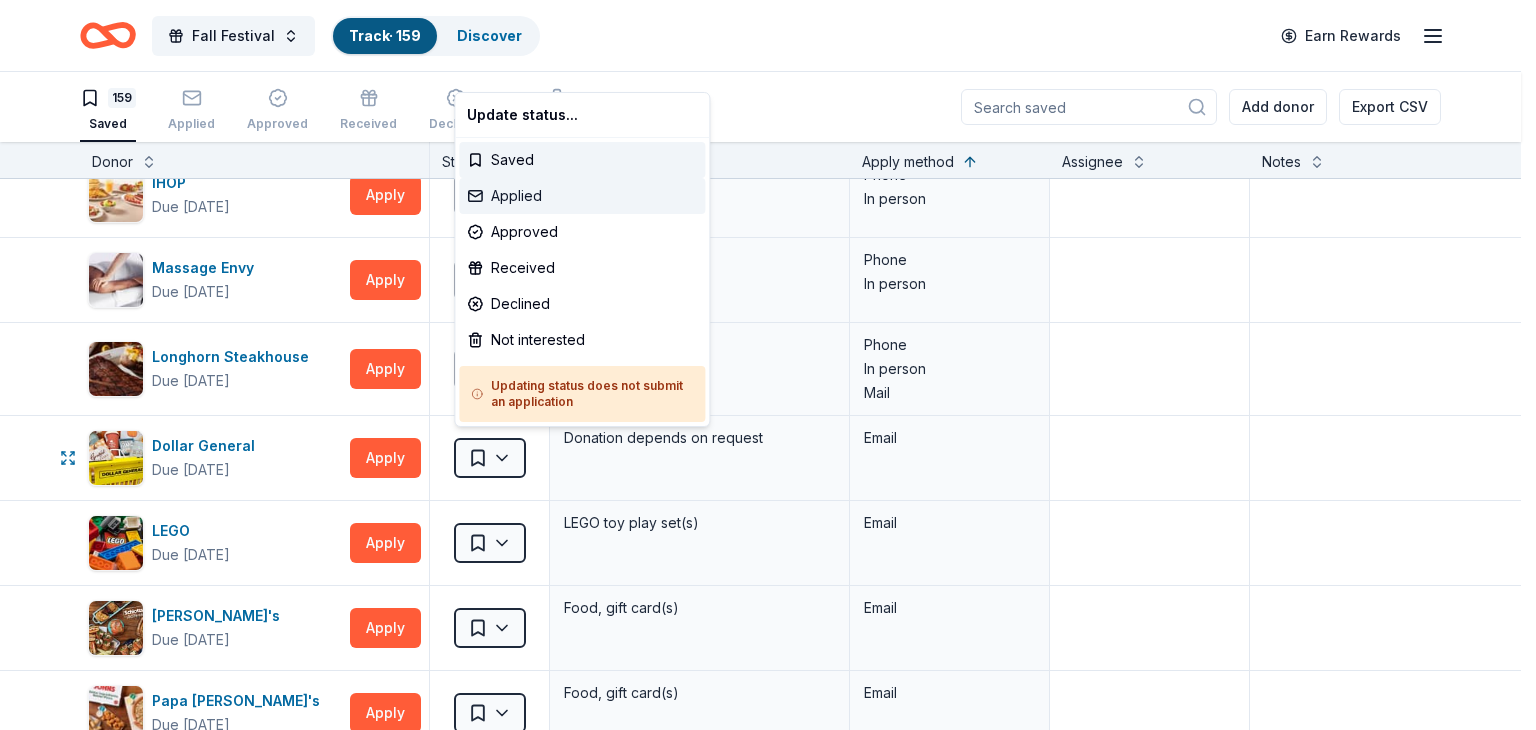 click on "Applied" at bounding box center (582, 196) 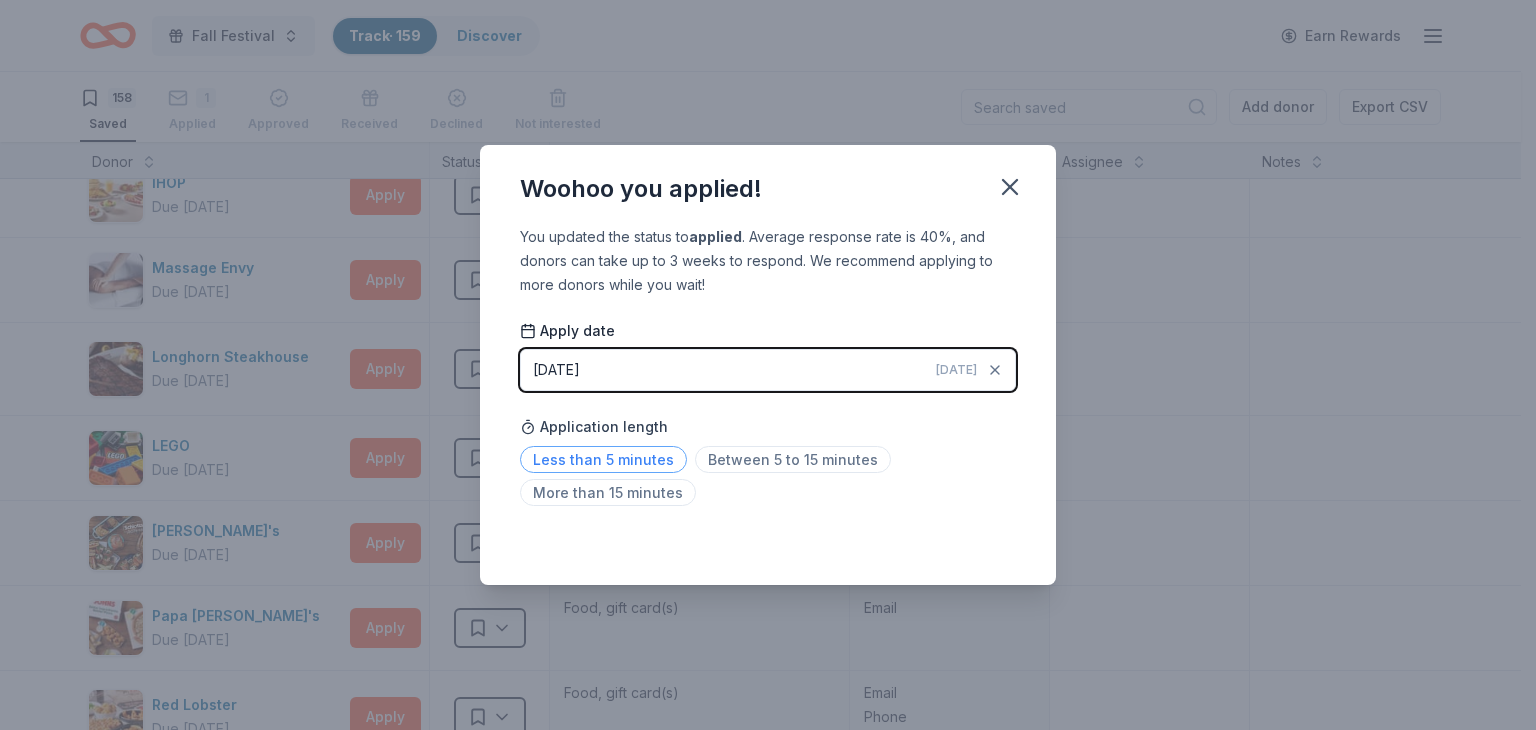 click on "Less than 5 minutes" at bounding box center [603, 459] 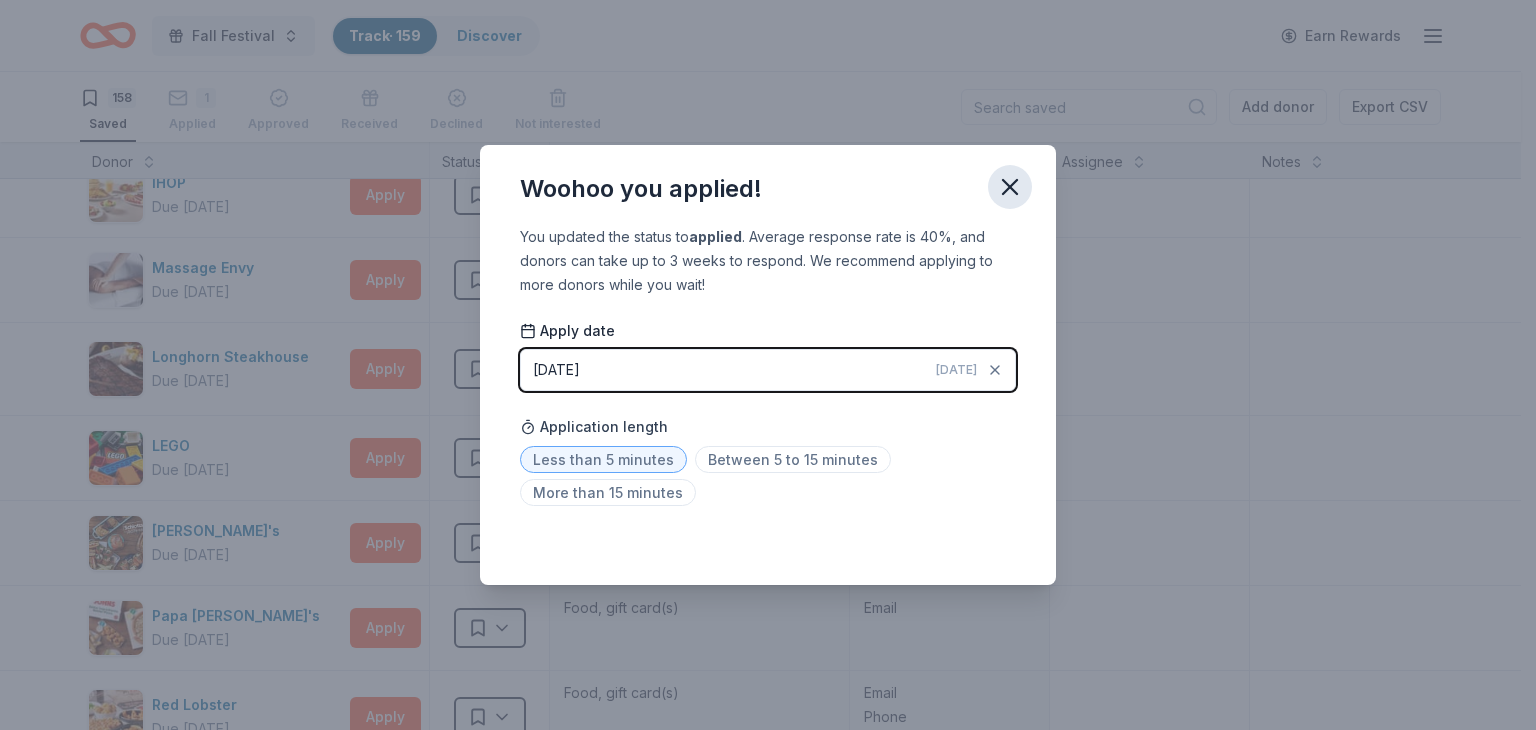 click 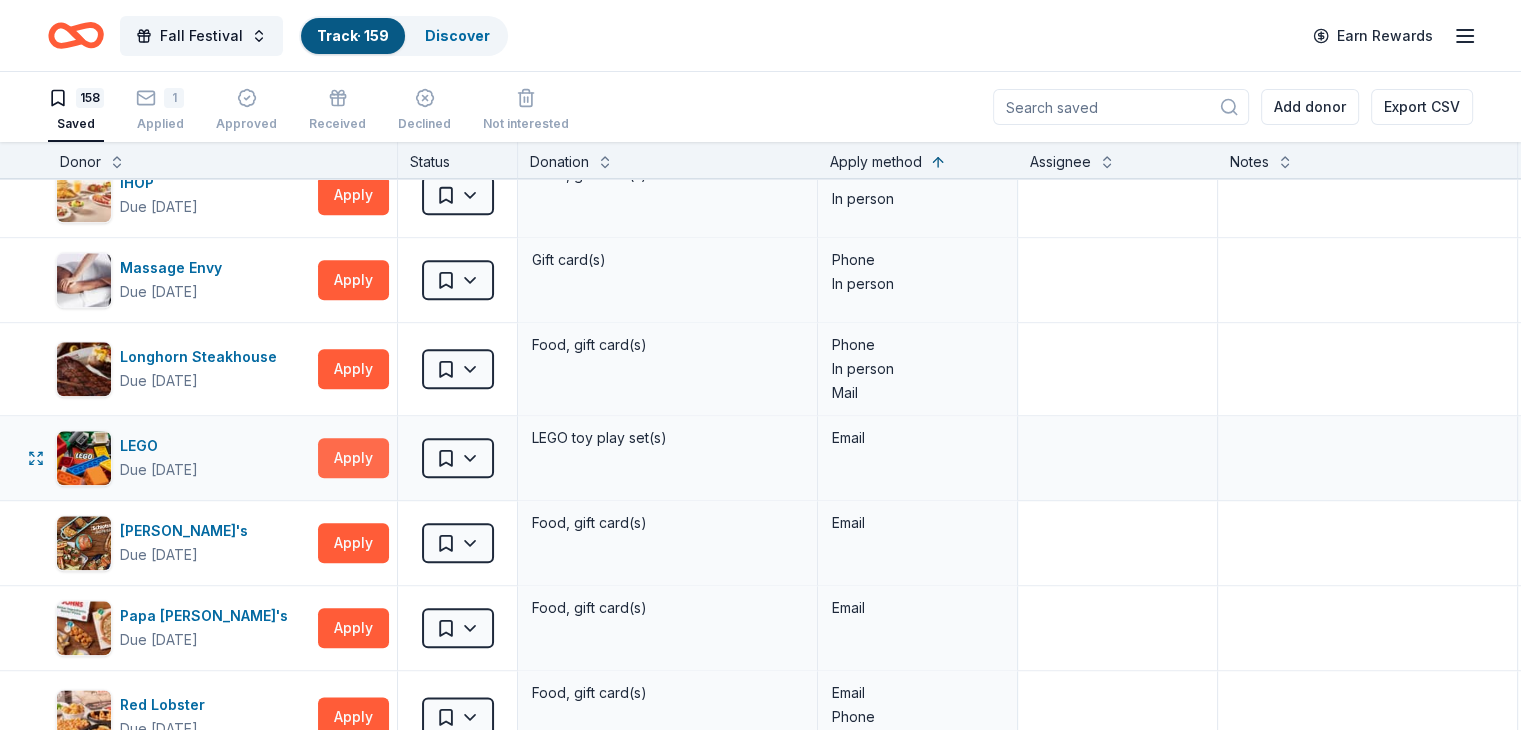 click on "Apply" at bounding box center [353, 458] 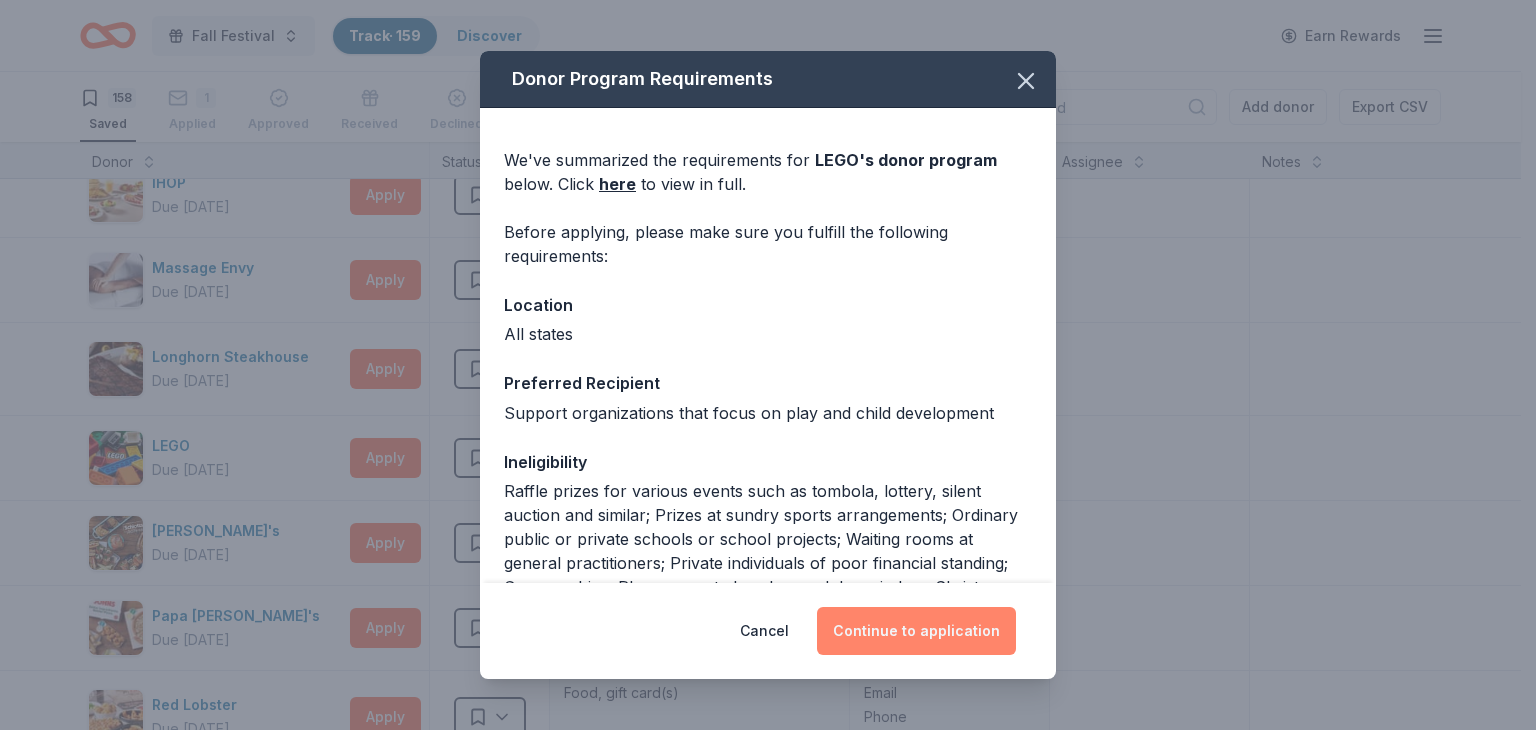 click on "Continue to application" at bounding box center [916, 631] 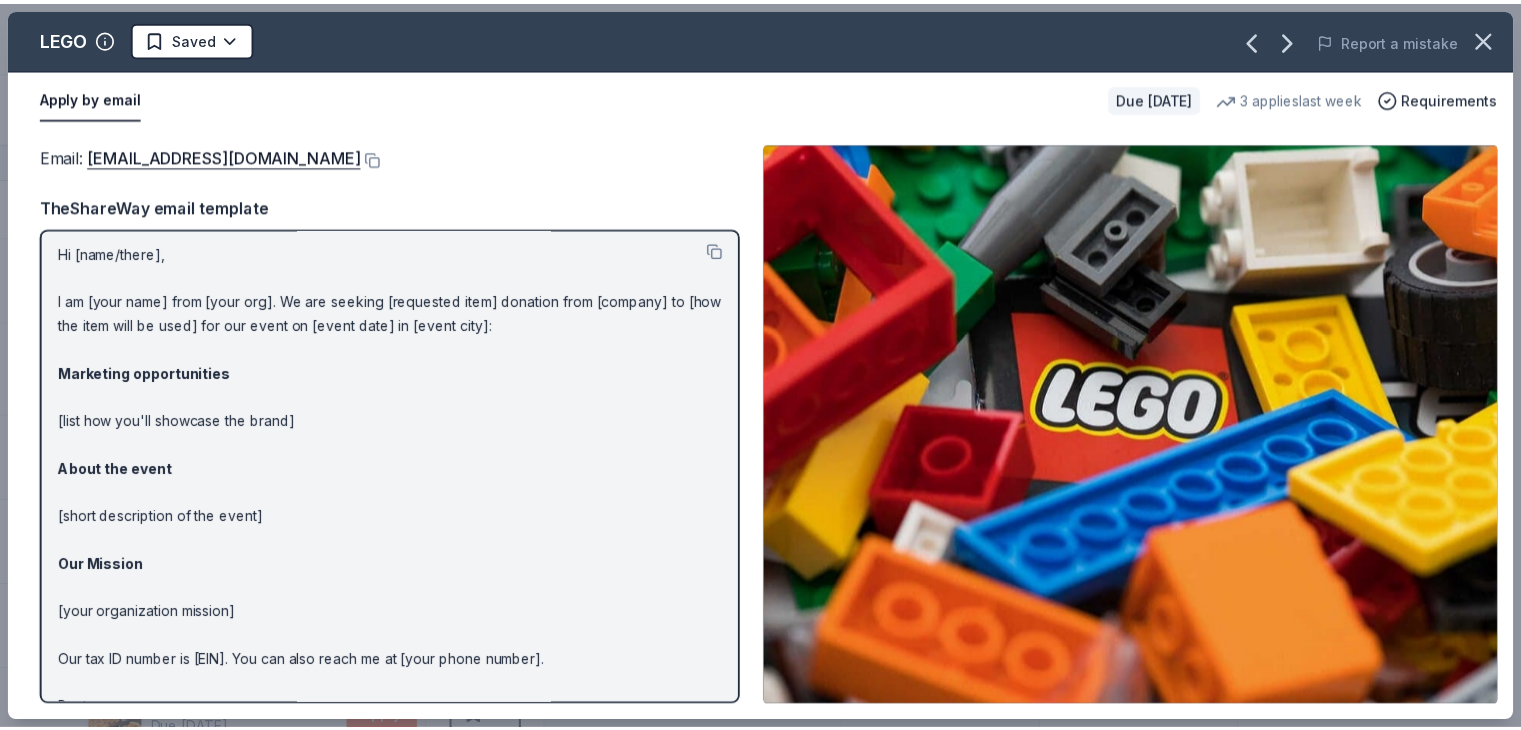 scroll, scrollTop: 0, scrollLeft: 0, axis: both 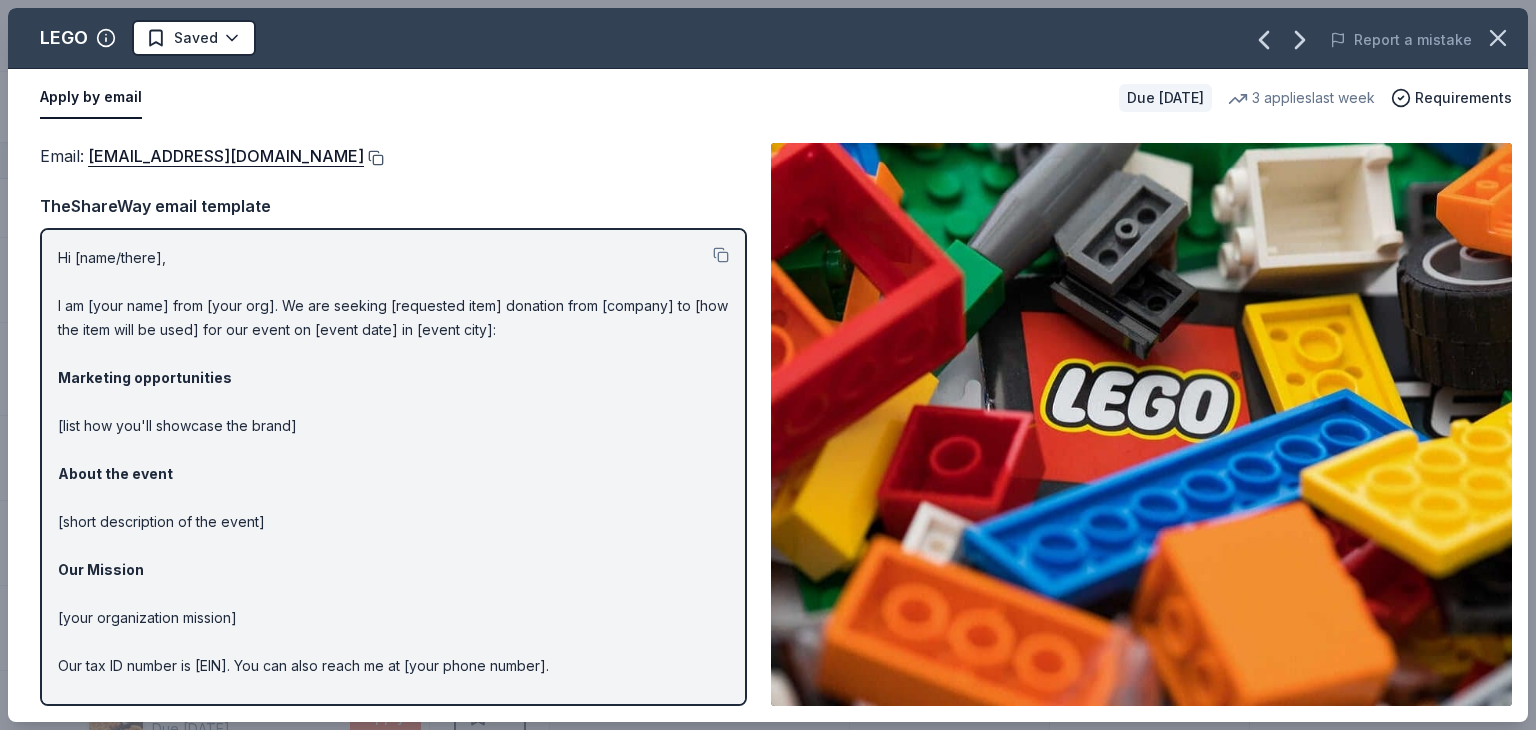 click at bounding box center [374, 158] 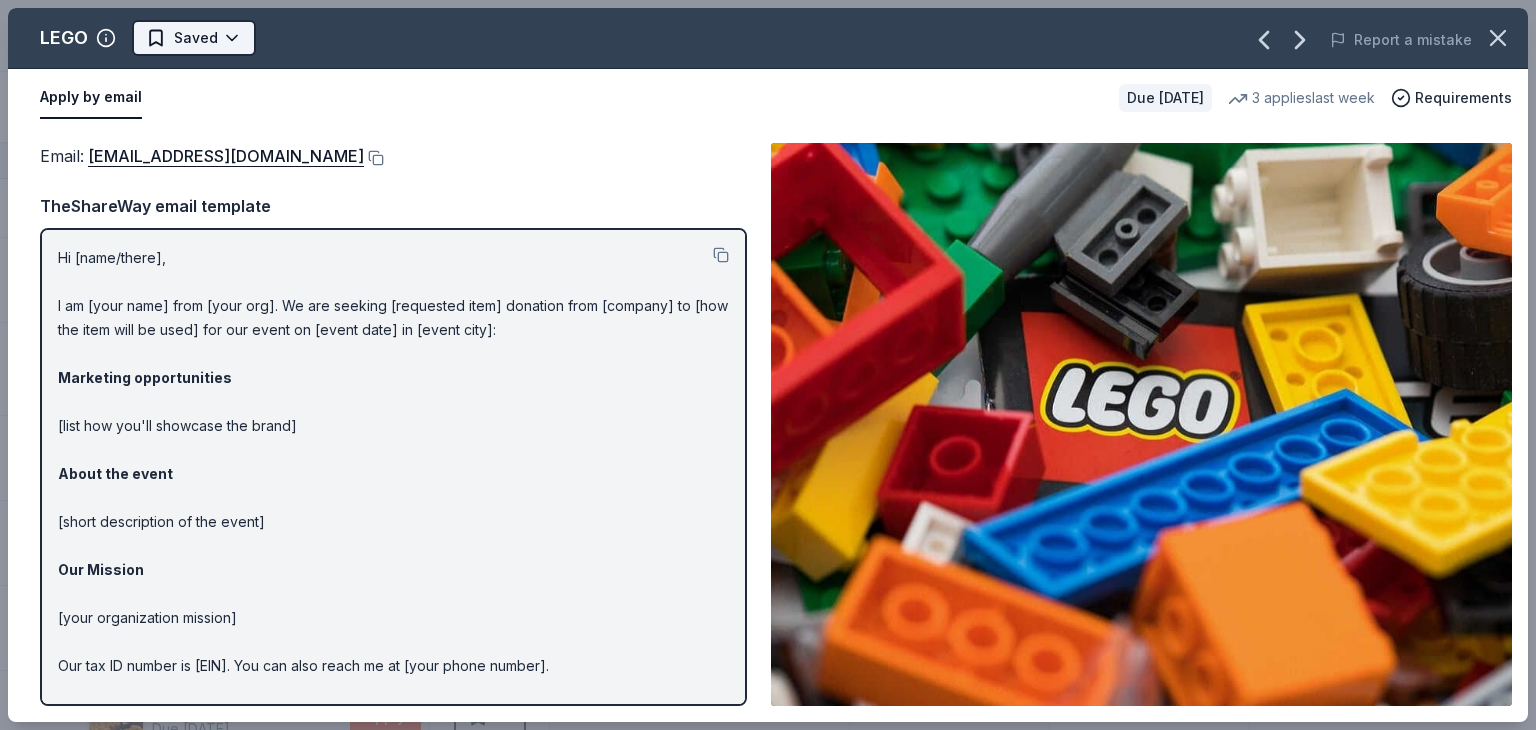 click on "Fall Festival Track  · 159 Discover Earn Rewards 158 Saved 1 Applied Approved Received Declined Not interested Add donor Export CSV Donor Status Donation Apply method Assignee Notes Dutch Bros Coffee Due [DATE] Apply Saved Coffee products, drinkware products, gift cards In person Costco Due [DATE] Apply Saved Monetary grants, no greater than 10% of program's overall budget  In person Dunkin' Donuts Due [DATE] Apply Saved Donuts, breakfast foods, gift card(s) In person Staples Due [DATE] Apply Saved 'We Care' gift cards, stationery and office supply products In person MOD Pizza Due [DATE] Apply Saved Coupon(s), MOD merchandise In person Trader [PERSON_NAME]'s Due [DATE] Apply Saved Food, beverage product(s), gift card(s) In person Cheesecake Factory Due [DATE] Apply Saved Gift Card(s)  In person Sonic  Due [DATE] Apply Saved Gift card(s) In person Outback Steakhouse Due [DATE] Apply Saved Gift certificate(s), food  In person Olive Garden Due [DATE] Apply Saved In person Apply" at bounding box center [768, 365] 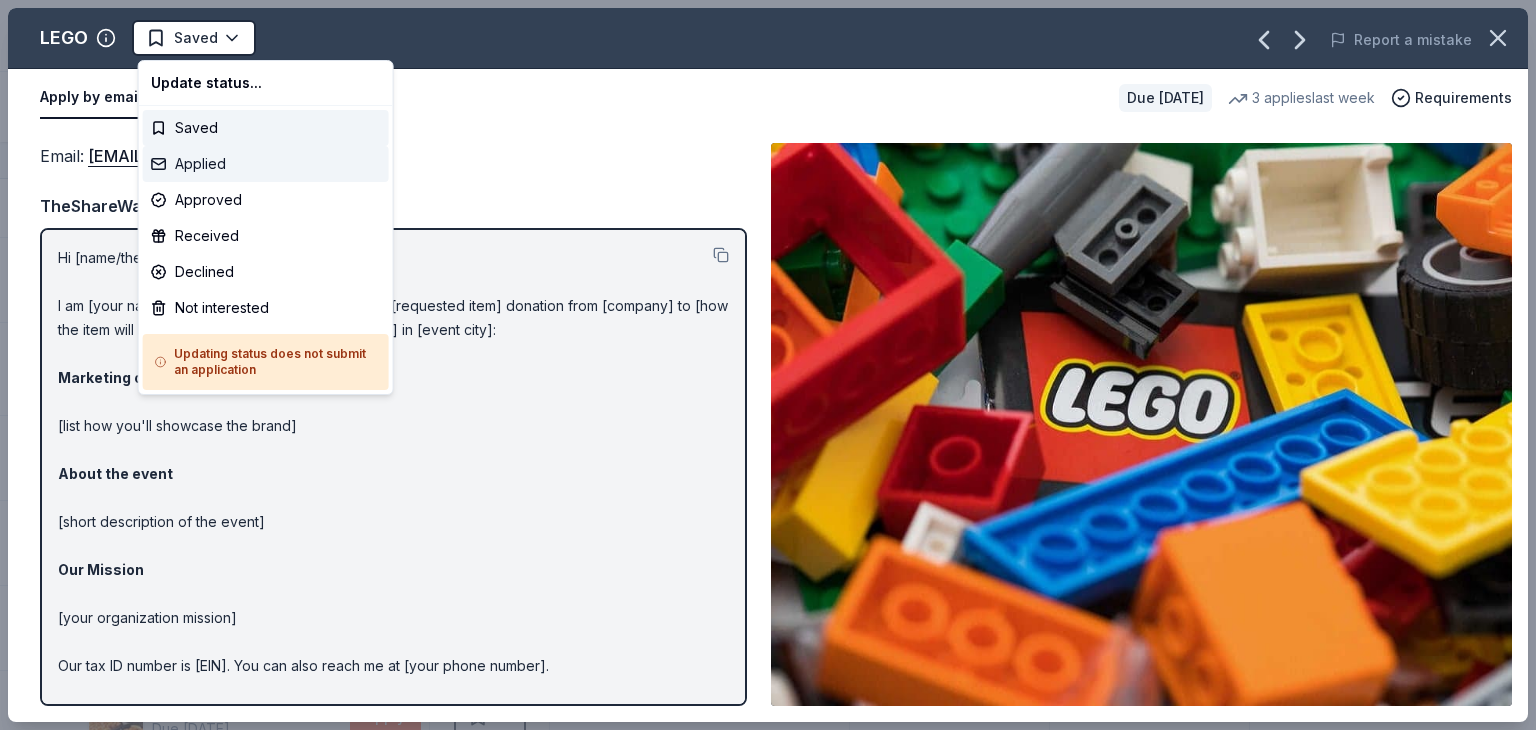click on "Applied" at bounding box center [266, 164] 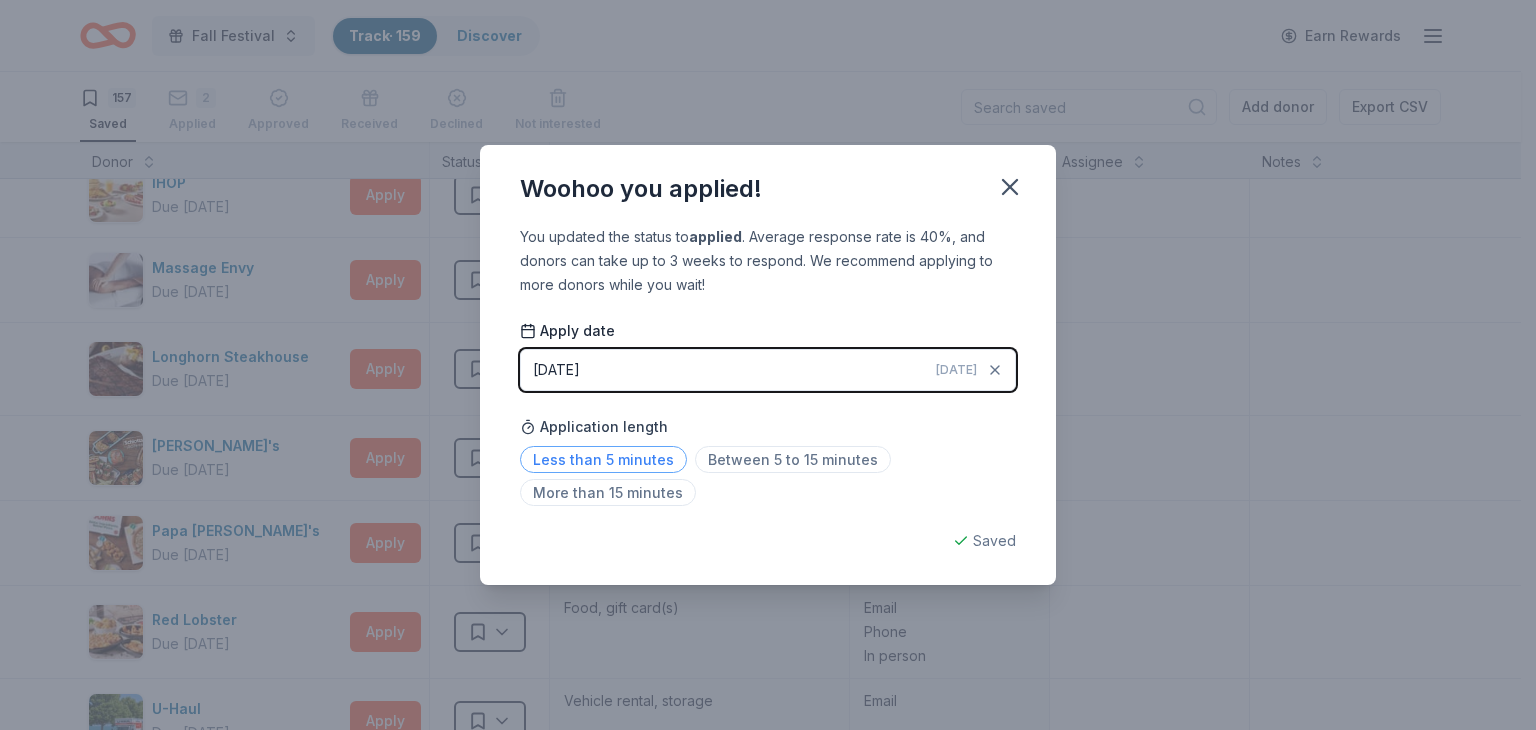 click on "Less than 5 minutes" at bounding box center [603, 459] 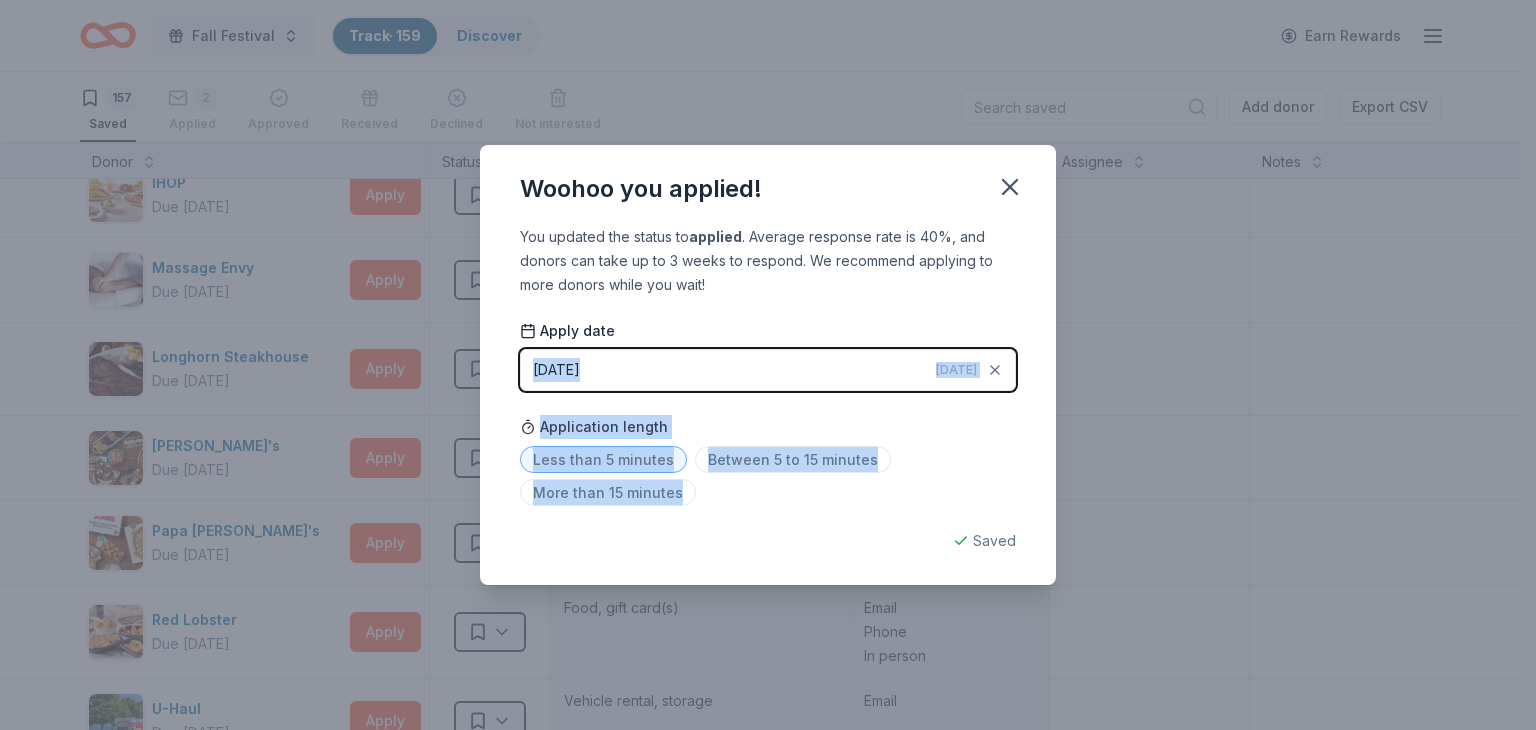 drag, startPoint x: 976, startPoint y: 541, endPoint x: 977, endPoint y: 314, distance: 227.0022 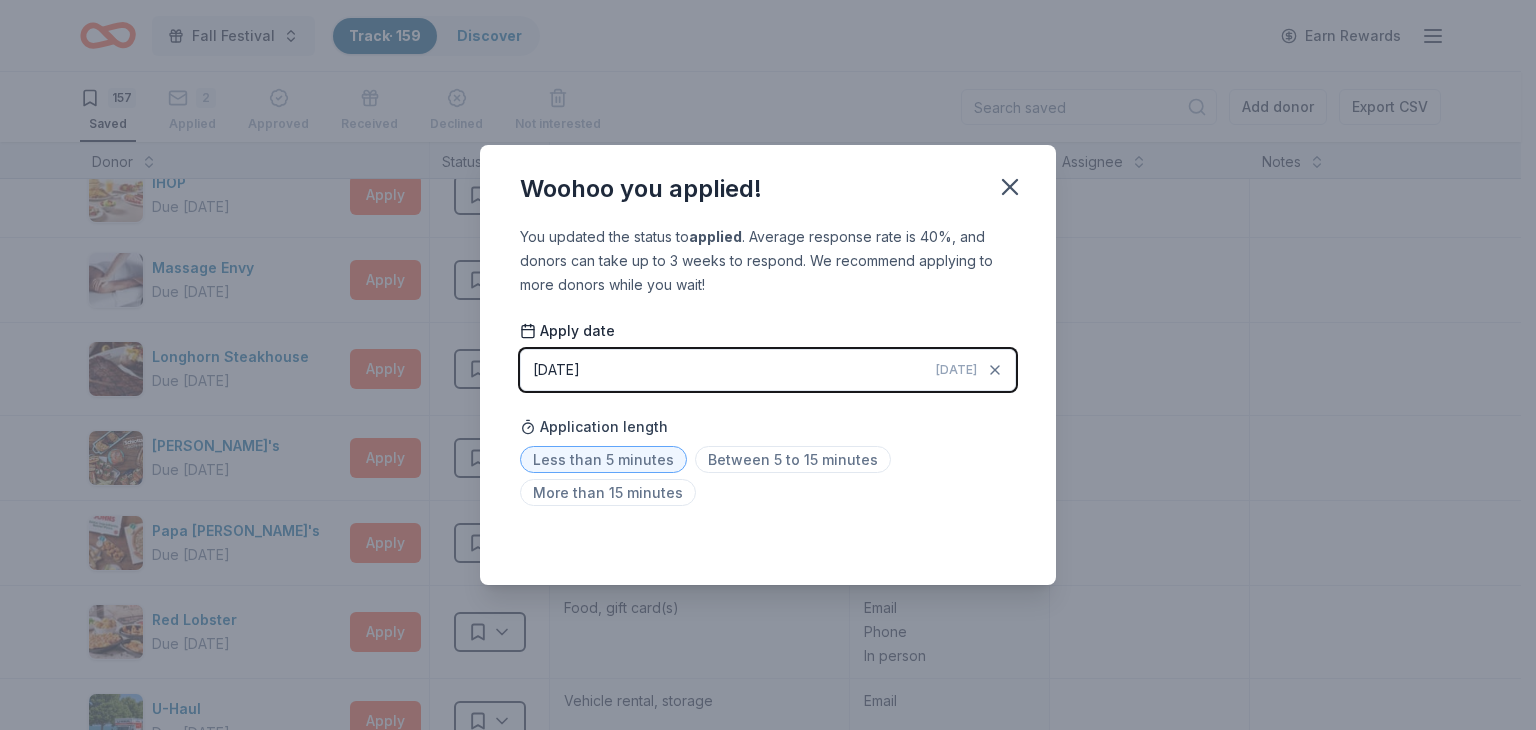 click on "You updated the status to  applied . Average response rate is 40%, and donors can take up to 3 weeks to respond. We recommend applying to more donors while you wait!" at bounding box center (768, 261) 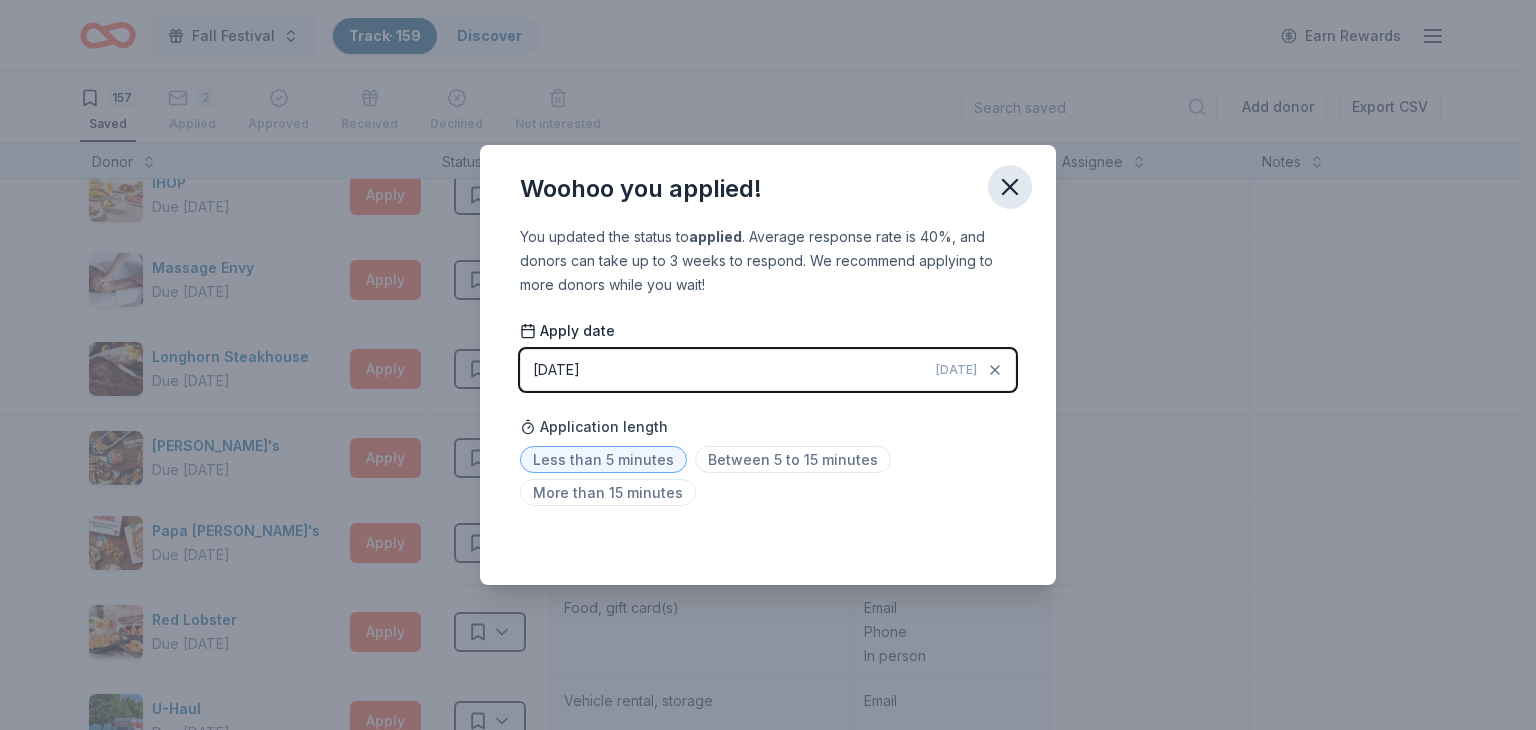 click 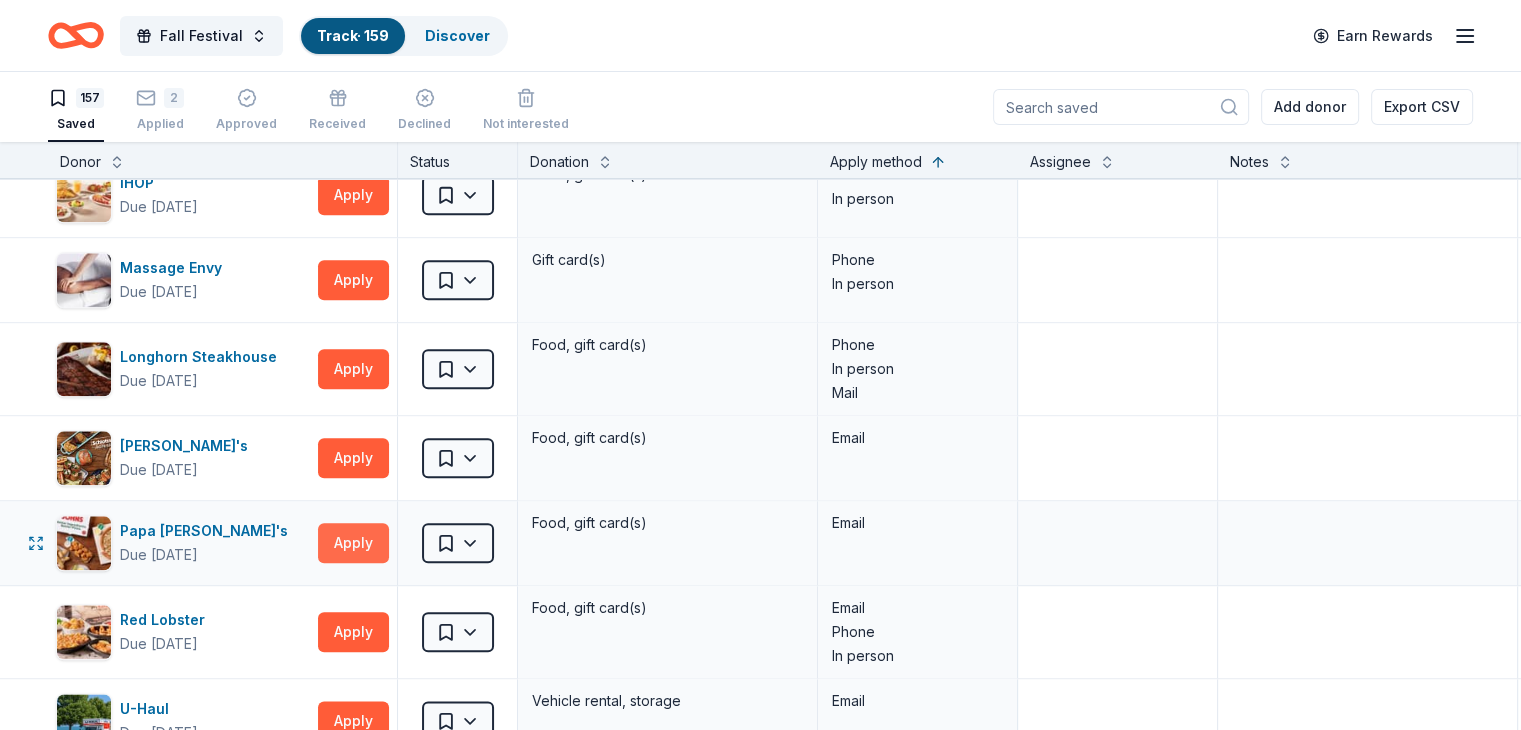 click on "Apply" at bounding box center (353, 543) 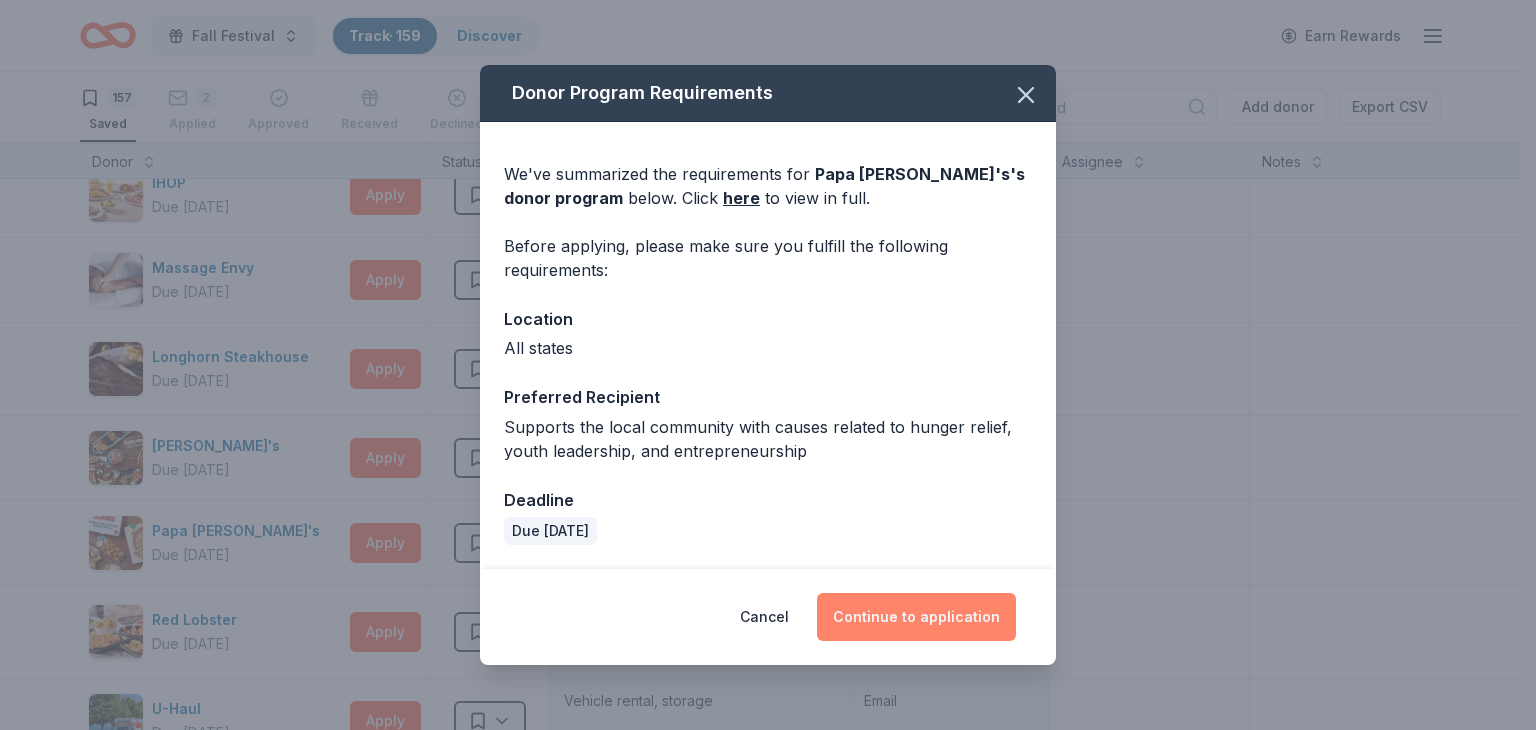 click on "Continue to application" at bounding box center [916, 617] 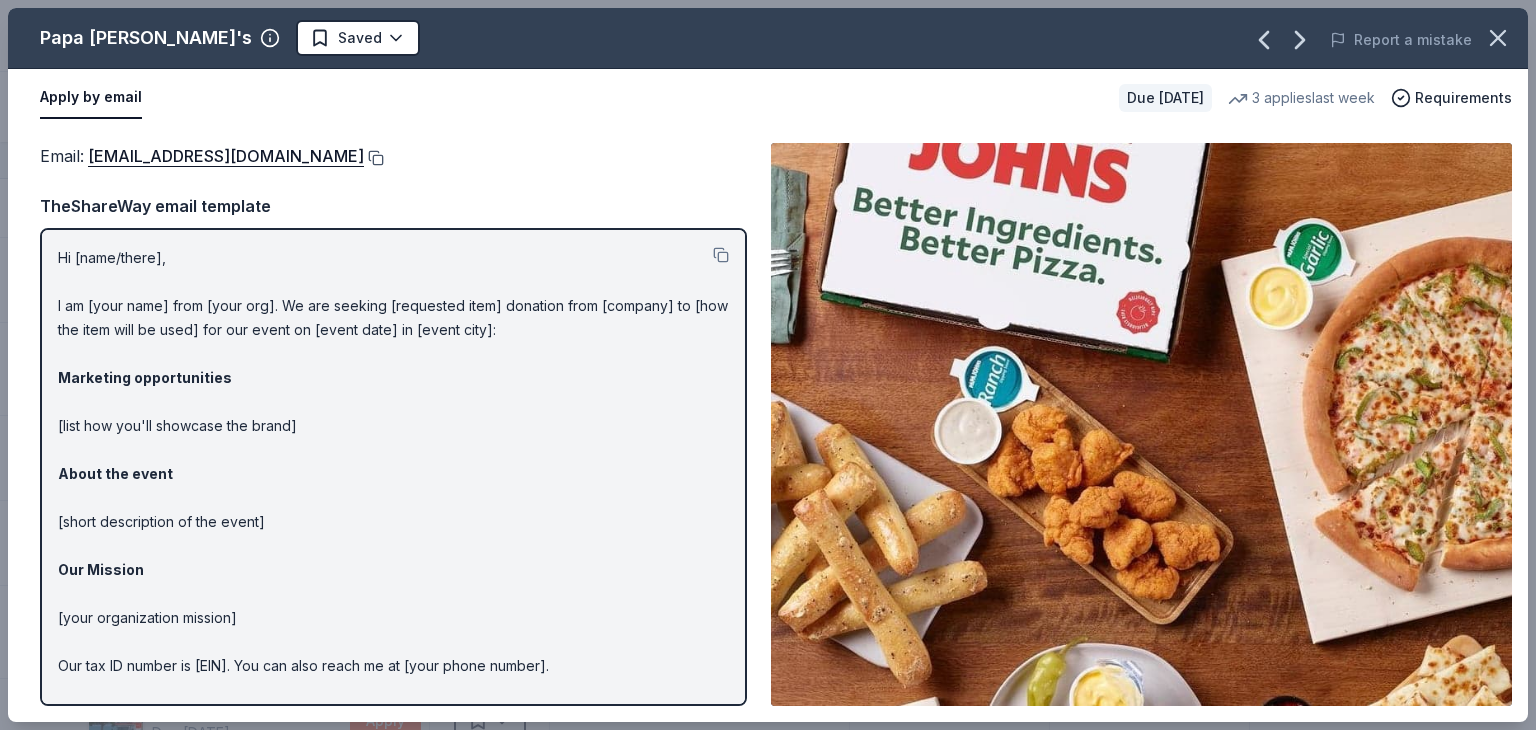 click at bounding box center (374, 158) 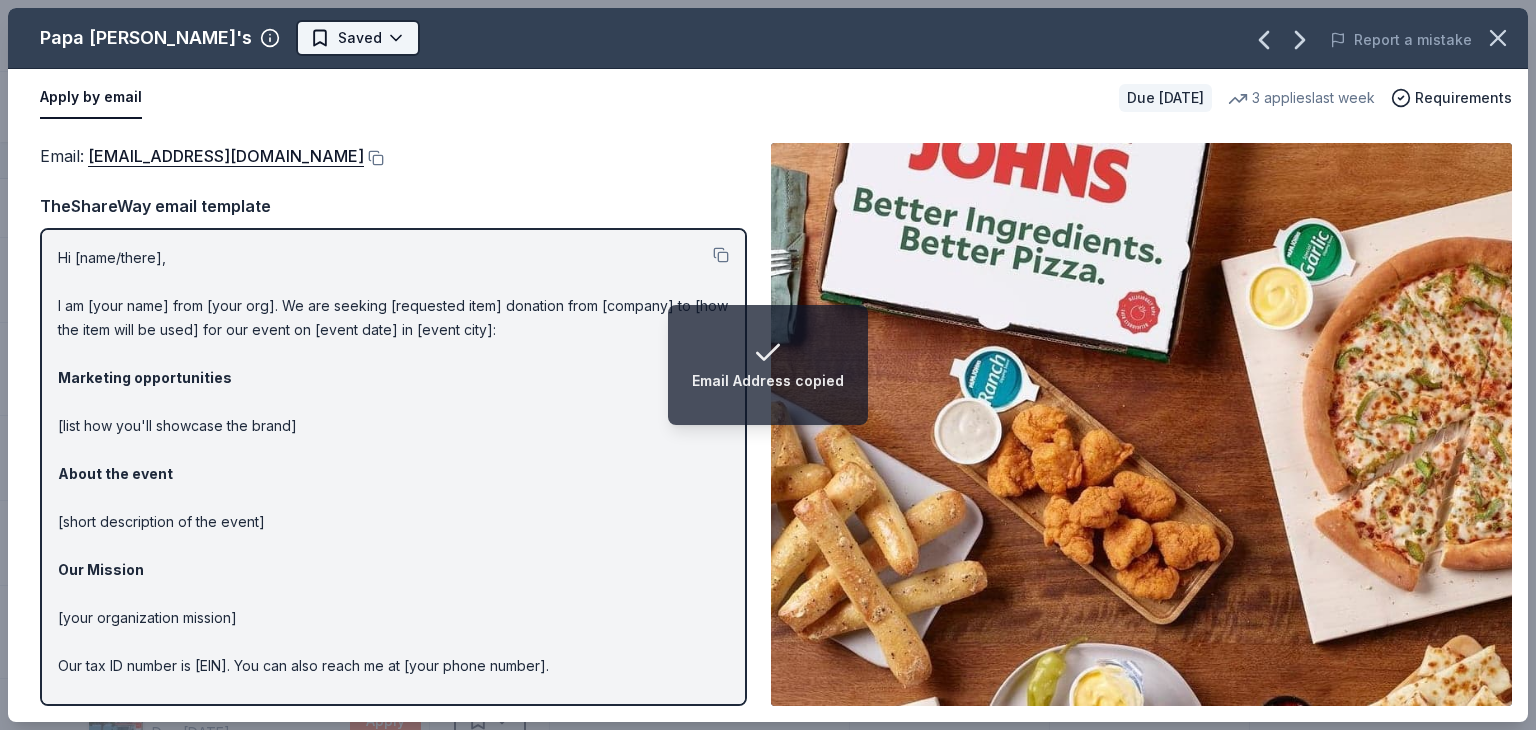 click on "Email Address copied Fall Festival Track  · 159 Discover Earn Rewards 157 Saved 2 Applied Approved Received Declined Not interested Add donor Export CSV Donor Status Donation Apply method Assignee Notes Dutch Bros Coffee Due [DATE] Apply Saved Coffee products, drinkware products, gift cards In person Costco Due [DATE] Apply Saved Monetary grants, no greater than 10% of program's overall budget  In person Dunkin' Donuts Due [DATE] Apply Saved Donuts, breakfast foods, gift card(s) In person Staples Due [DATE] Apply Saved 'We Care' gift cards, stationery and office supply products In person MOD Pizza Due [DATE] Apply Saved Coupon(s), MOD merchandise In person Trader [PERSON_NAME]'s Due [DATE] Apply Saved Food, beverage product(s), gift card(s) In person Cheesecake Factory Due [DATE] Apply Saved Gift Card(s)  In person Sonic  Due [DATE] Apply Saved Gift card(s) In person Outback Steakhouse Due [DATE] Apply Saved Gift certificate(s), food  In person Olive Garden Due [DATE] Apply" at bounding box center (768, 365) 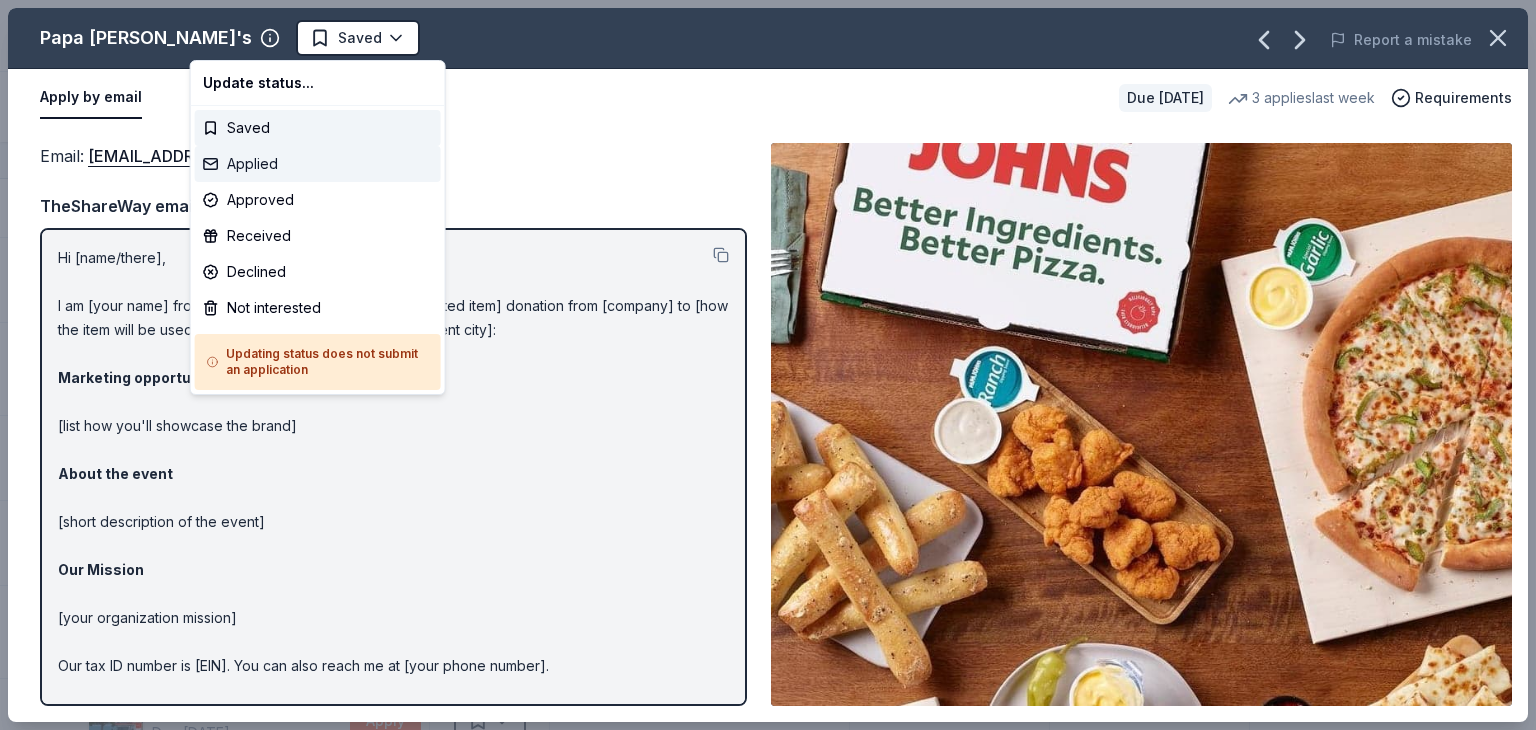 click on "Applied" at bounding box center [318, 164] 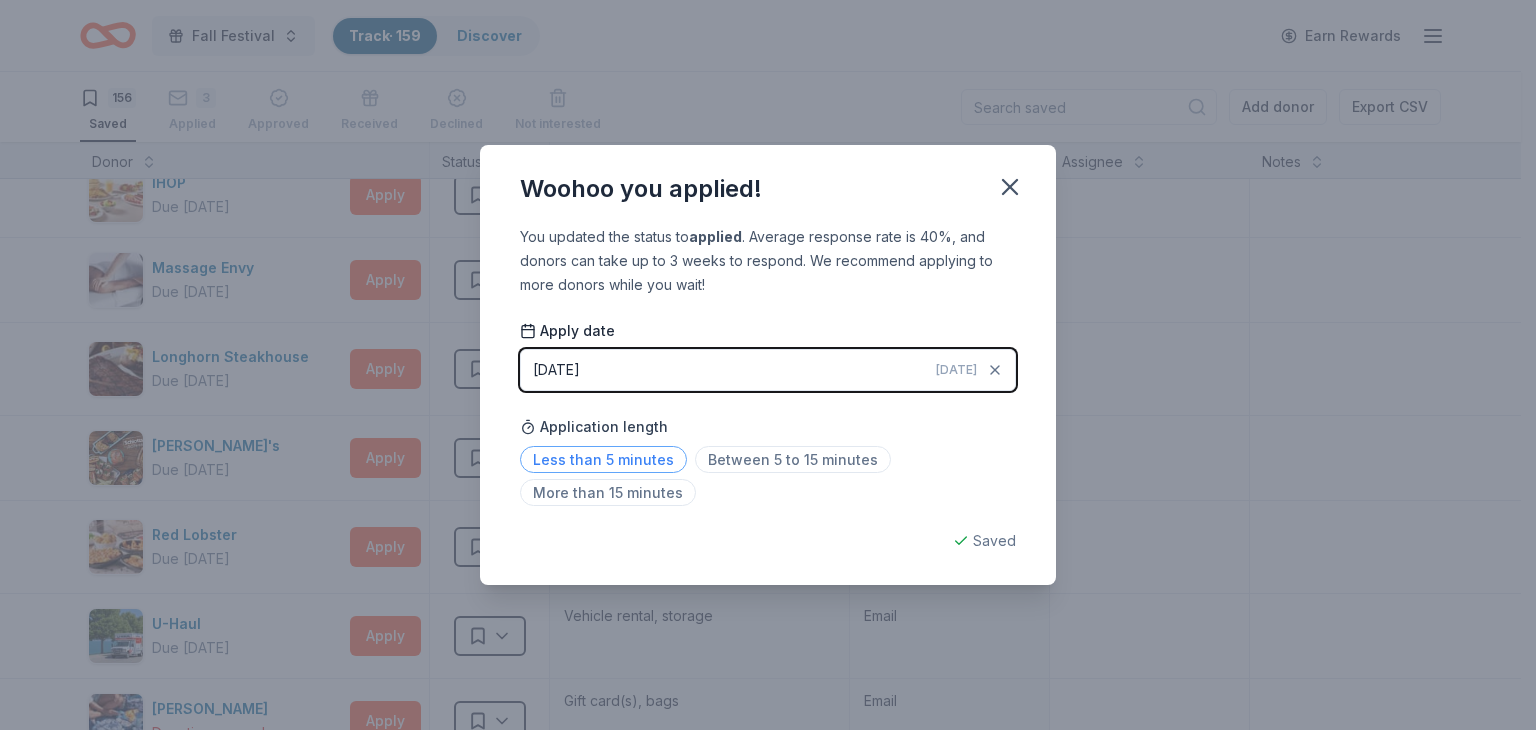 click on "Less than 5 minutes" at bounding box center (603, 459) 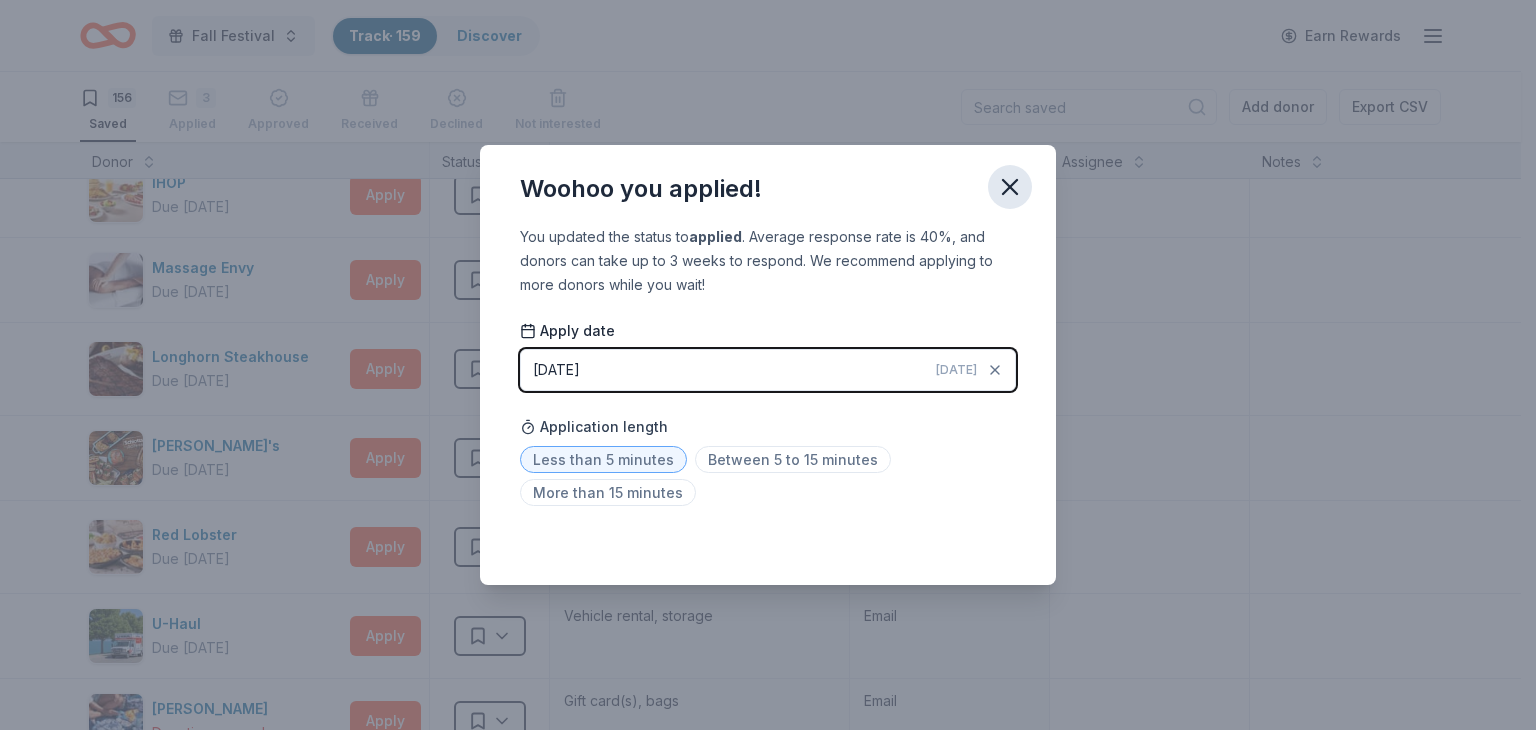 click 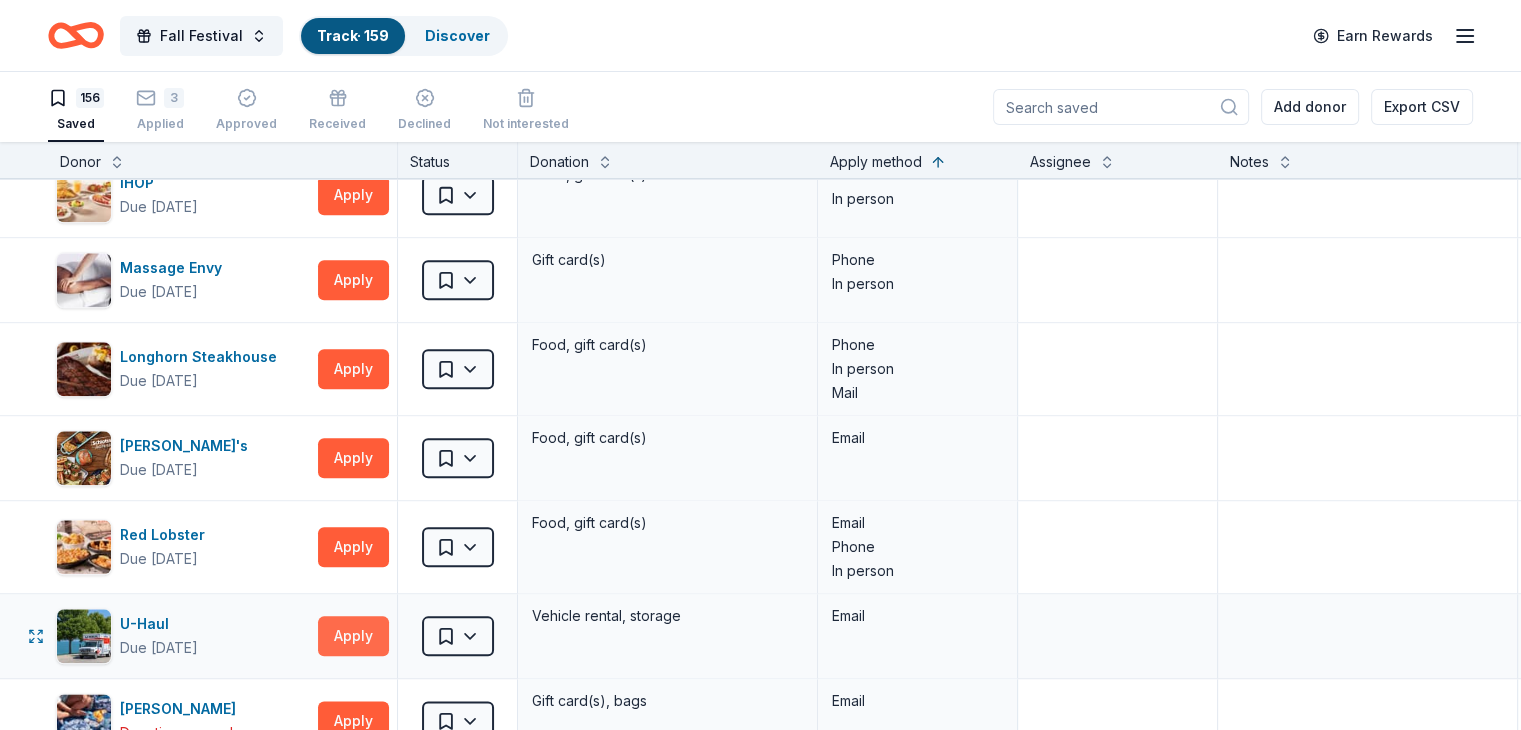 click on "Apply" at bounding box center [353, 636] 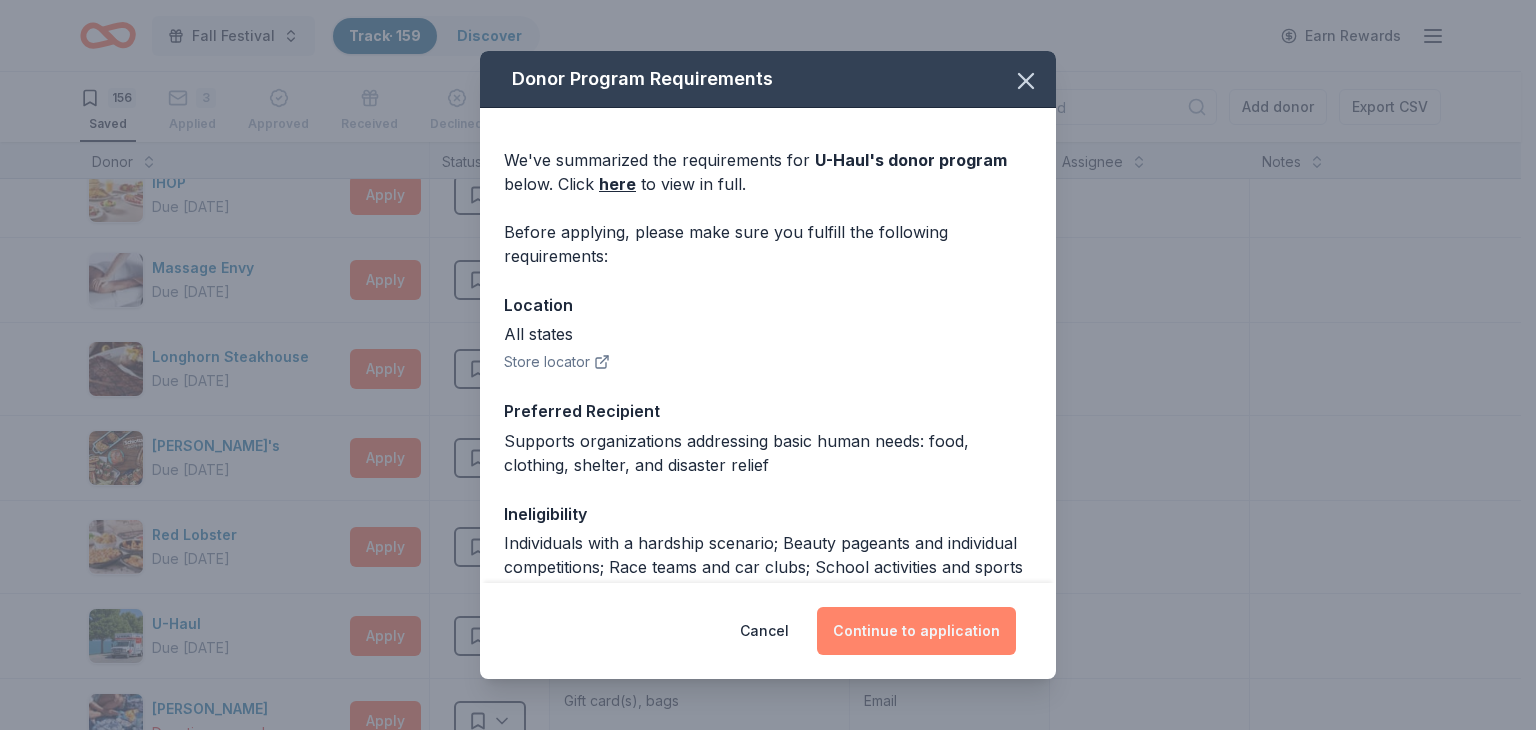 click on "Continue to application" at bounding box center (916, 631) 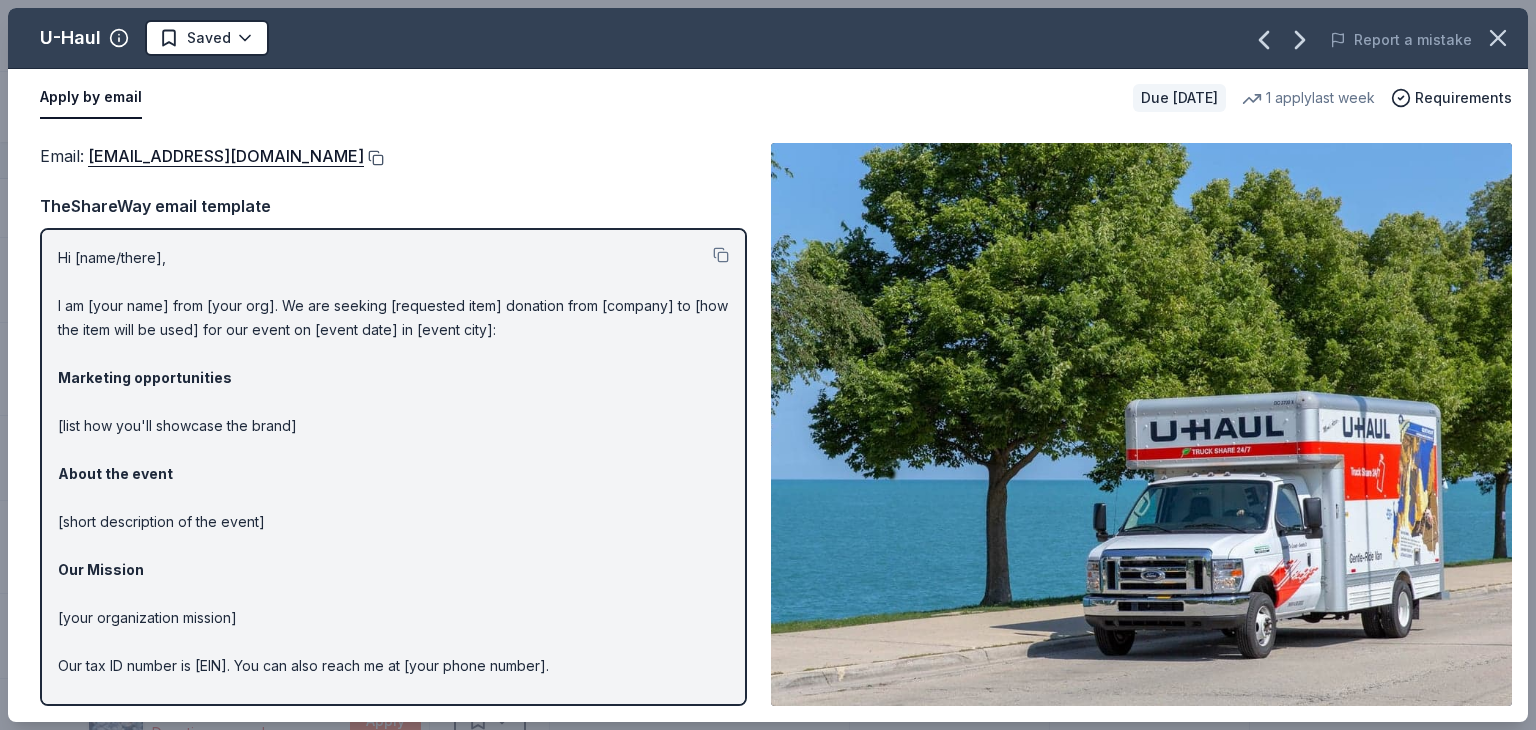 click at bounding box center [374, 158] 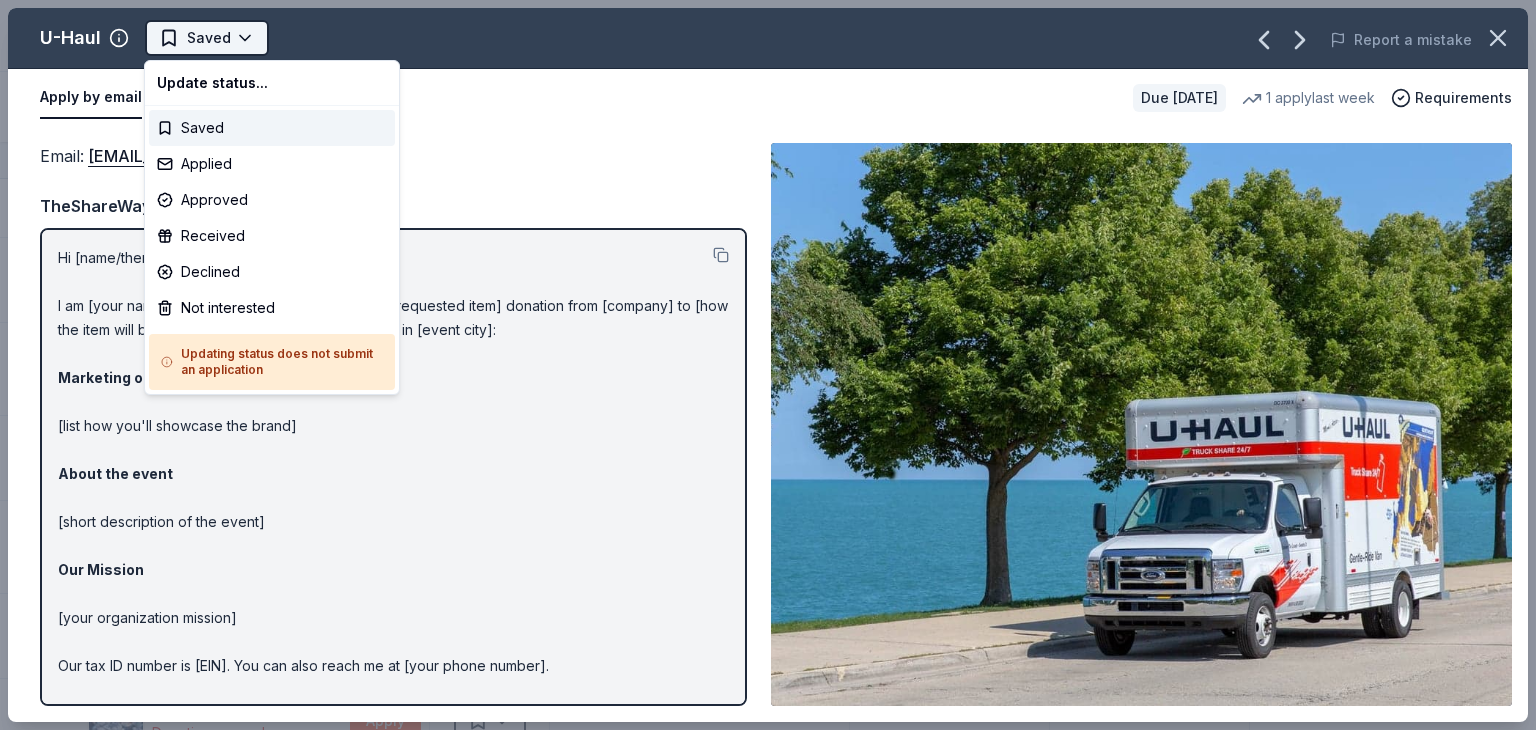 click on "Fall Festival Track  · 159 Discover Earn Rewards 156 Saved 3 Applied Approved Received Declined Not interested Add donor Export CSV Donor Status Donation Apply method Assignee Notes Dutch Bros Coffee Due [DATE] Apply Saved Coffee products, drinkware products, gift cards In person Costco Due [DATE] Apply Saved Monetary grants, no greater than 10% of program's overall budget  In person Dunkin' Donuts Due [DATE] Apply Saved Donuts, breakfast foods, gift card(s) In person Staples Due [DATE] Apply Saved 'We Care' gift cards, stationery and office supply products In person MOD Pizza Due [DATE] Apply Saved Coupon(s), MOD merchandise In person Trader [PERSON_NAME]'s Due [DATE] Apply Saved Food, beverage product(s), gift card(s) In person Cheesecake Factory Due [DATE] Apply Saved Gift Card(s)  In person Sonic  Due [DATE] Apply Saved Gift card(s) In person Outback Steakhouse Due [DATE] Apply Saved Gift certificate(s), food  In person Olive Garden Due [DATE] Apply Saved In person Apply" at bounding box center [768, 365] 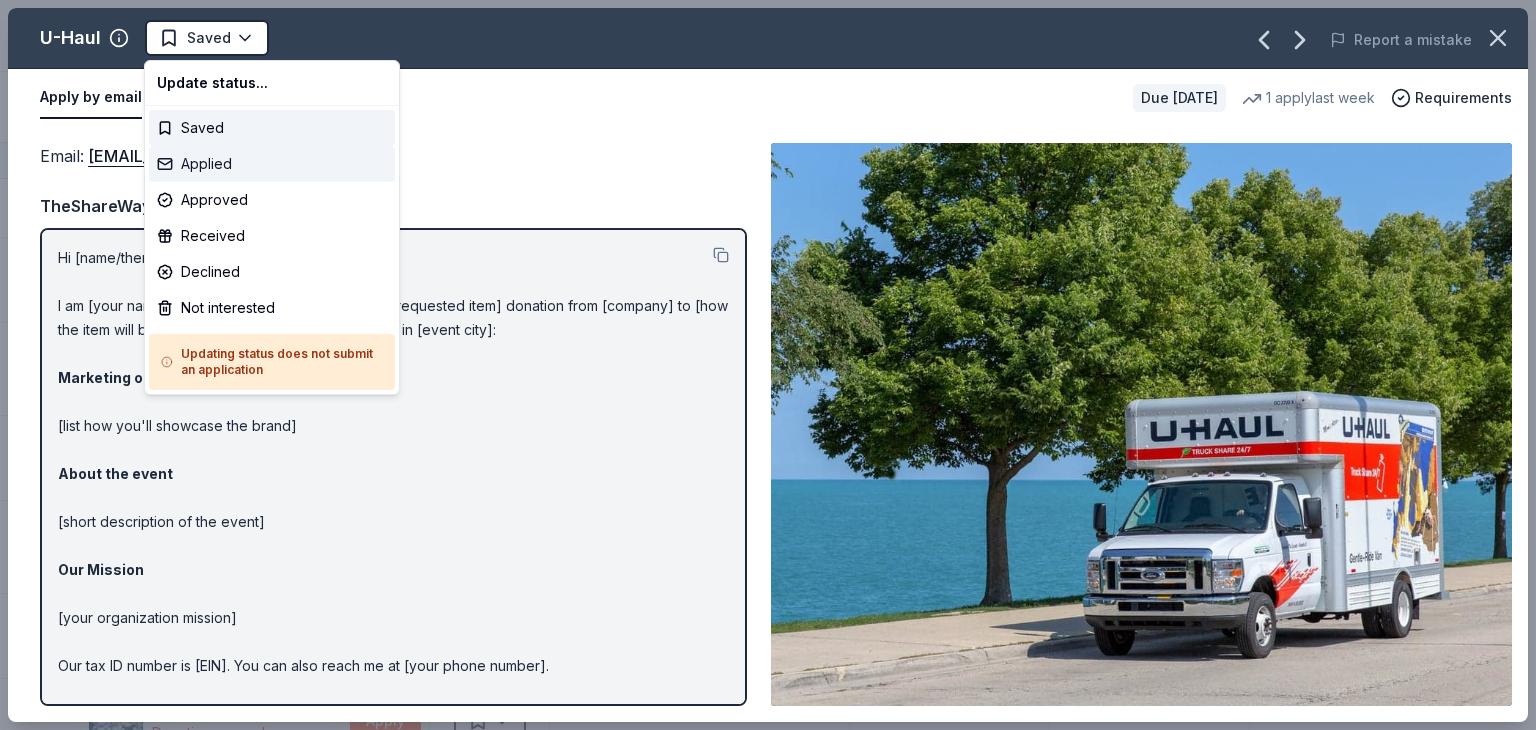 click on "Applied" at bounding box center (272, 164) 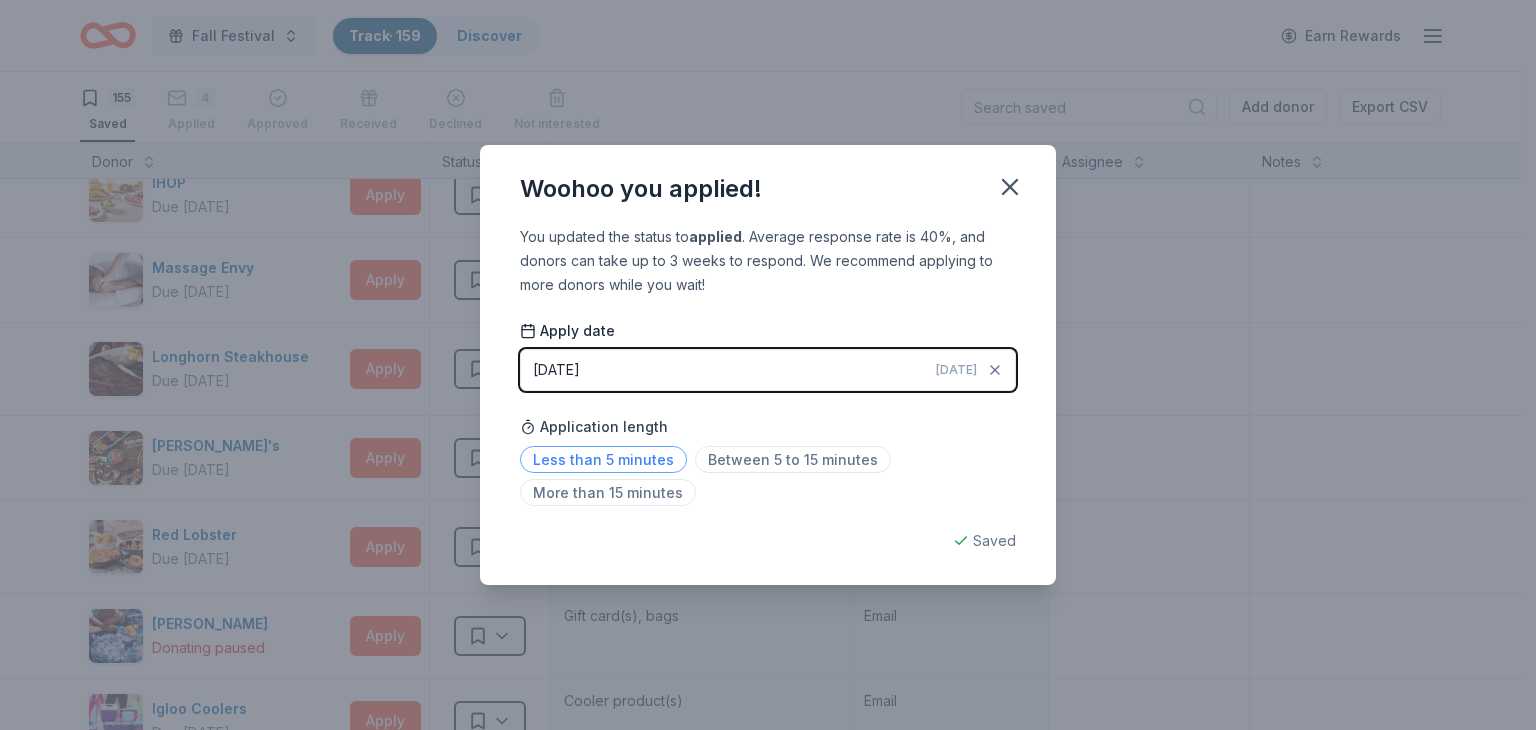 click on "Less than 5 minutes" at bounding box center (603, 459) 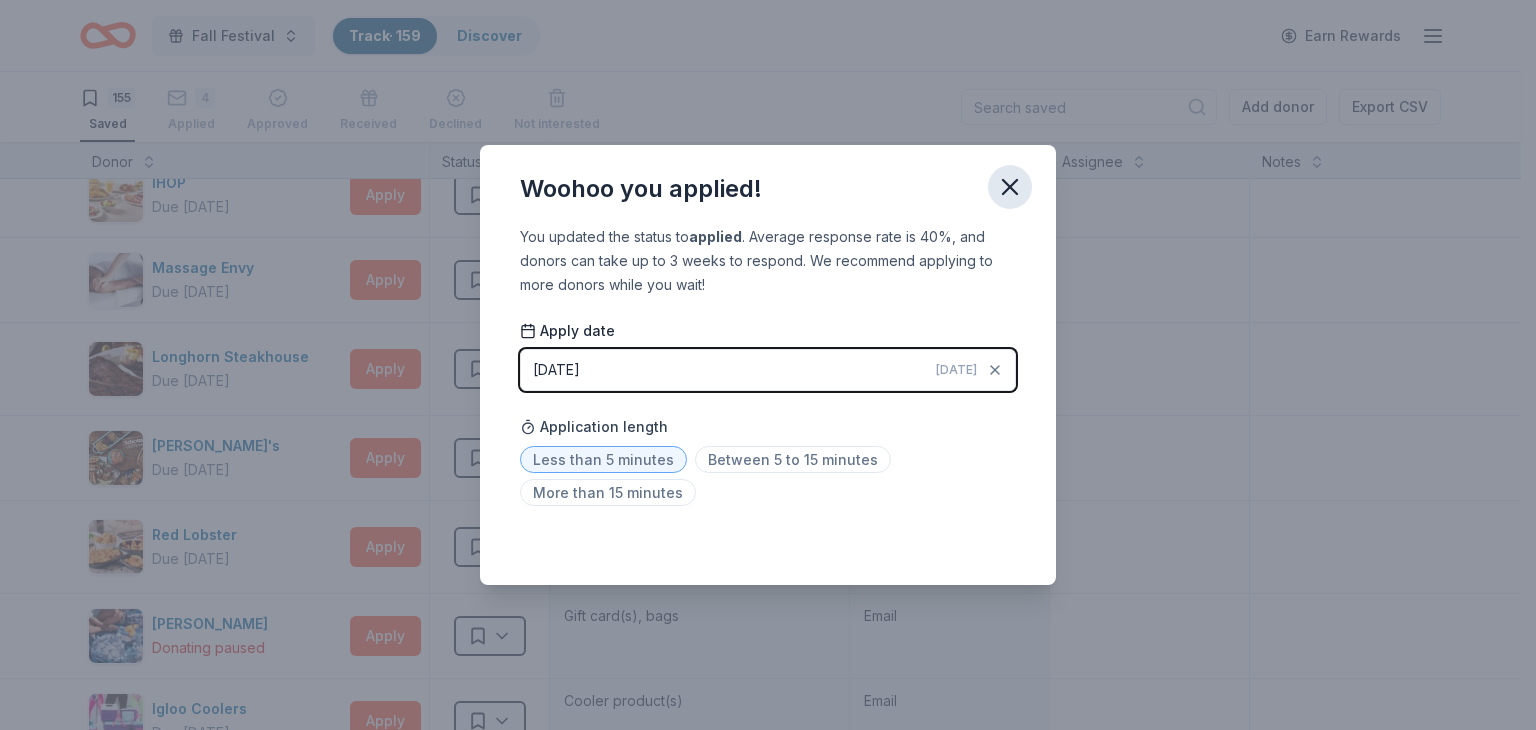 click 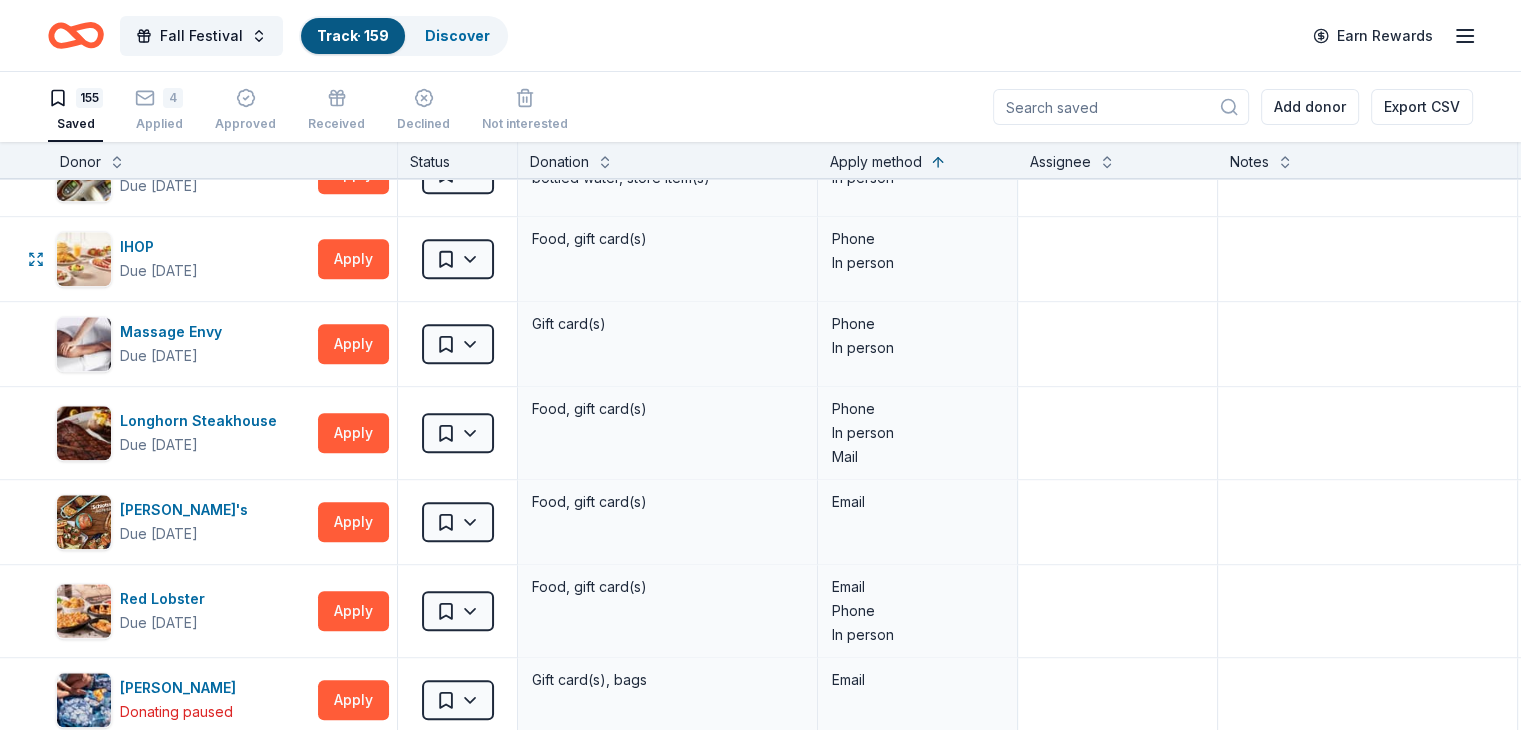 scroll, scrollTop: 2252, scrollLeft: 0, axis: vertical 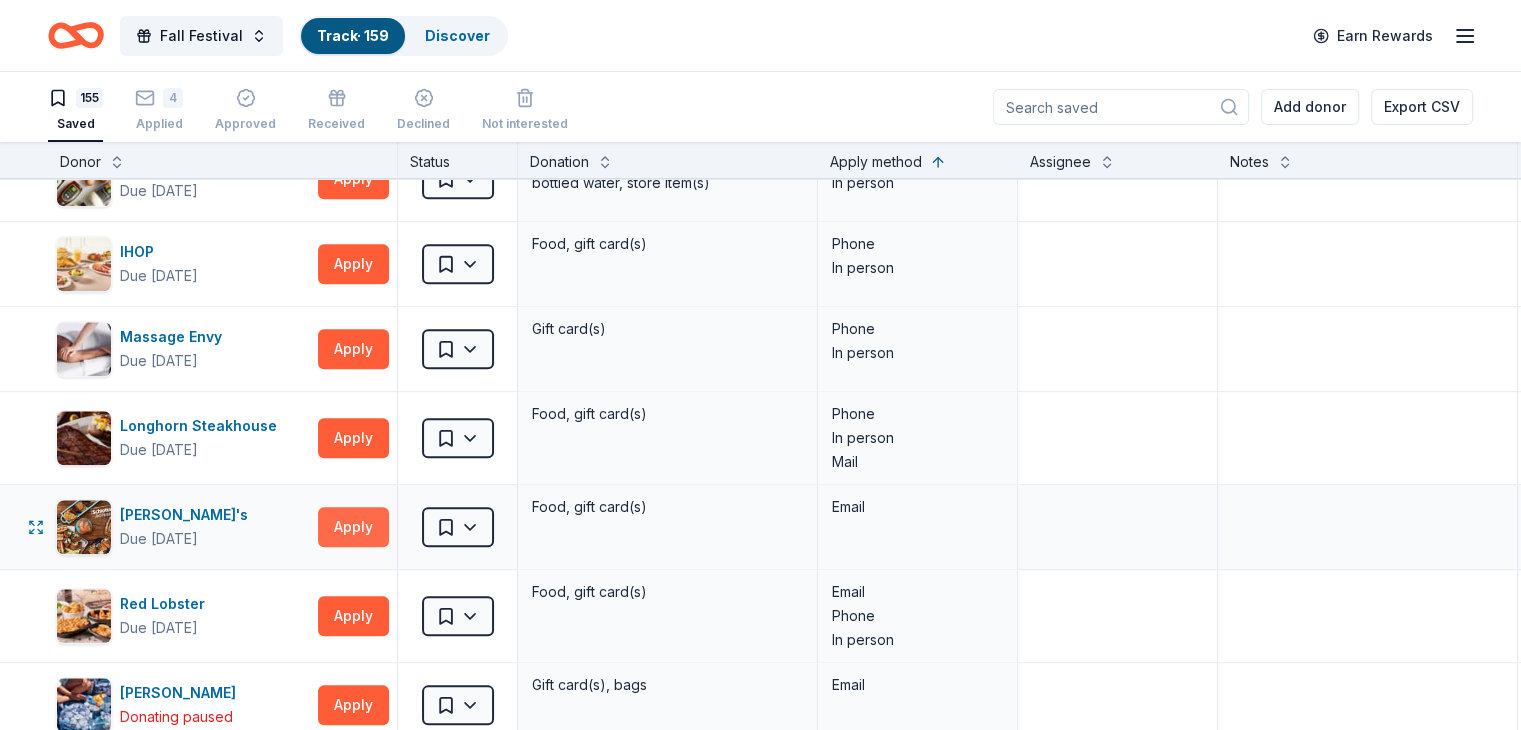 click on "Apply" at bounding box center (353, 527) 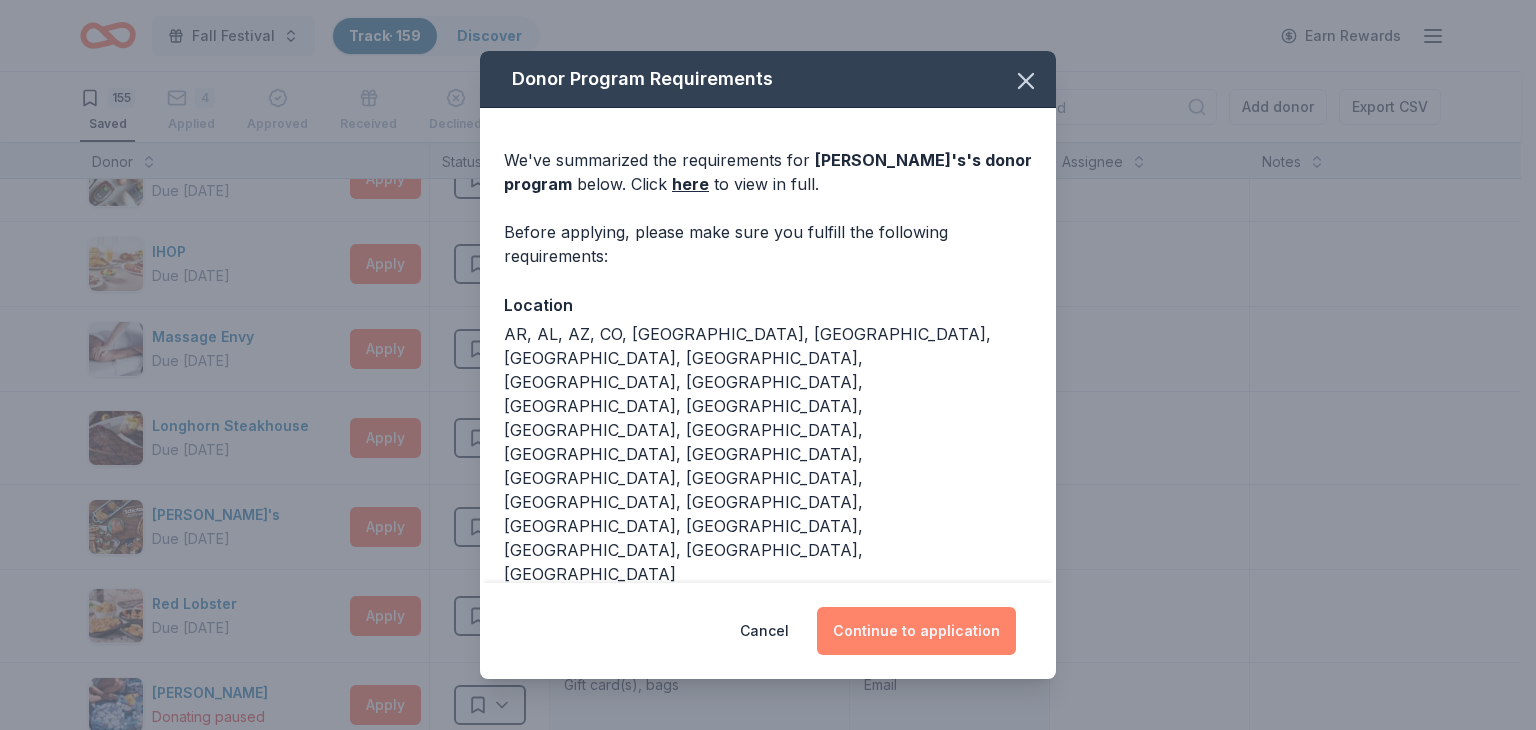 click on "Continue to application" at bounding box center (916, 631) 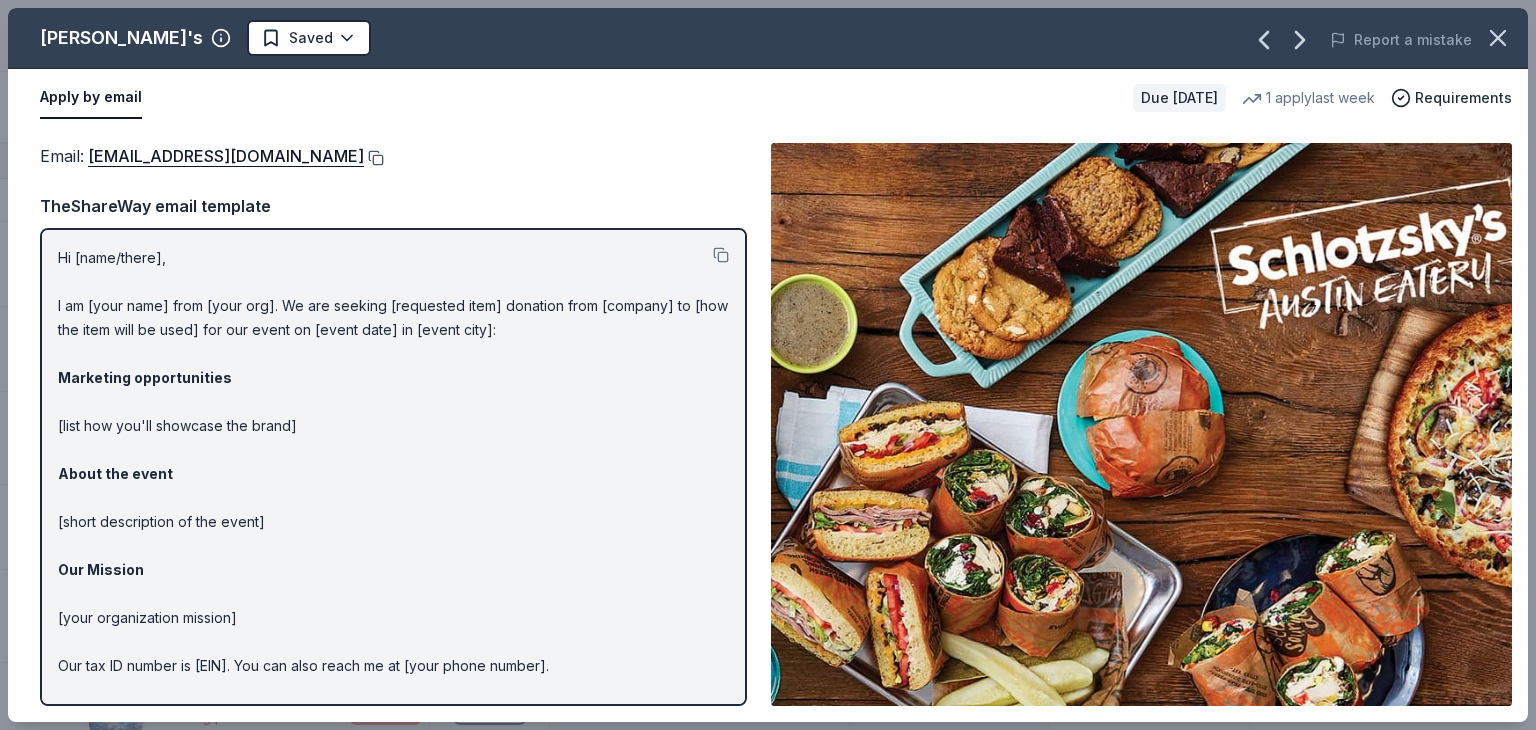 click at bounding box center [374, 158] 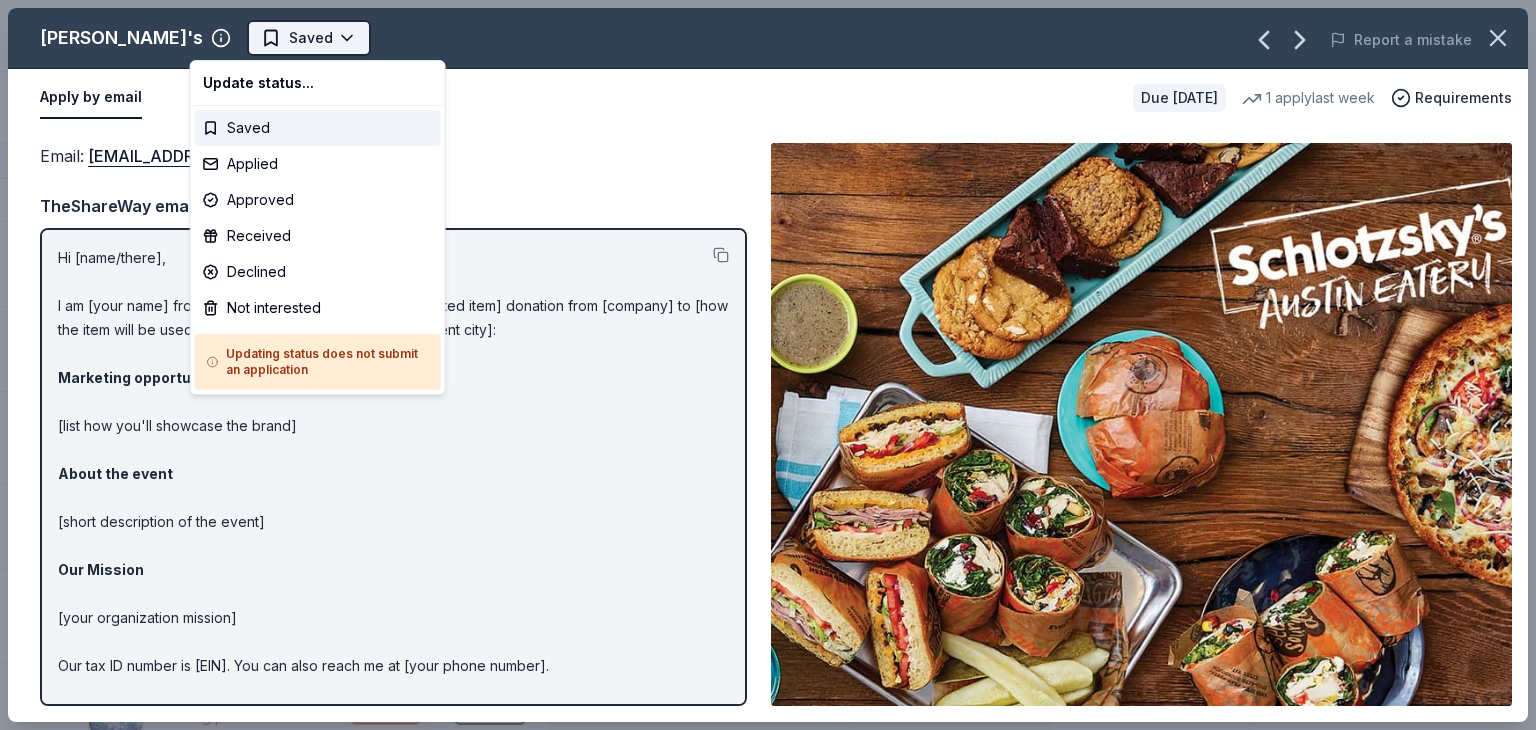 click on "Fall Festival Track  · 159 Discover Earn Rewards 155 Saved 4 Applied Approved Received Declined Not interested Add donor Export CSV Donor Status Donation Apply method Assignee Notes Dutch Bros Coffee Due [DATE] Apply Saved Coffee products, drinkware products, gift cards In person Costco Due [DATE] Apply Saved Monetary grants, no greater than 10% of program's overall budget  In person Dunkin' Donuts Due [DATE] Apply Saved Donuts, breakfast foods, gift card(s) In person Staples Due [DATE] Apply Saved 'We Care' gift cards, stationery and office supply products In person MOD Pizza Due [DATE] Apply Saved Coupon(s), MOD merchandise In person Trader [PERSON_NAME]'s Due [DATE] Apply Saved Food, beverage product(s), gift card(s) In person Cheesecake Factory Due [DATE] Apply Saved Gift Card(s)  In person Sonic  Due [DATE] Apply Saved Gift card(s) In person Outback Steakhouse Due [DATE] Apply Saved Gift certificate(s), food  In person Olive Garden Due [DATE] Apply Saved In person Apply" at bounding box center (768, 365) 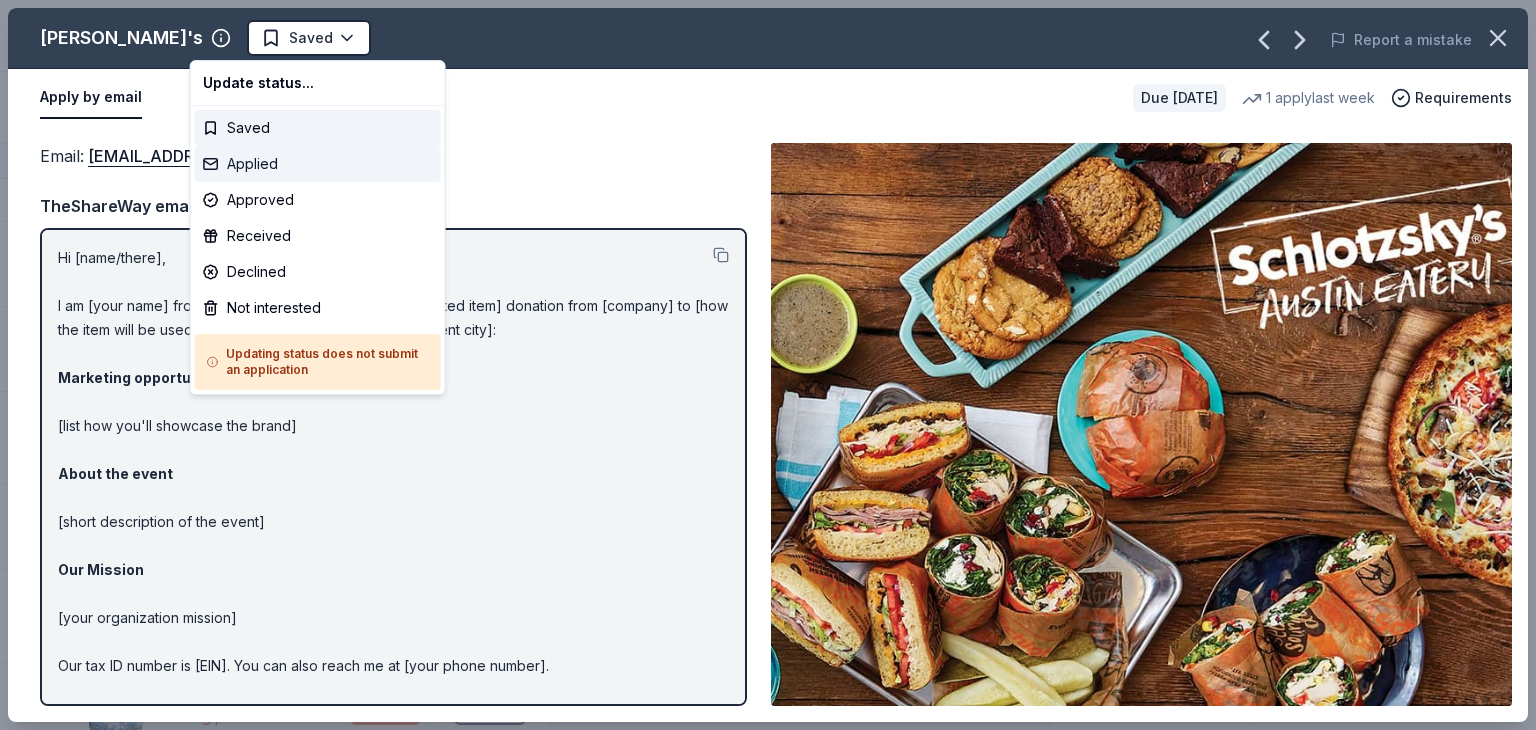 click on "Applied" at bounding box center [318, 164] 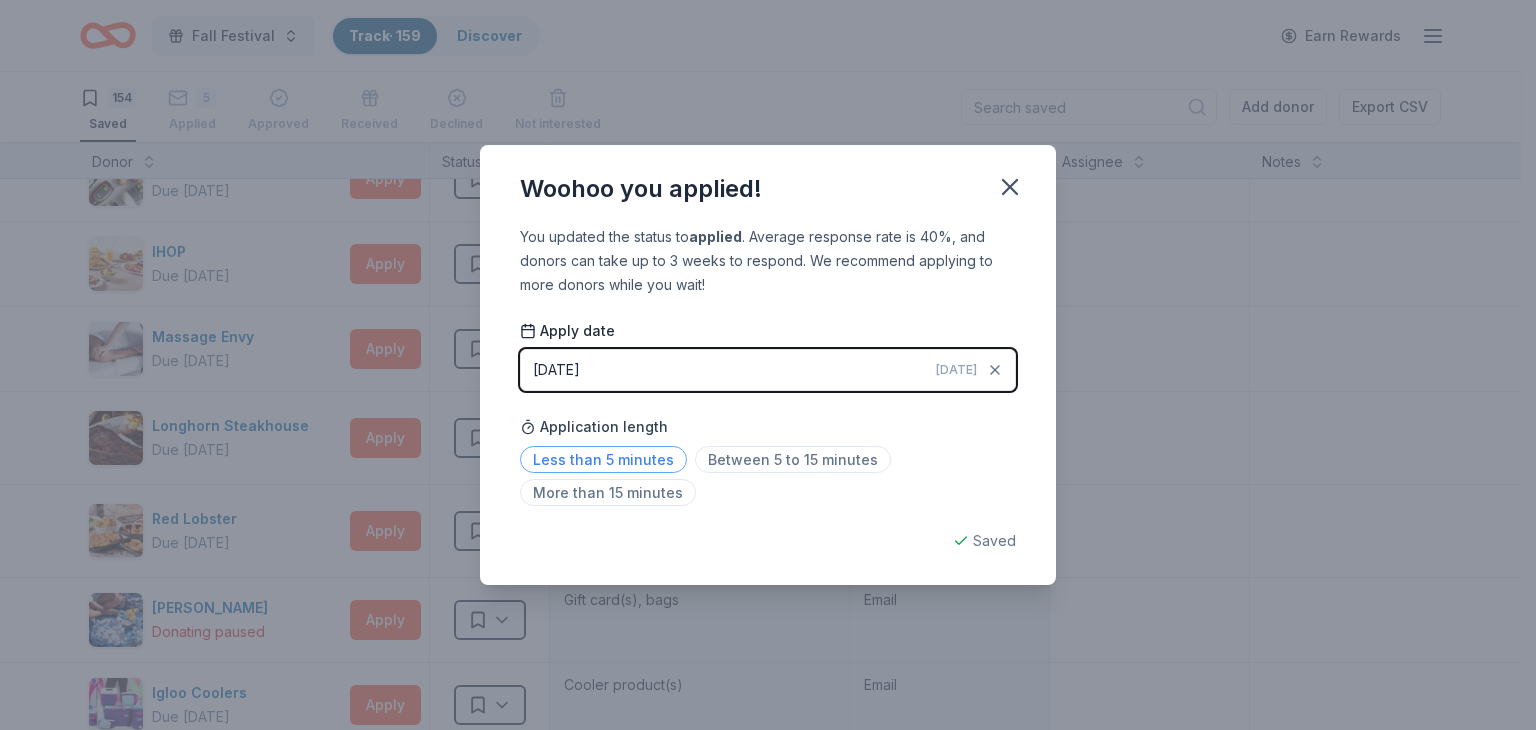 click on "Less than 5 minutes" at bounding box center [603, 459] 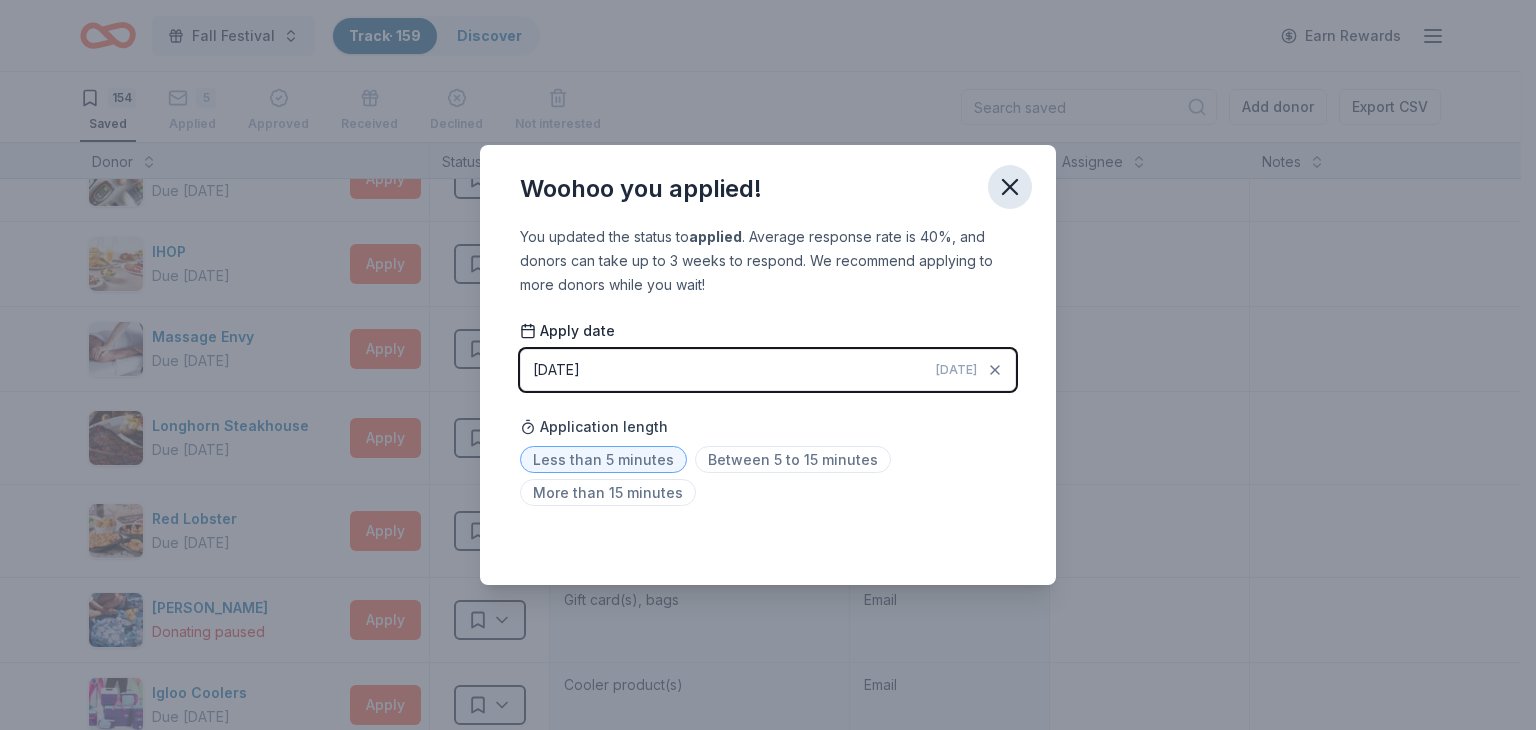 click 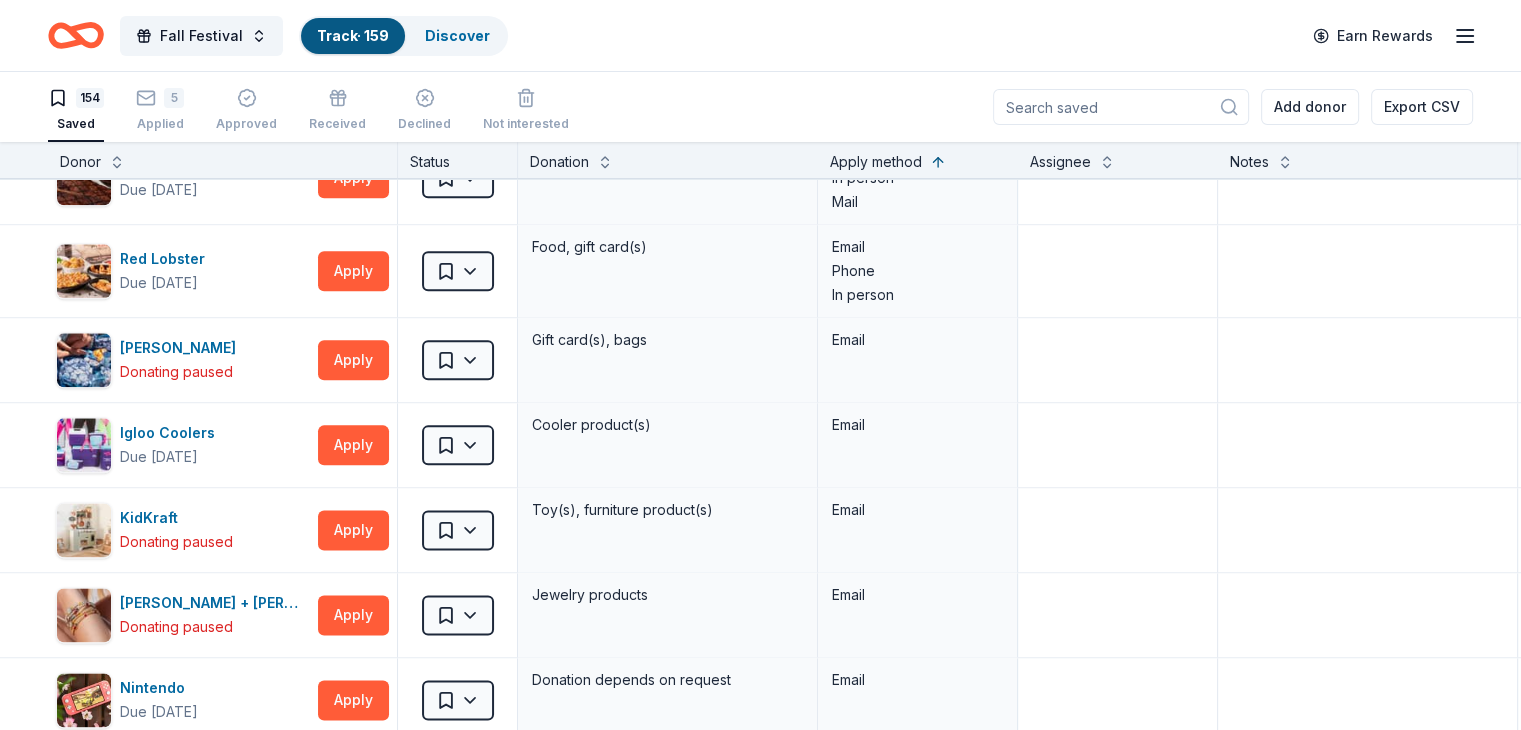 scroll, scrollTop: 2514, scrollLeft: 0, axis: vertical 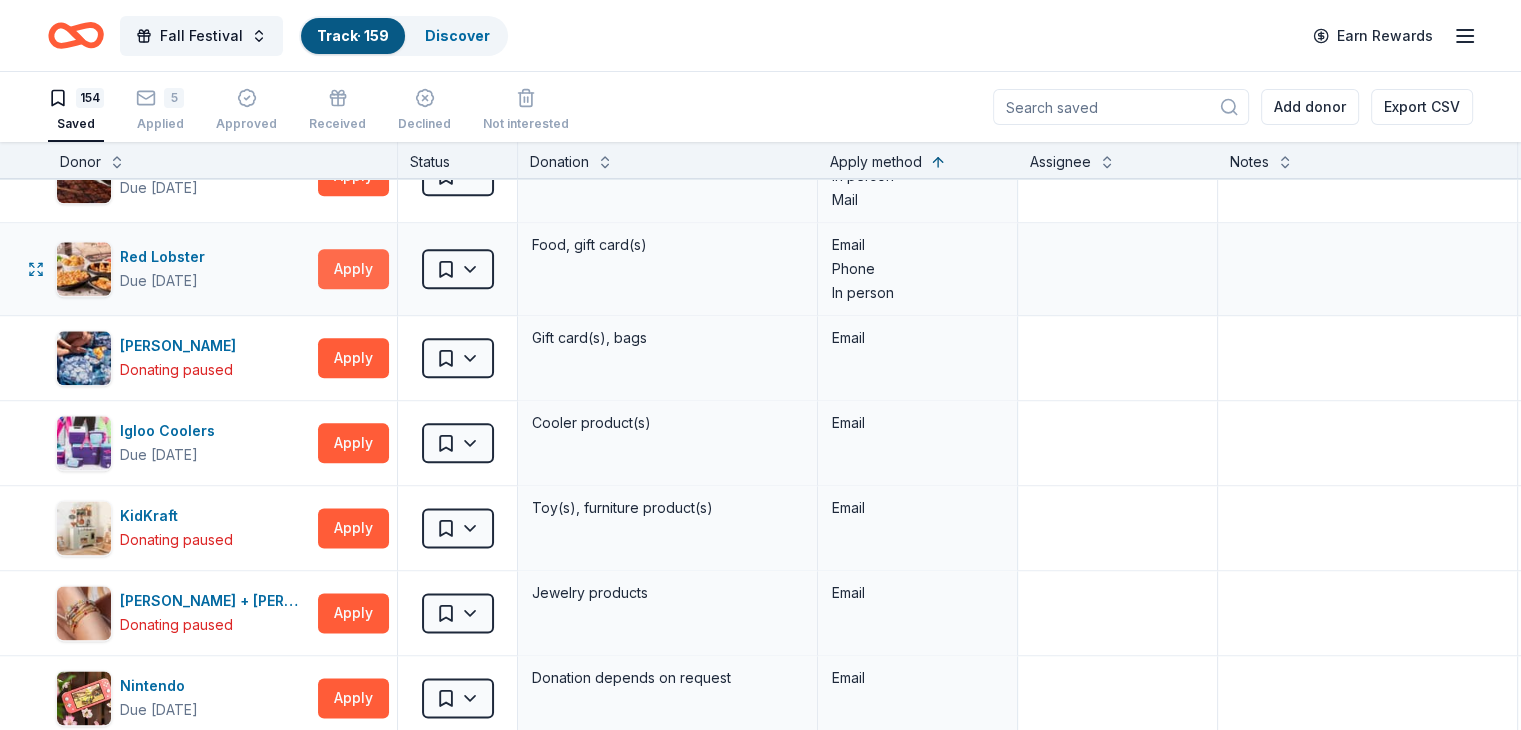 click on "Apply" at bounding box center [353, 269] 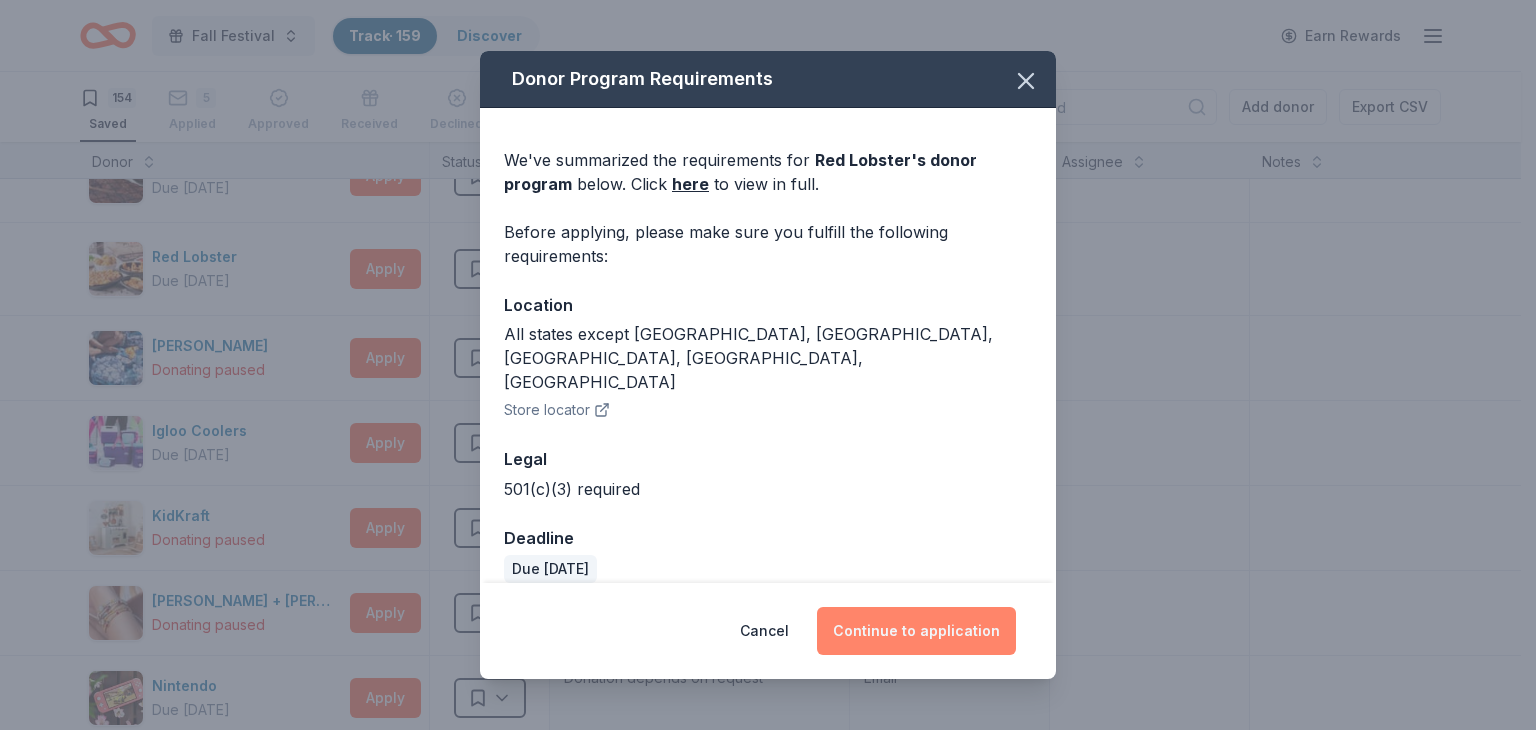 click on "Continue to application" at bounding box center [916, 631] 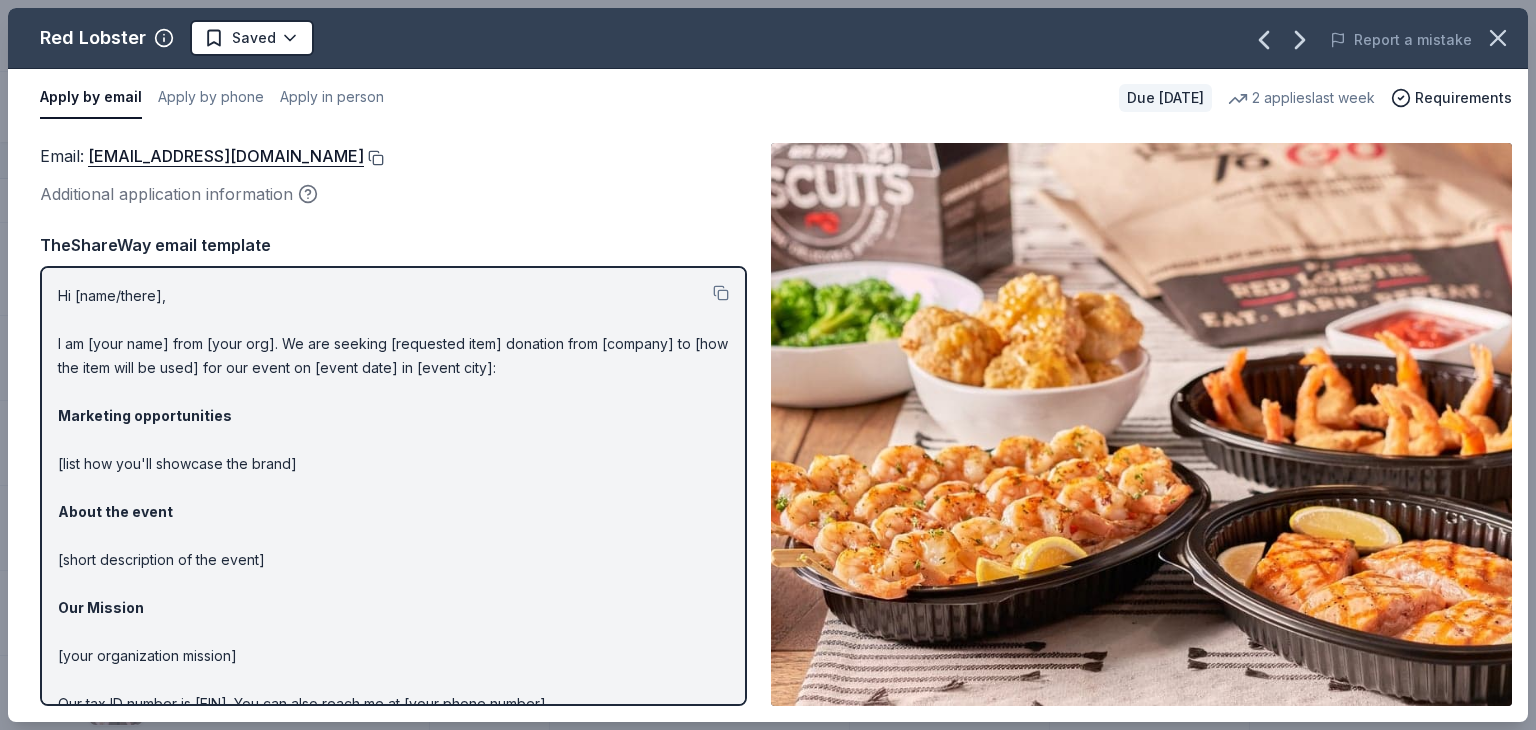 click at bounding box center [374, 158] 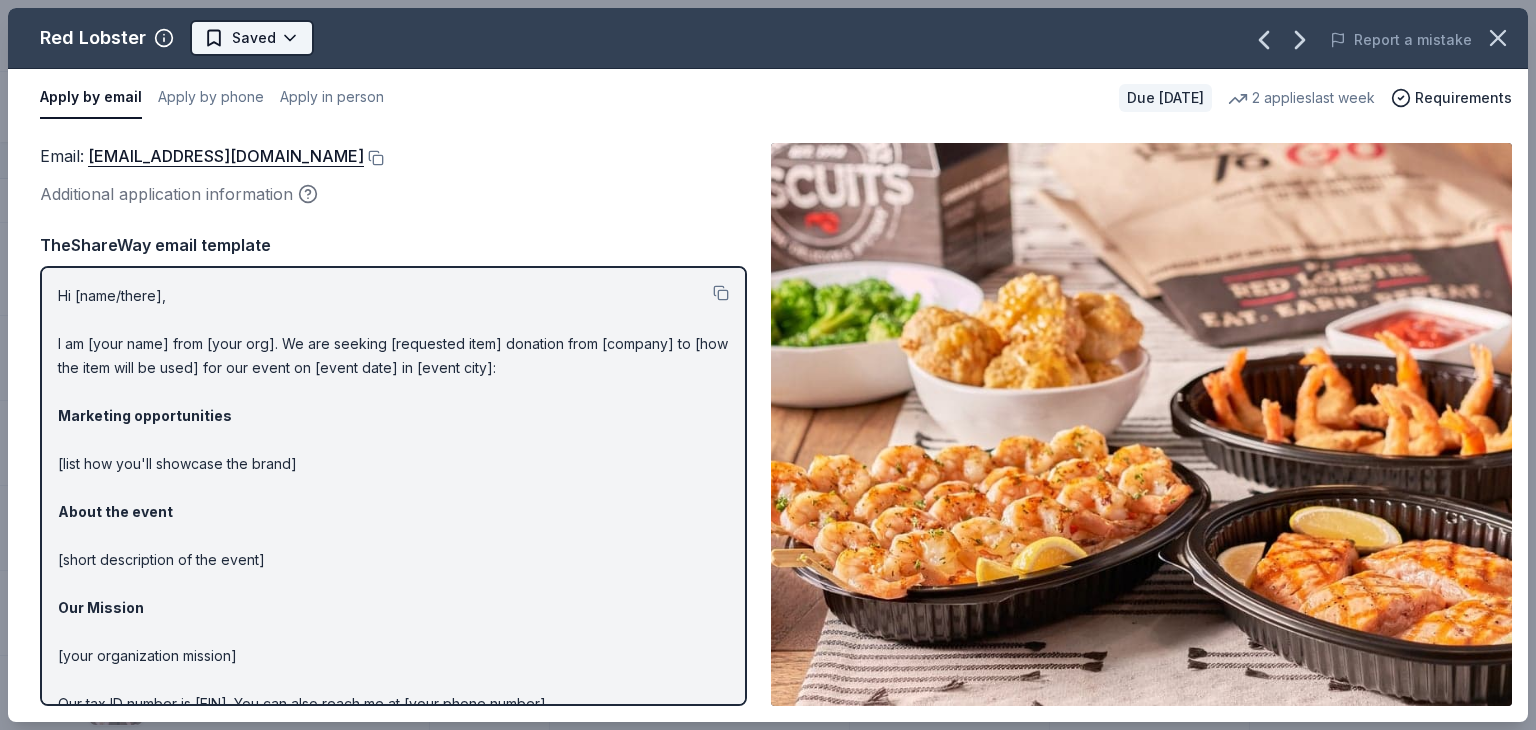 click on "Fall Festival Track  · 159 Discover Earn Rewards 154 Saved 5 Applied Approved Received Declined Not interested Add donor Export CSV Donor Status Donation Apply method Assignee Notes Dutch Bros Coffee Due [DATE] Apply Saved Coffee products, drinkware products, gift cards In person Costco Due [DATE] Apply Saved Monetary grants, no greater than 10% of program's overall budget  In person Dunkin' Donuts Due [DATE] Apply Saved Donuts, breakfast foods, gift card(s) In person Staples Due [DATE] Apply Saved 'We Care' gift cards, stationery and office supply products In person MOD Pizza Due [DATE] Apply Saved Coupon(s), MOD merchandise In person Trader [PERSON_NAME]'s Due [DATE] Apply Saved Food, beverage product(s), gift card(s) In person Cheesecake Factory Due [DATE] Apply Saved Gift Card(s)  In person Sonic  Due [DATE] Apply Saved Gift card(s) In person Outback Steakhouse Due [DATE] Apply Saved Gift certificate(s), food  In person Olive Garden Due [DATE] Apply Saved In person Apply" at bounding box center [768, 365] 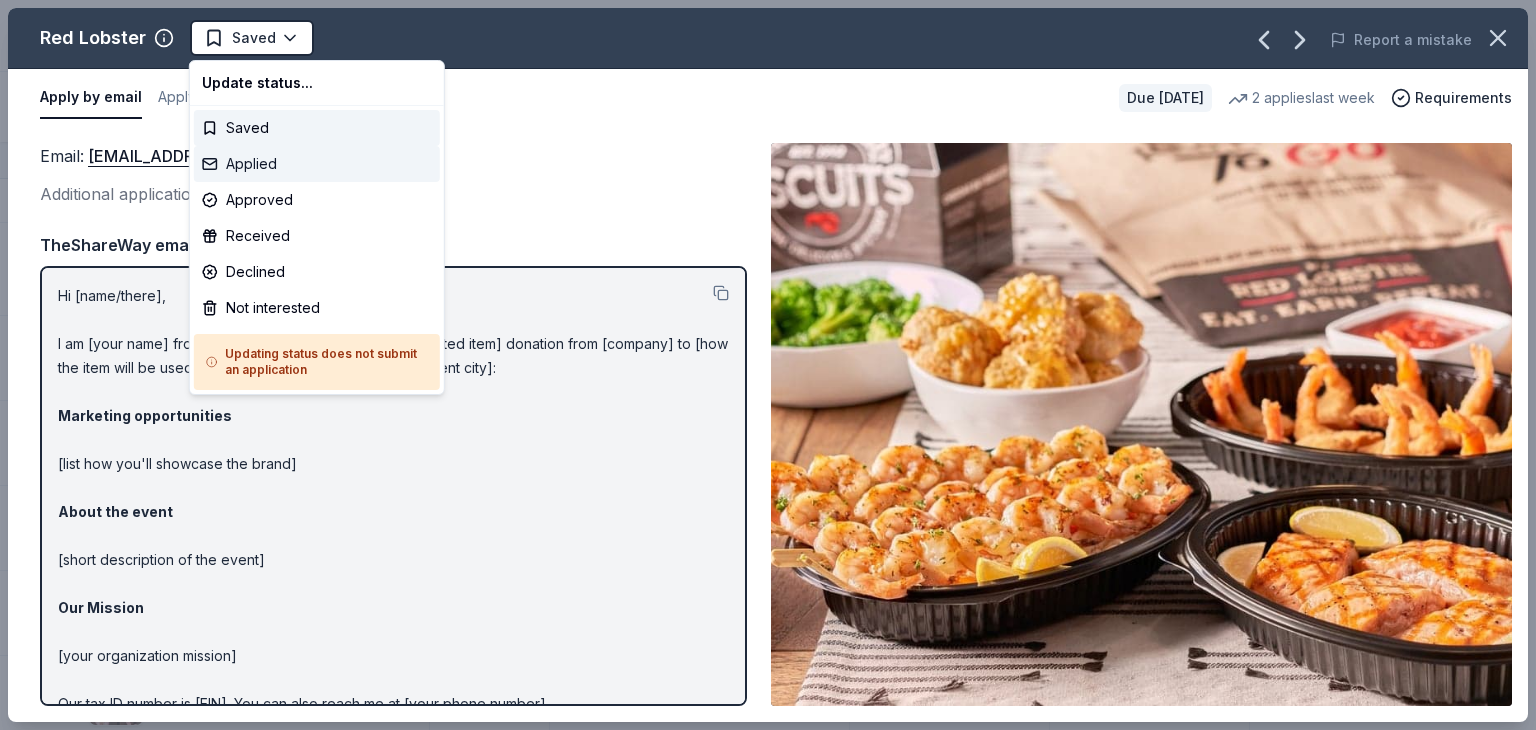 click on "Applied" at bounding box center [317, 164] 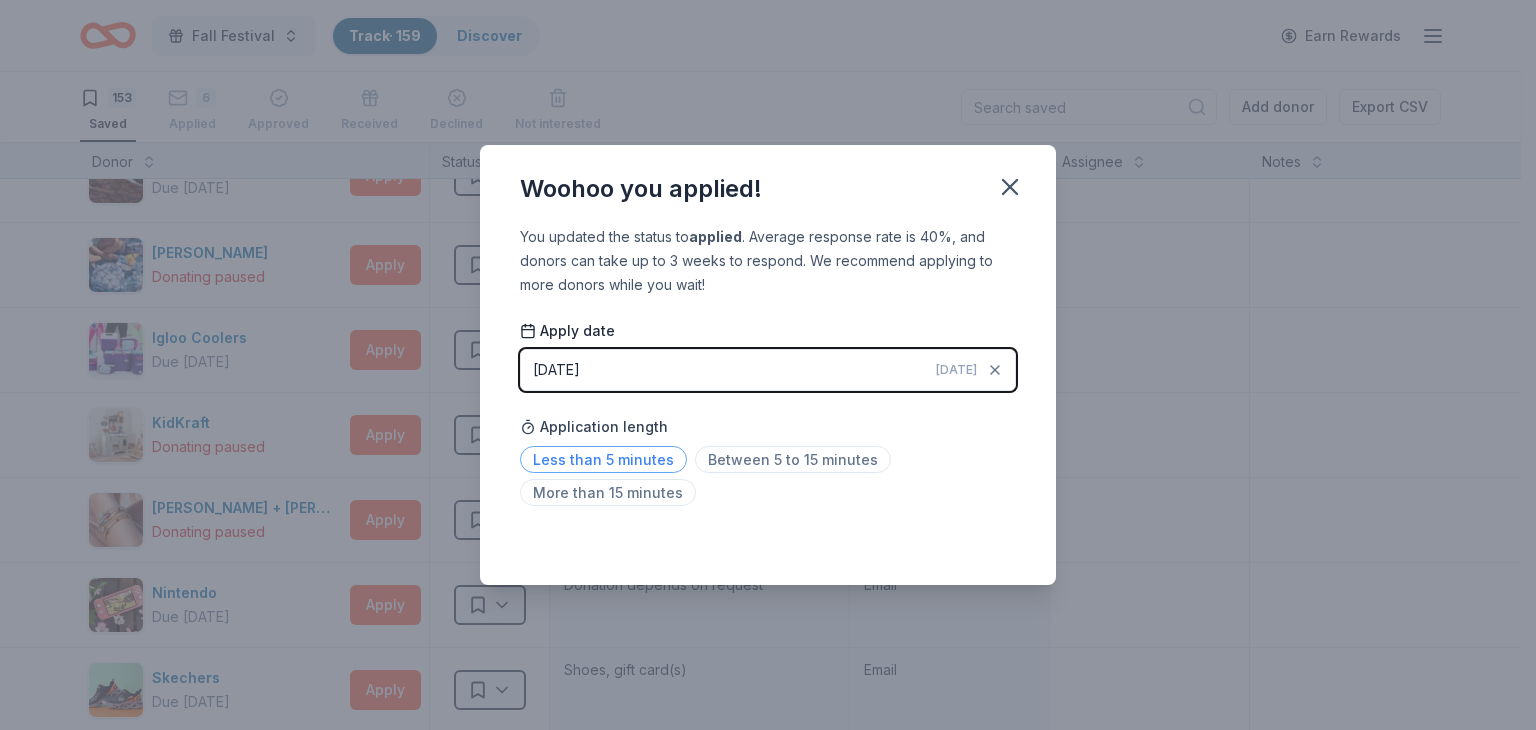 click on "Less than 5 minutes" at bounding box center [603, 459] 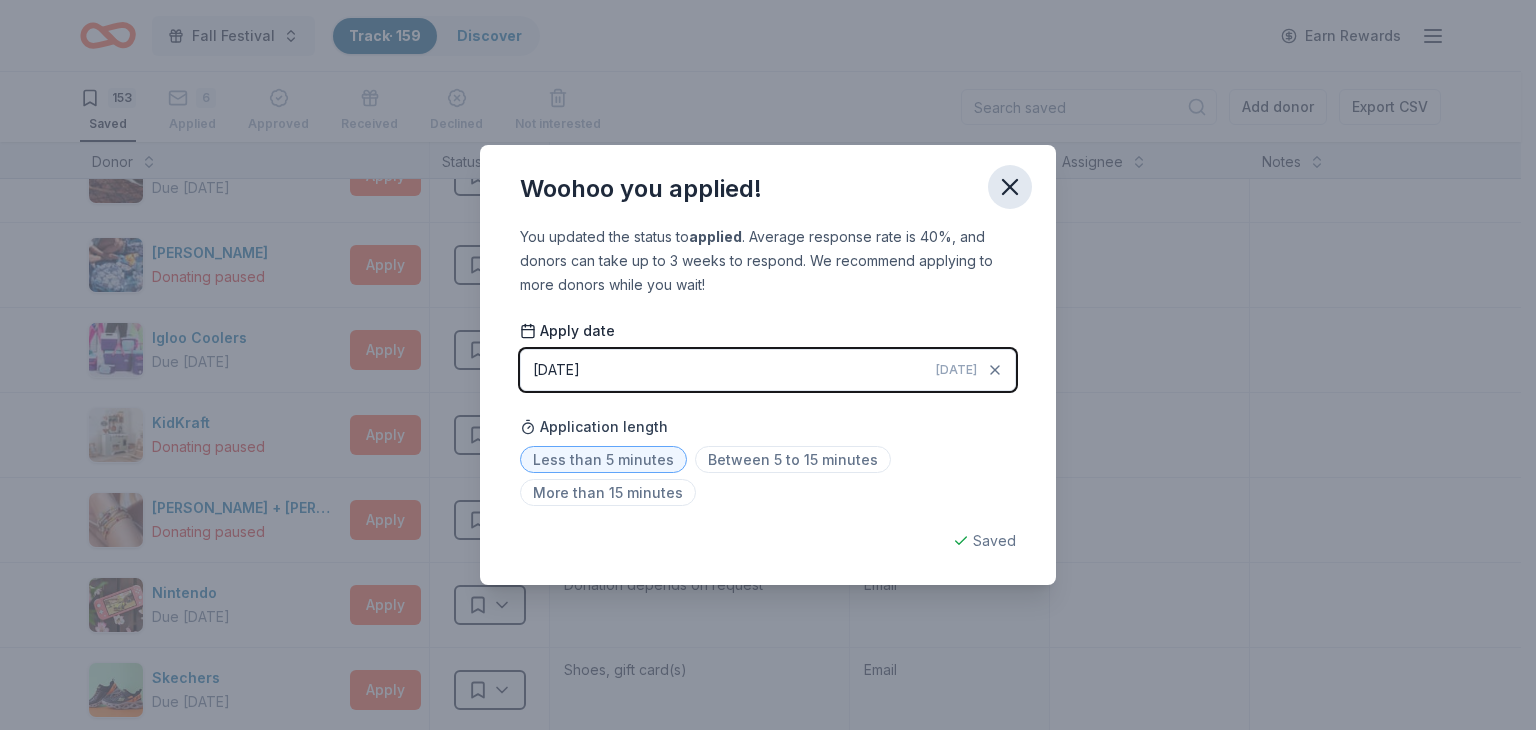 click 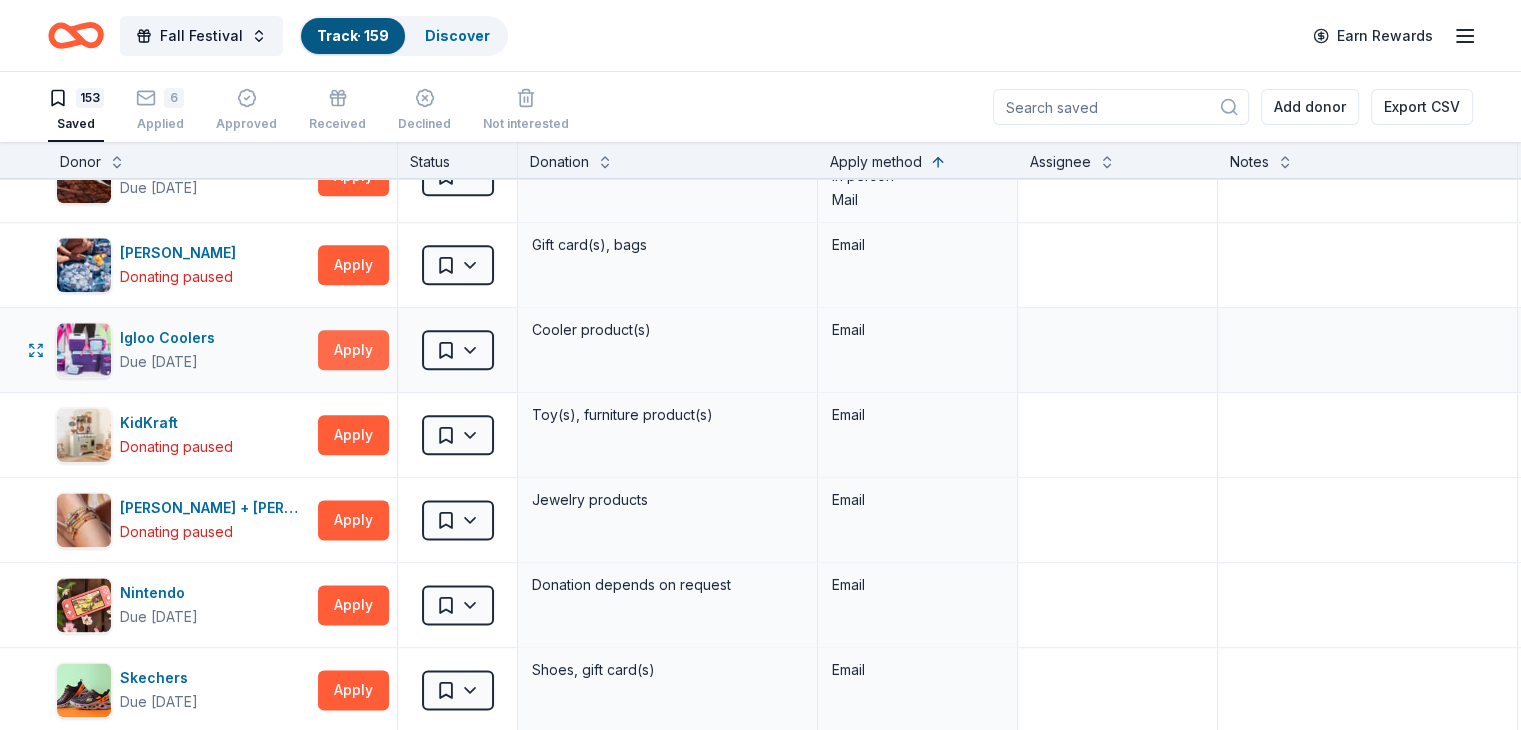 click on "Apply" at bounding box center (353, 350) 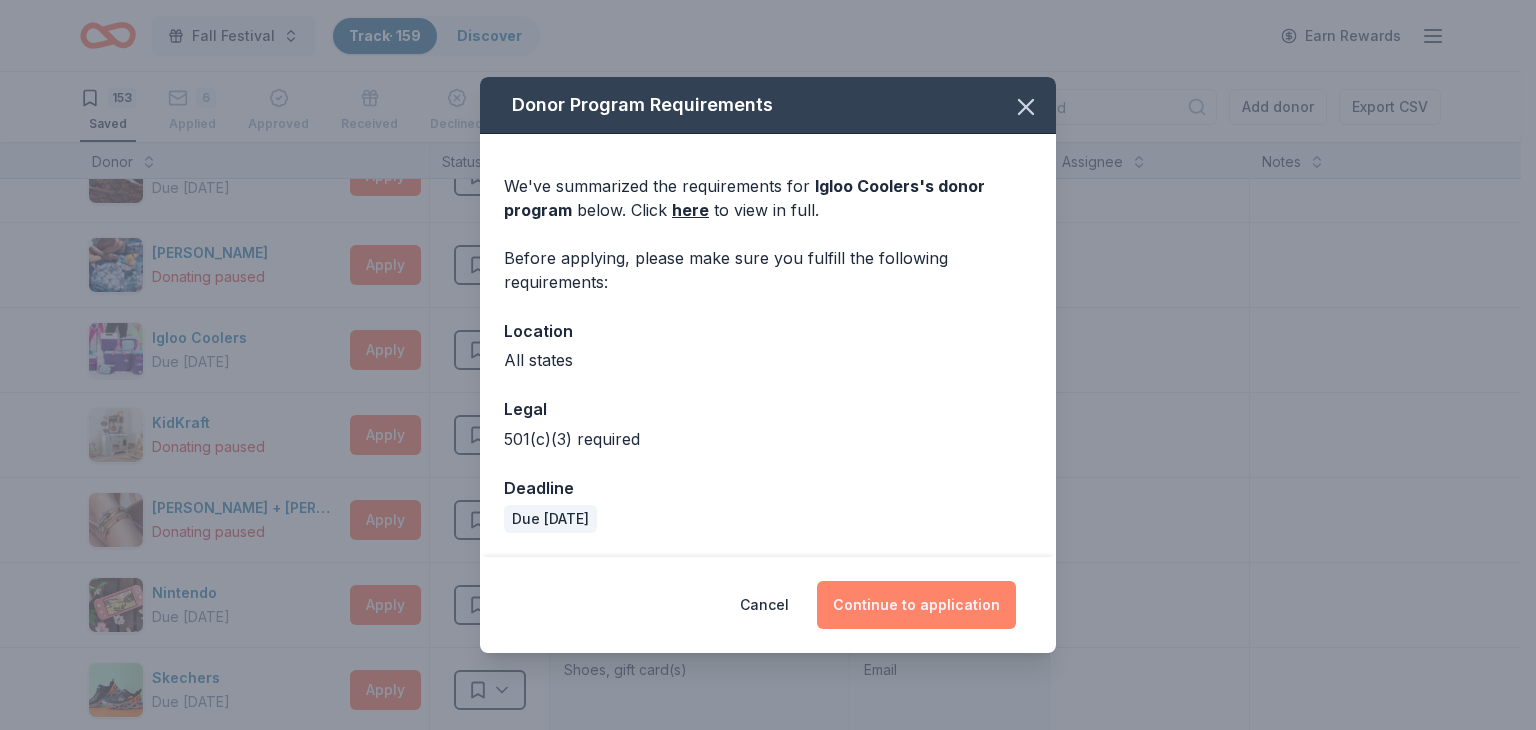 click on "Continue to application" at bounding box center (916, 605) 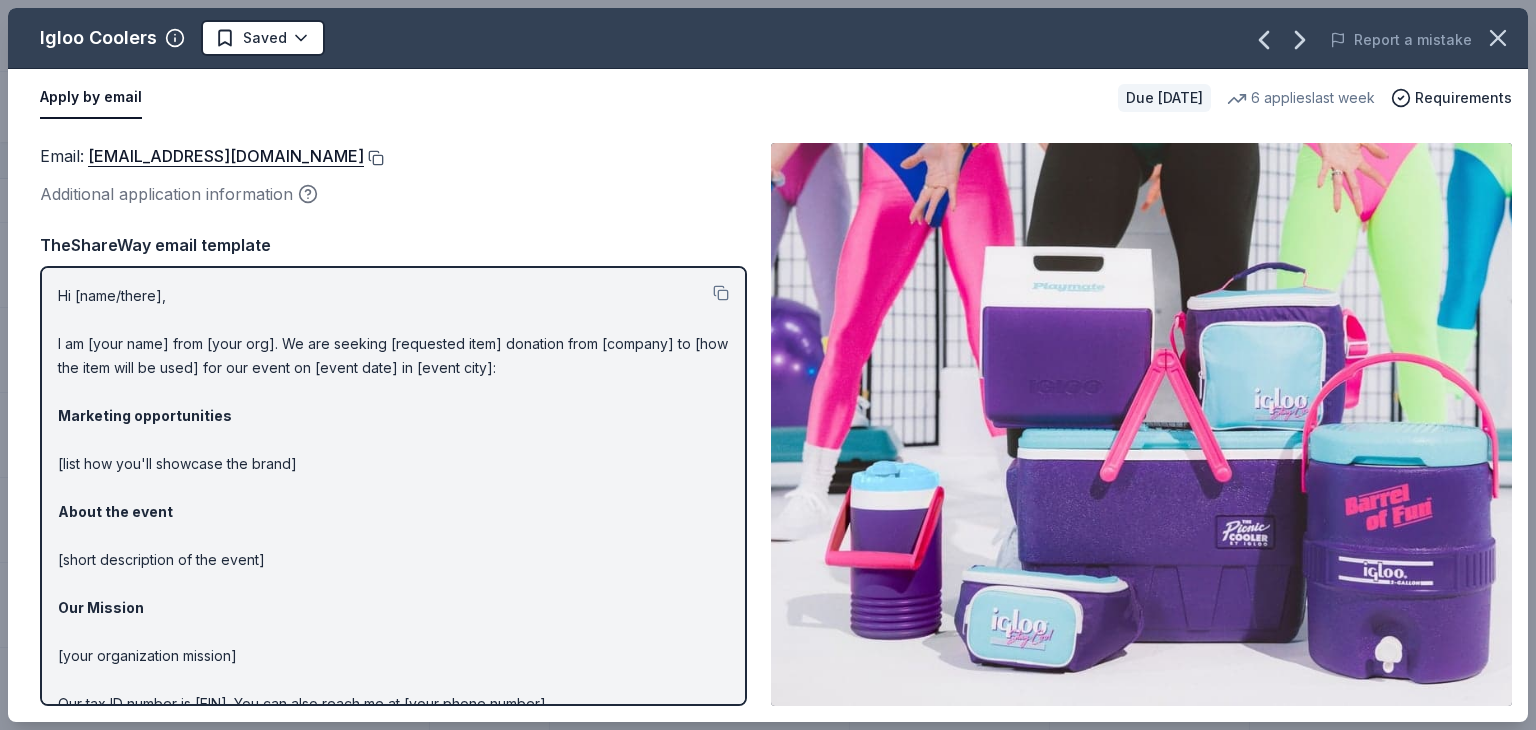 click at bounding box center [374, 158] 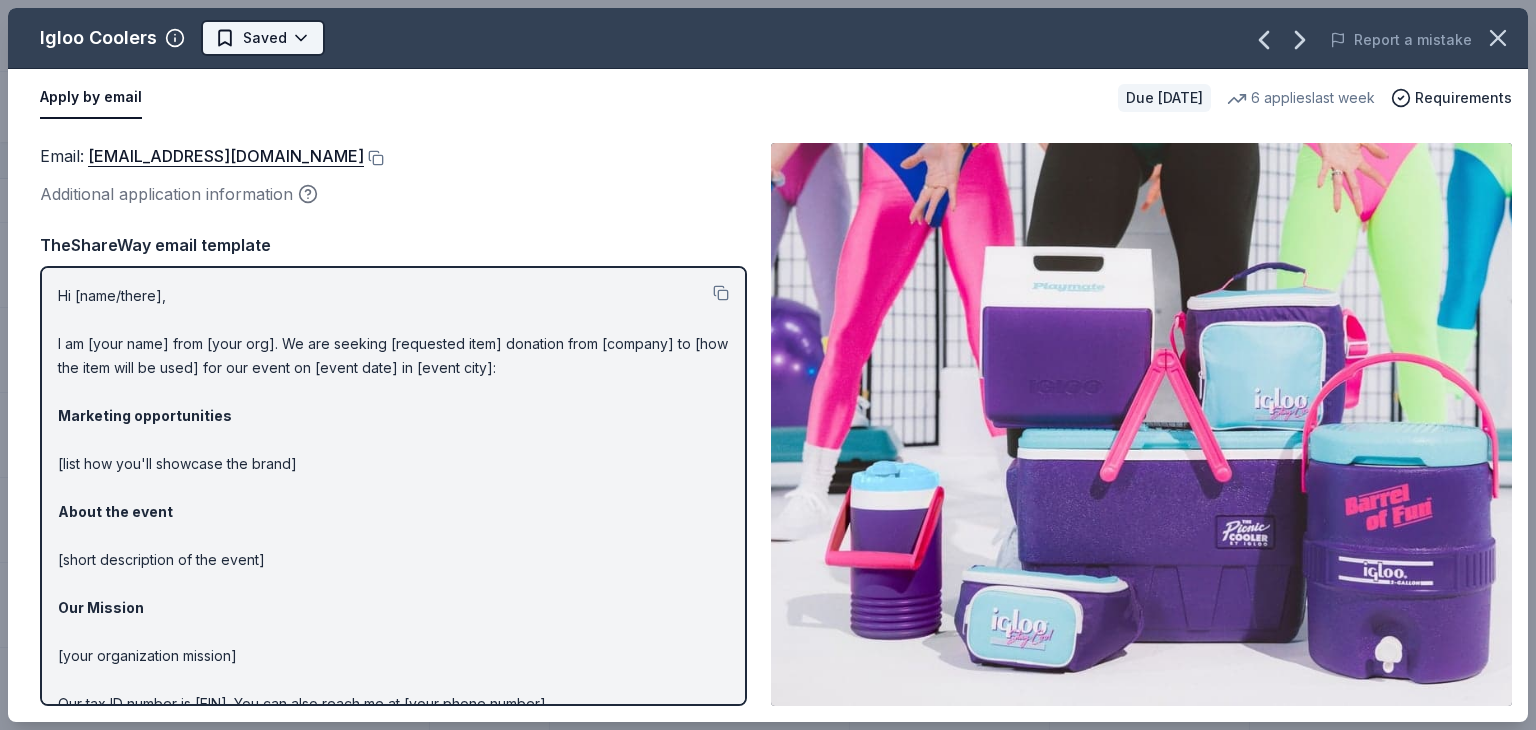 click on "Email Address copied Fall Festival Track  · 159 Discover Earn Rewards 153 Saved 6 Applied Approved Received Declined Not interested Add donor Export CSV Donor Status Donation Apply method Assignee Notes Dutch Bros Coffee Due [DATE] Apply Saved Coffee products, drinkware products, gift cards In person Costco Due [DATE] Apply Saved Monetary grants, no greater than 10% of program's overall budget  In person Dunkin' Donuts Due [DATE] Apply Saved Donuts, breakfast foods, gift card(s) In person Staples Due [DATE] Apply Saved 'We Care' gift cards, stationery and office supply products In person MOD Pizza Due [DATE] Apply Saved Coupon(s), MOD merchandise In person Trader [PERSON_NAME]'s Due [DATE] Apply Saved Food, beverage product(s), gift card(s) In person Cheesecake Factory Due [DATE] Apply Saved Gift Card(s)  In person Sonic  Due [DATE] Apply Saved Gift card(s) In person Outback Steakhouse Due [DATE] Apply Saved Gift certificate(s), food  In person Olive Garden Due [DATE] Apply" at bounding box center [768, 365] 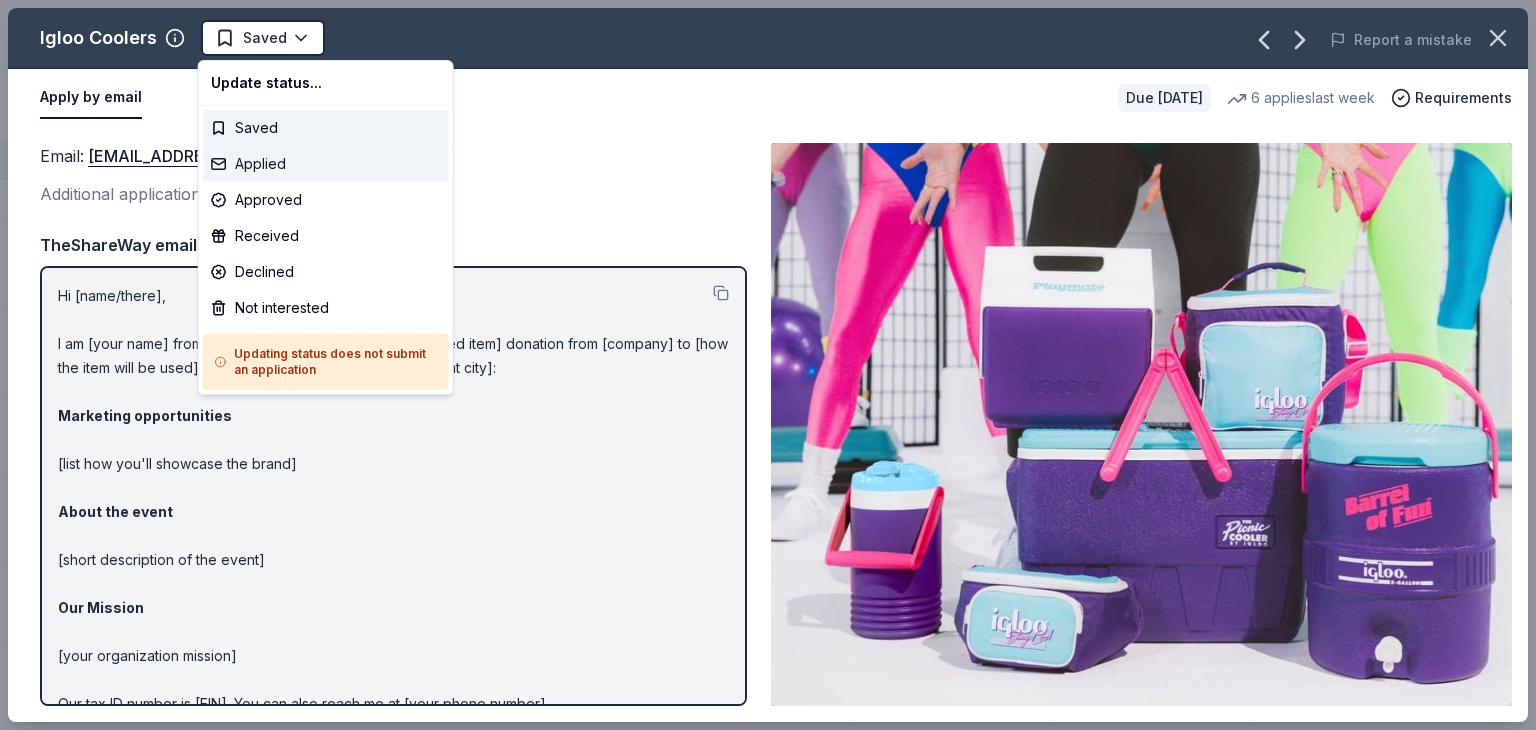 click on "Applied" at bounding box center [326, 164] 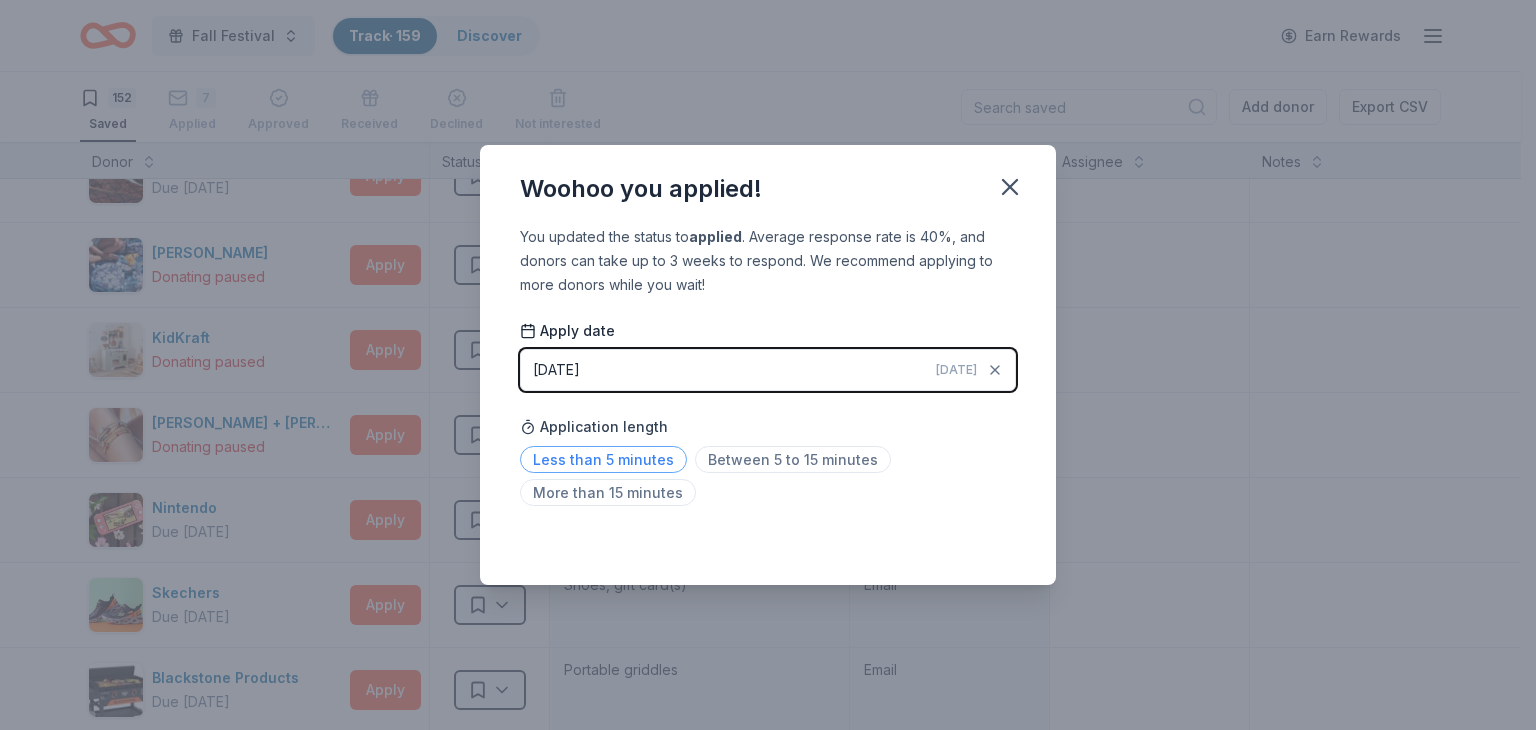 click on "Less than 5 minutes" at bounding box center (603, 459) 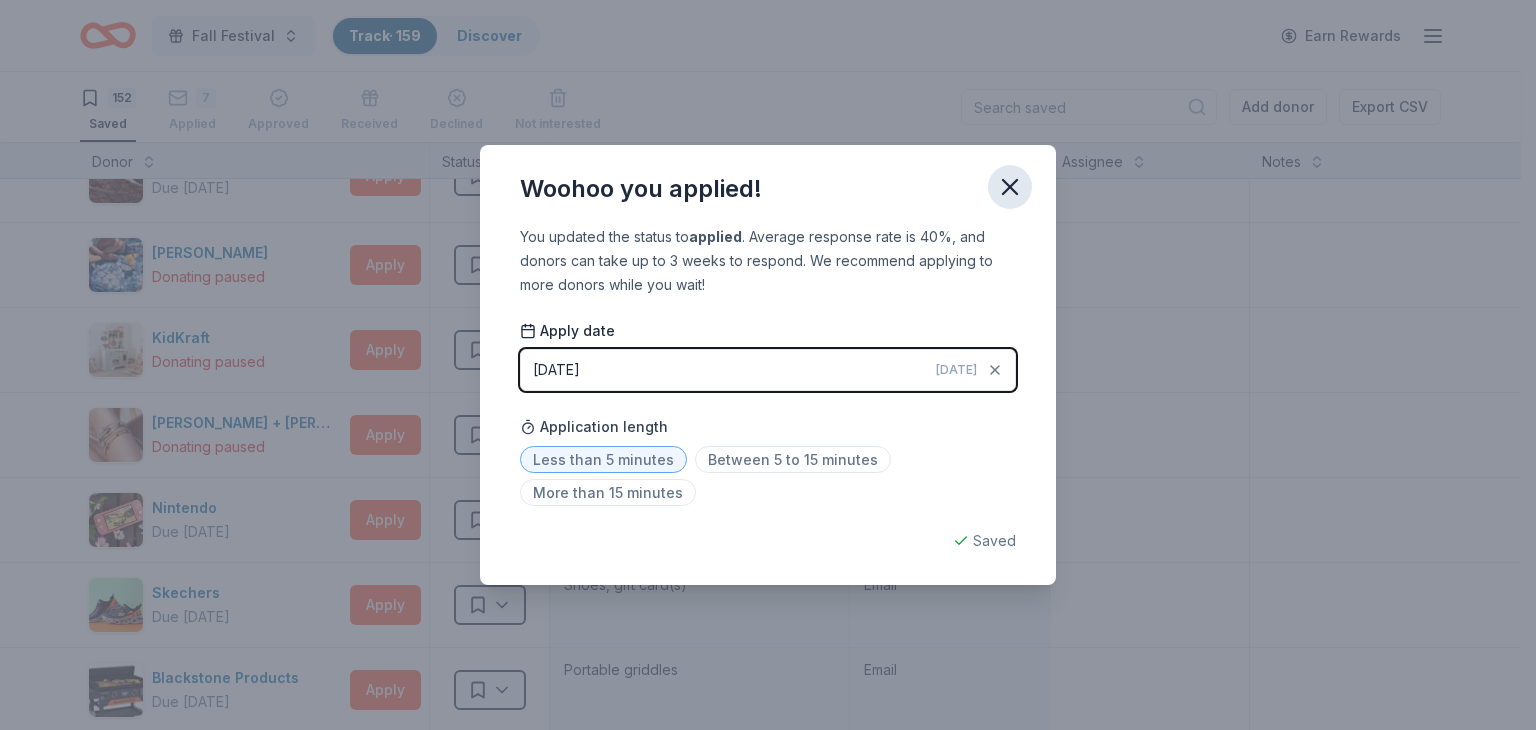 click 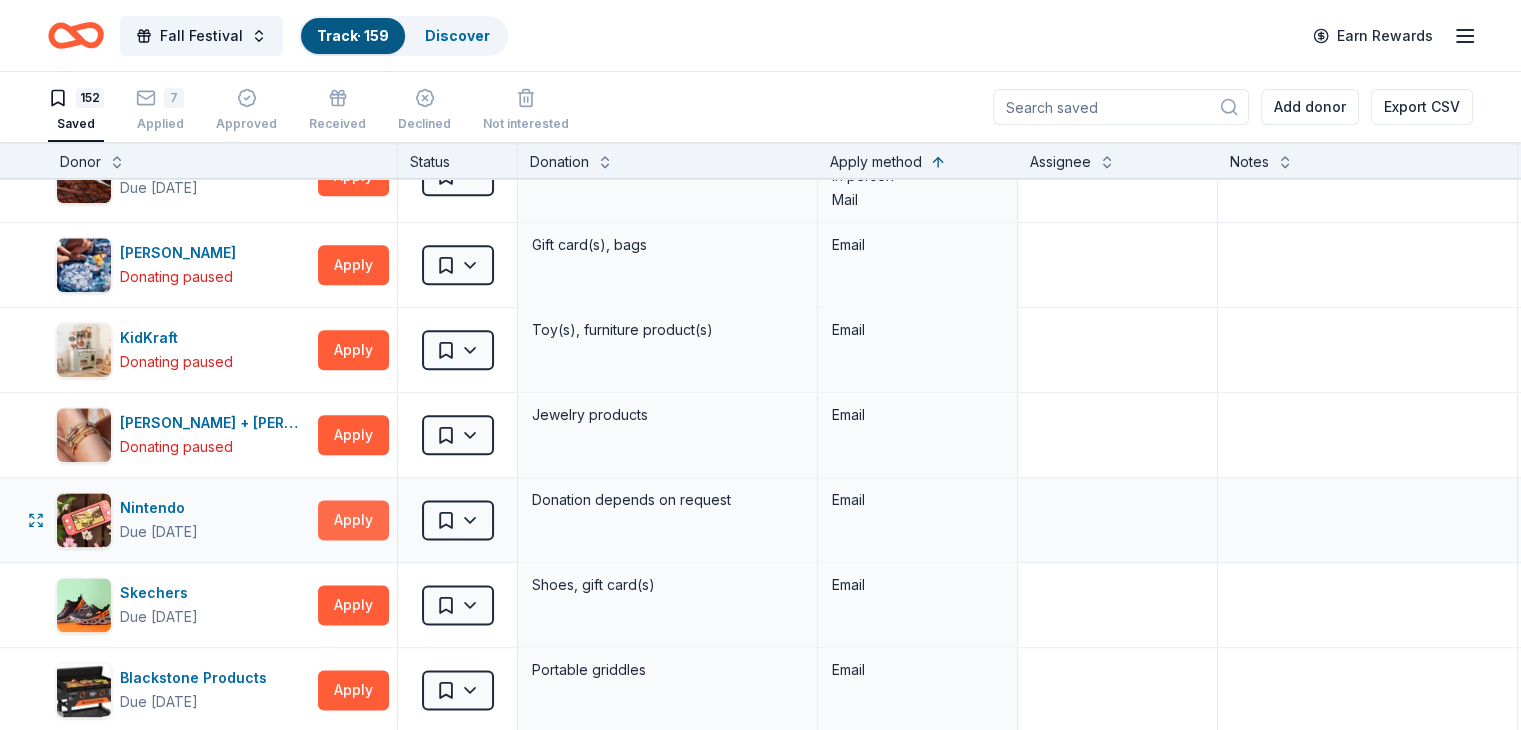 click on "Apply" at bounding box center (353, 520) 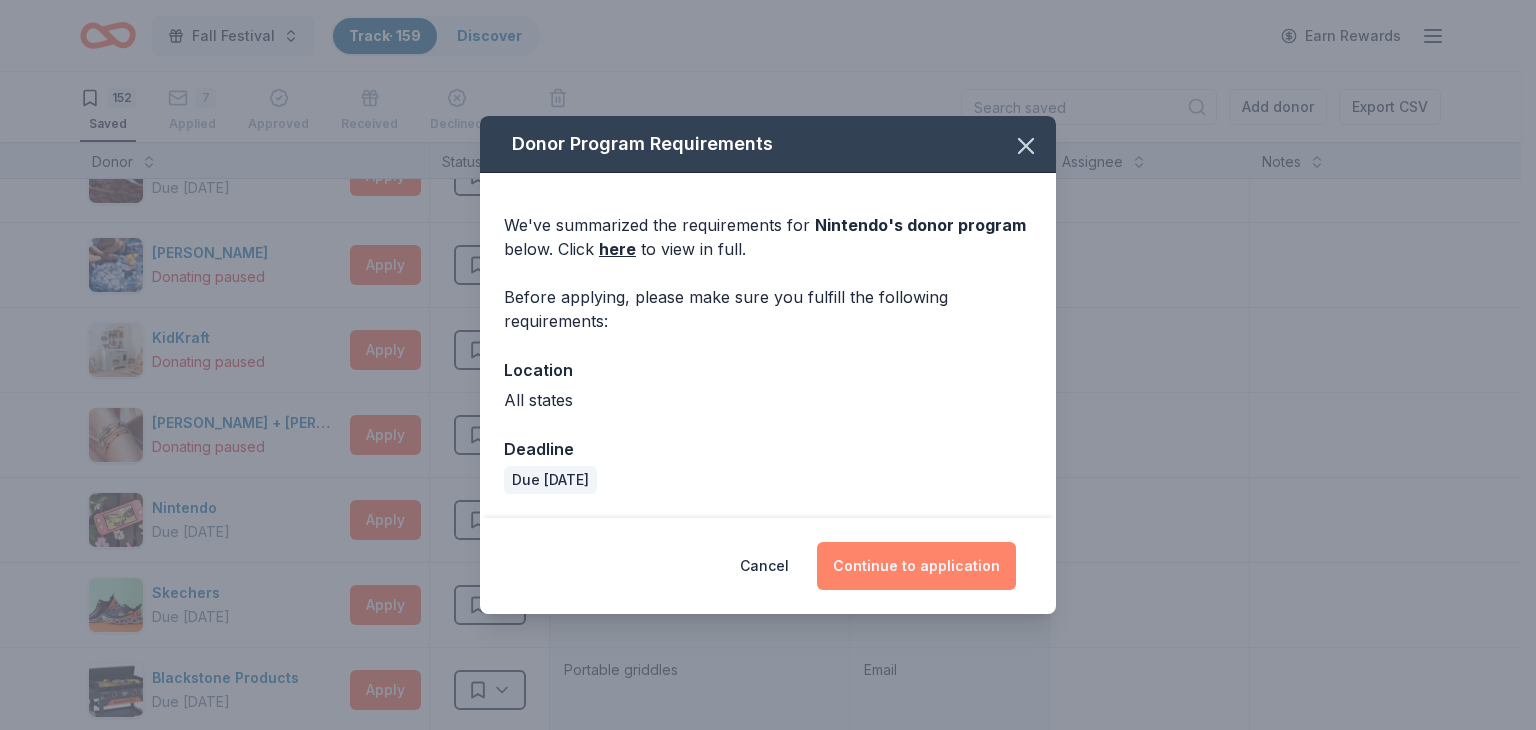 click on "Continue to application" at bounding box center [916, 566] 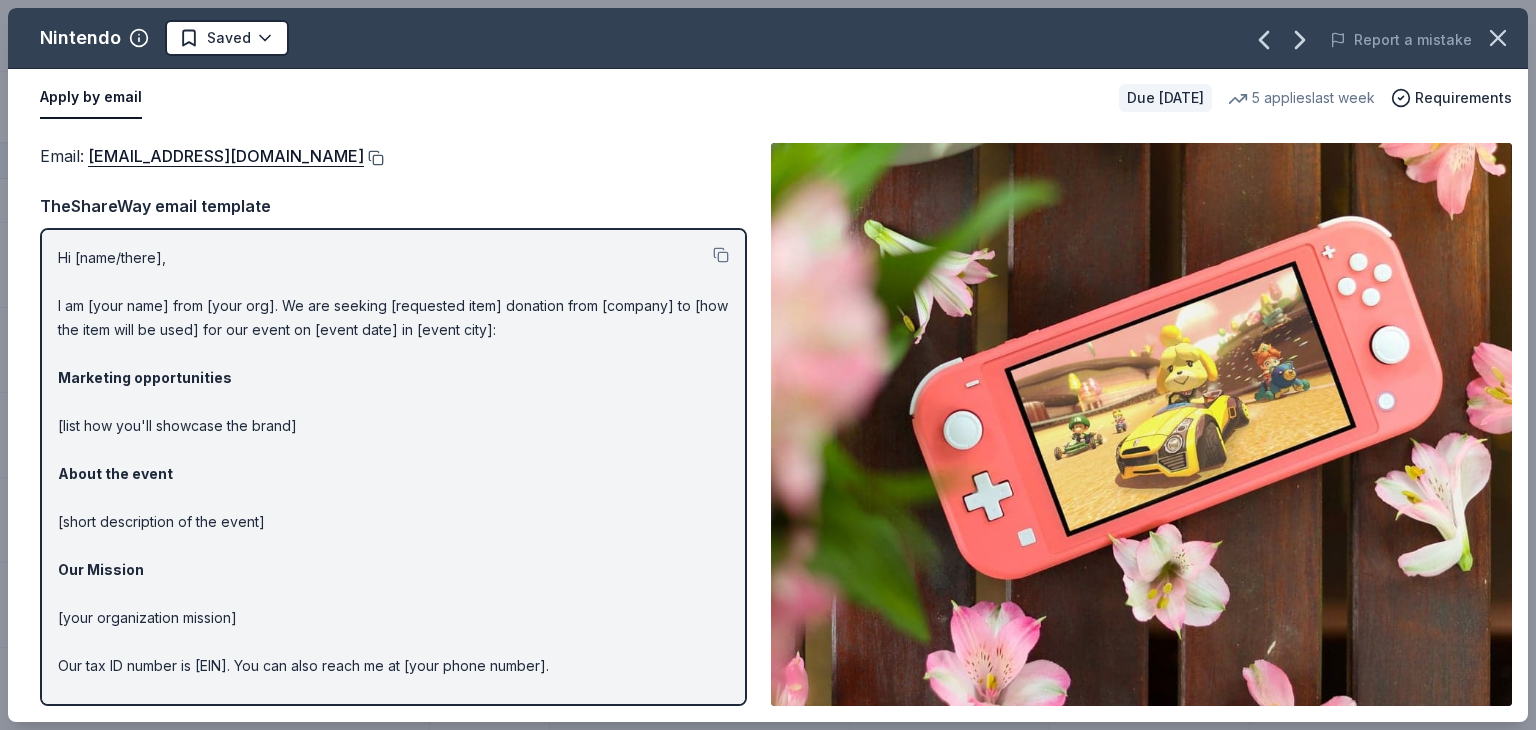 click at bounding box center [374, 158] 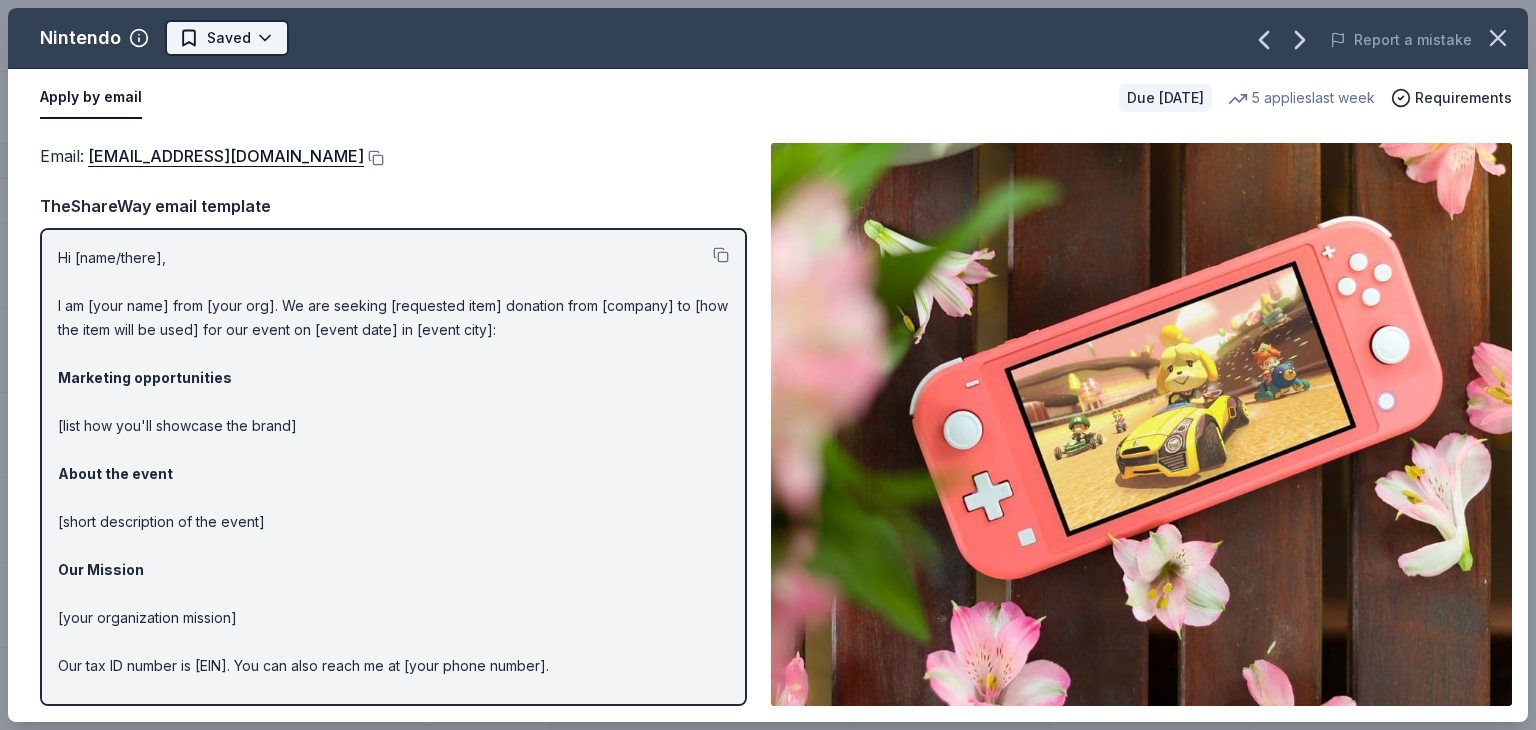 click on "Fall Festival Track  · 159 Discover Earn Rewards 152 Saved 7 Applied Approved Received Declined Not interested Add donor Export CSV Donor Status Donation Apply method Assignee Notes Dutch Bros Coffee Due [DATE] Apply Saved Coffee products, drinkware products, gift cards In person Costco Due [DATE] Apply Saved Monetary grants, no greater than 10% of program's overall budget  In person Dunkin' Donuts Due [DATE] Apply Saved Donuts, breakfast foods, gift card(s) In person Staples Due [DATE] Apply Saved 'We Care' gift cards, stationery and office supply products In person MOD Pizza Due [DATE] Apply Saved Coupon(s), MOD merchandise In person Trader [PERSON_NAME]'s Due [DATE] Apply Saved Food, beverage product(s), gift card(s) In person Cheesecake Factory Due [DATE] Apply Saved Gift Card(s)  In person Sonic  Due [DATE] Apply Saved Gift card(s) In person Outback Steakhouse Due [DATE] Apply Saved Gift certificate(s), food  In person Olive Garden Due [DATE] Apply Saved In person Apply" at bounding box center (768, 365) 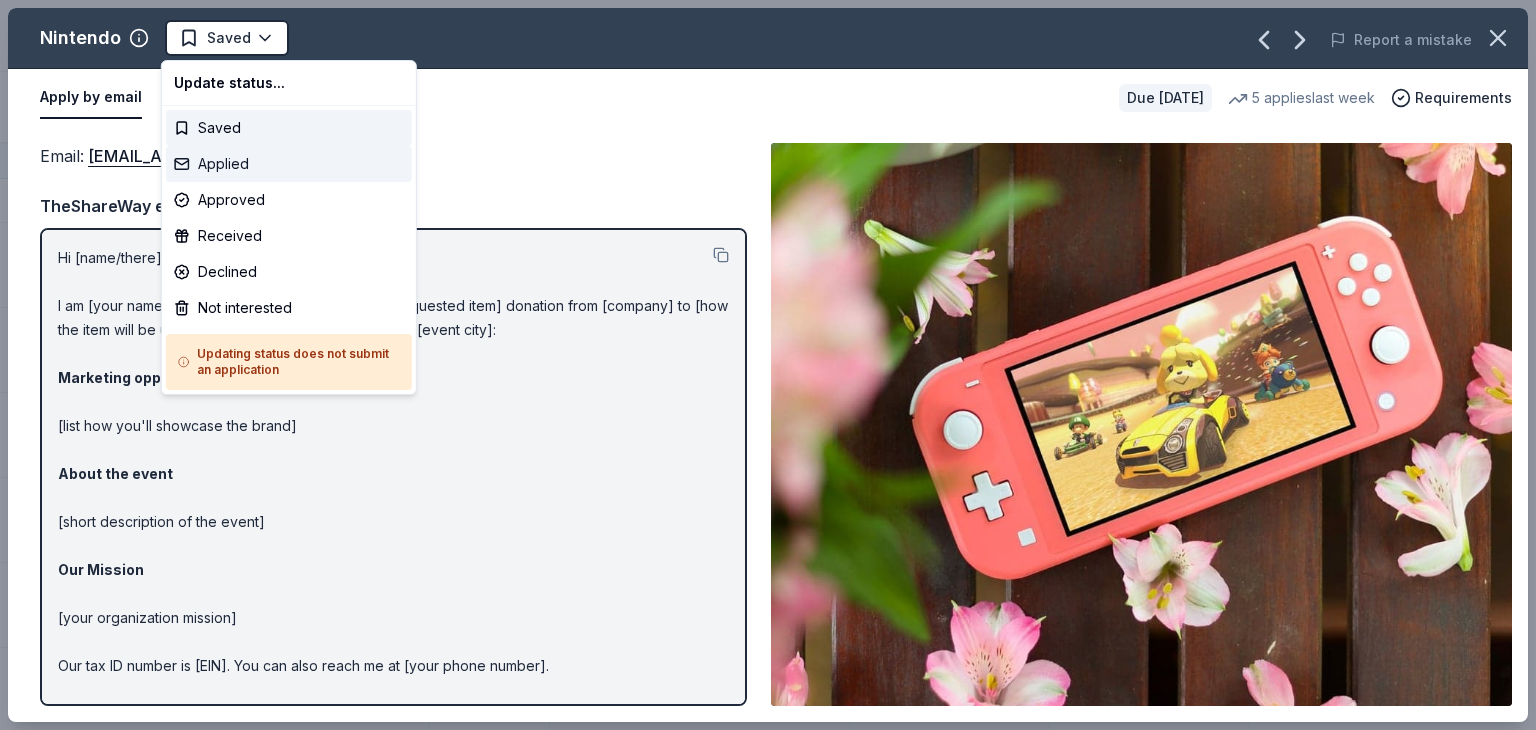 click on "Applied" at bounding box center (289, 164) 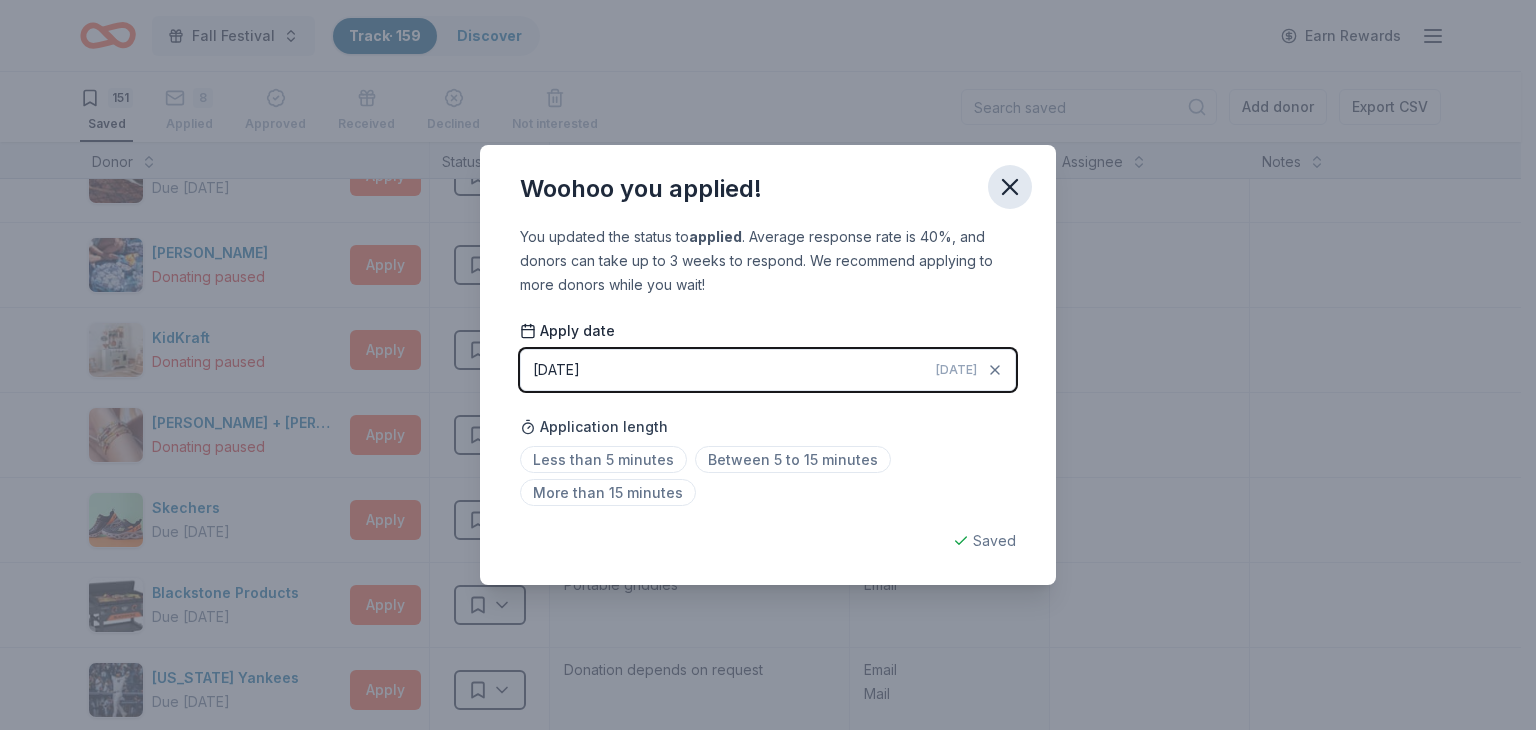 click 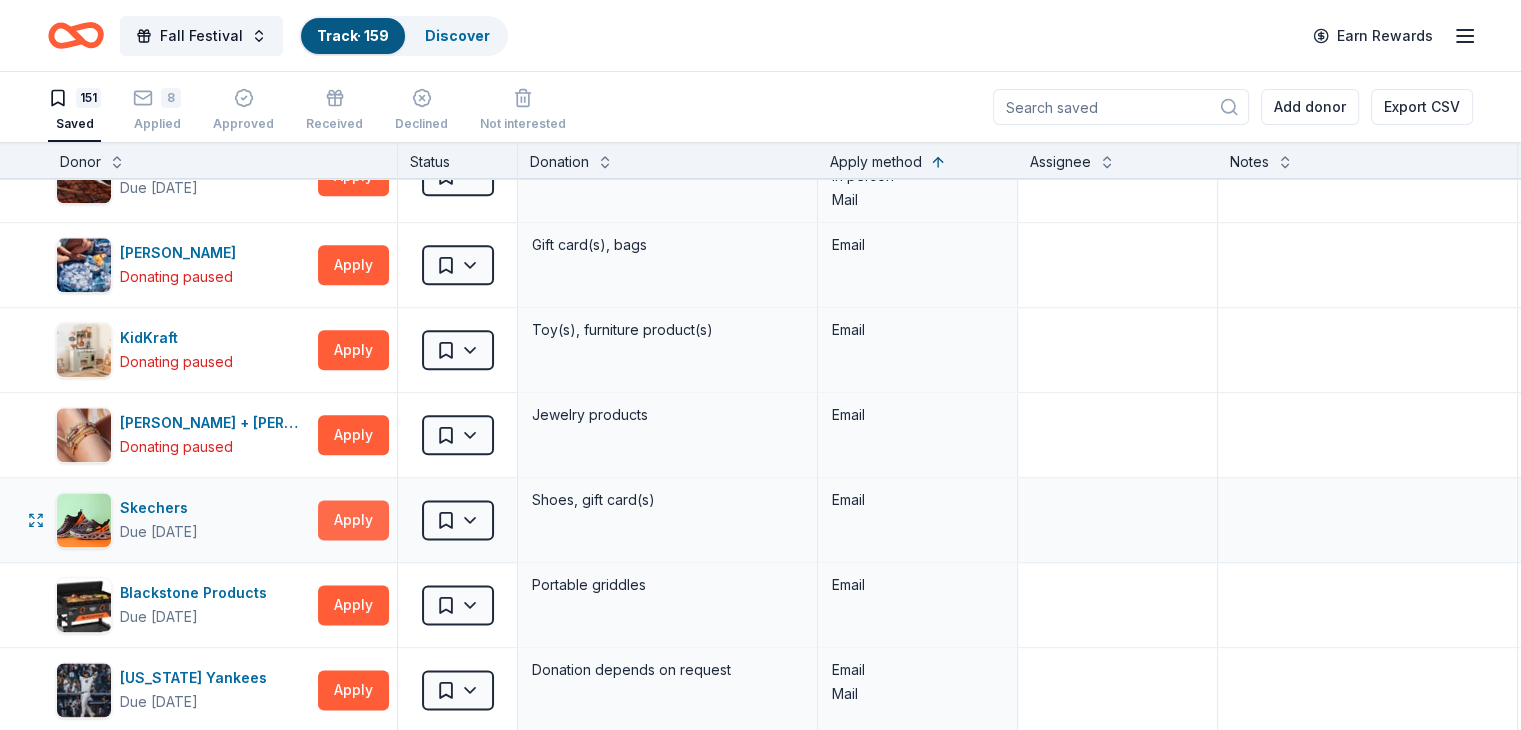click on "Apply" at bounding box center (353, 520) 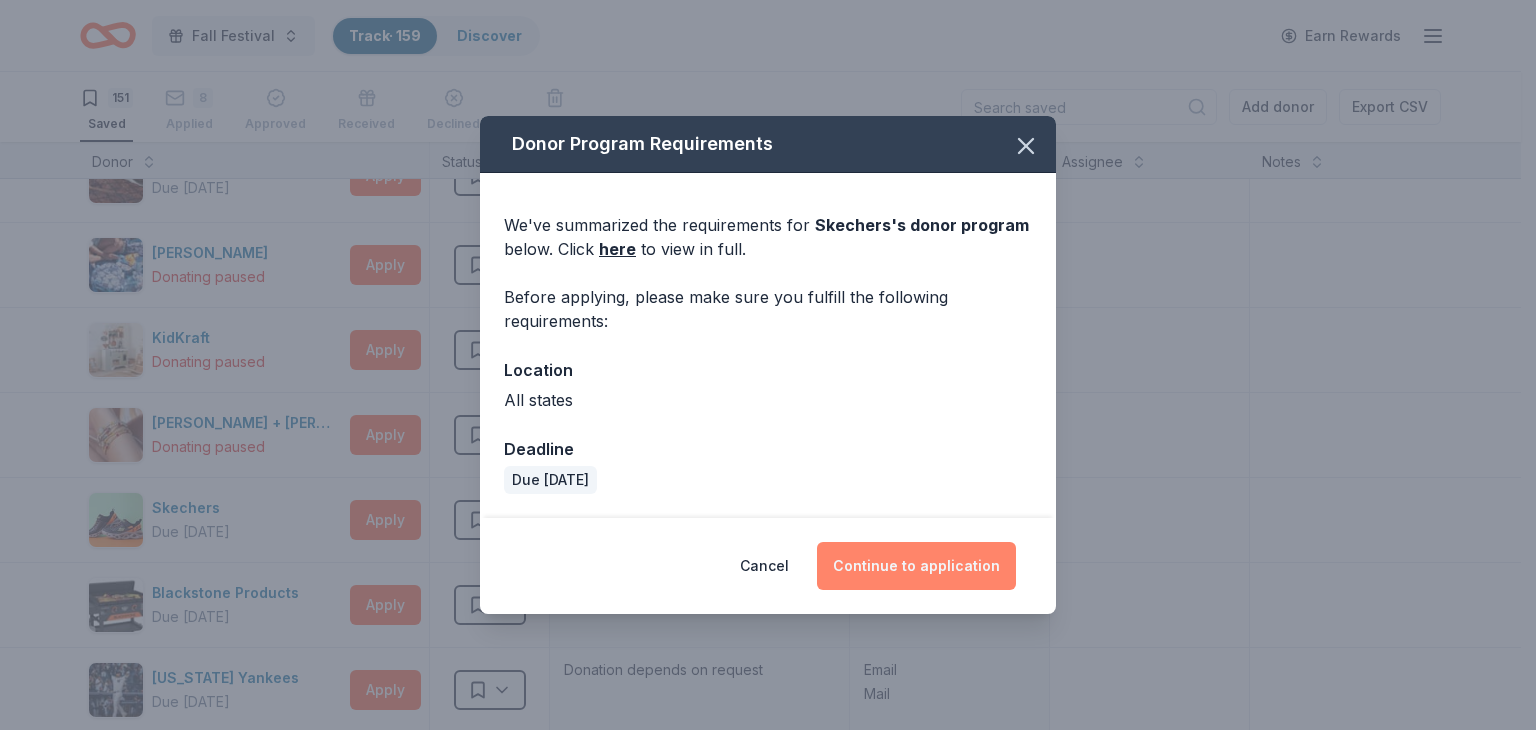 click on "Continue to application" at bounding box center [916, 566] 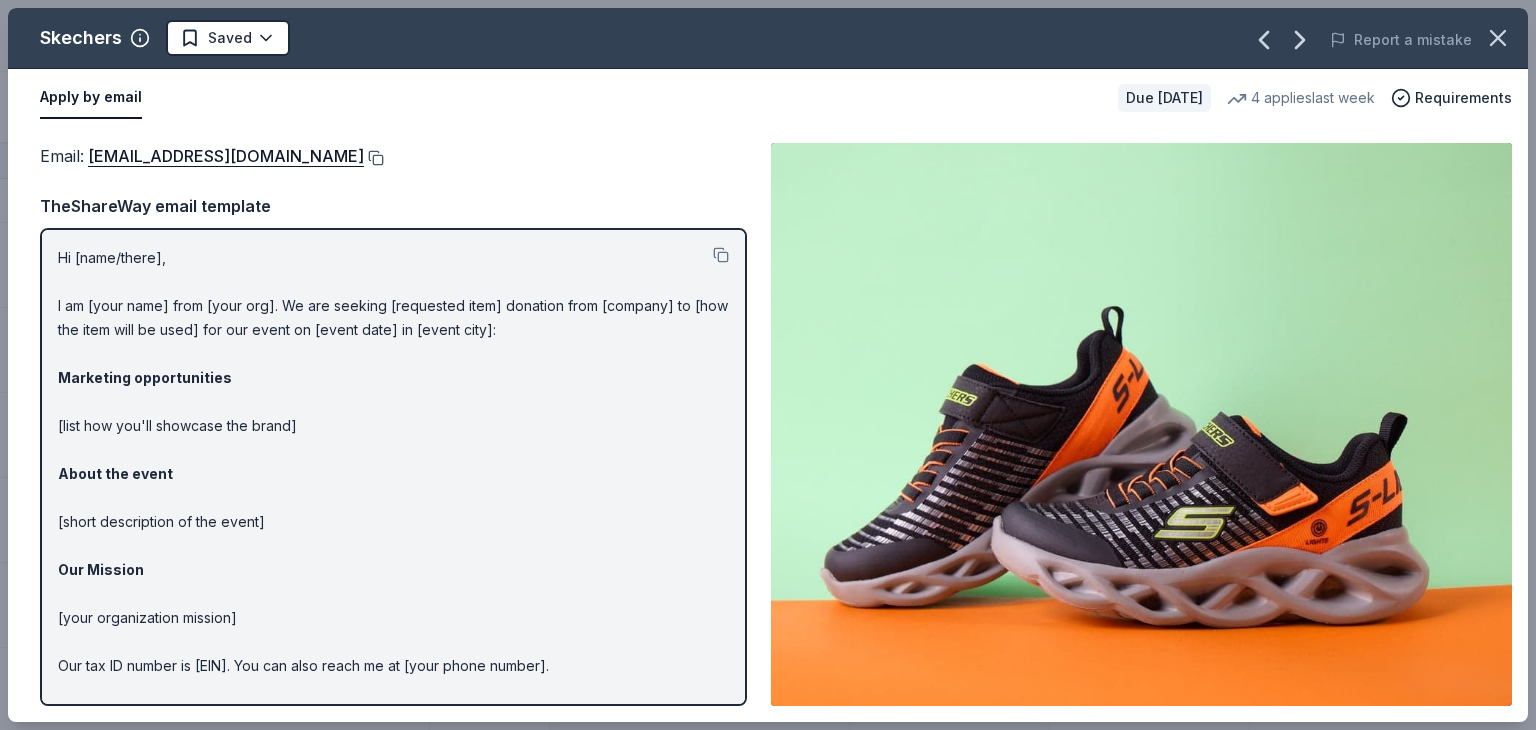 click at bounding box center (374, 158) 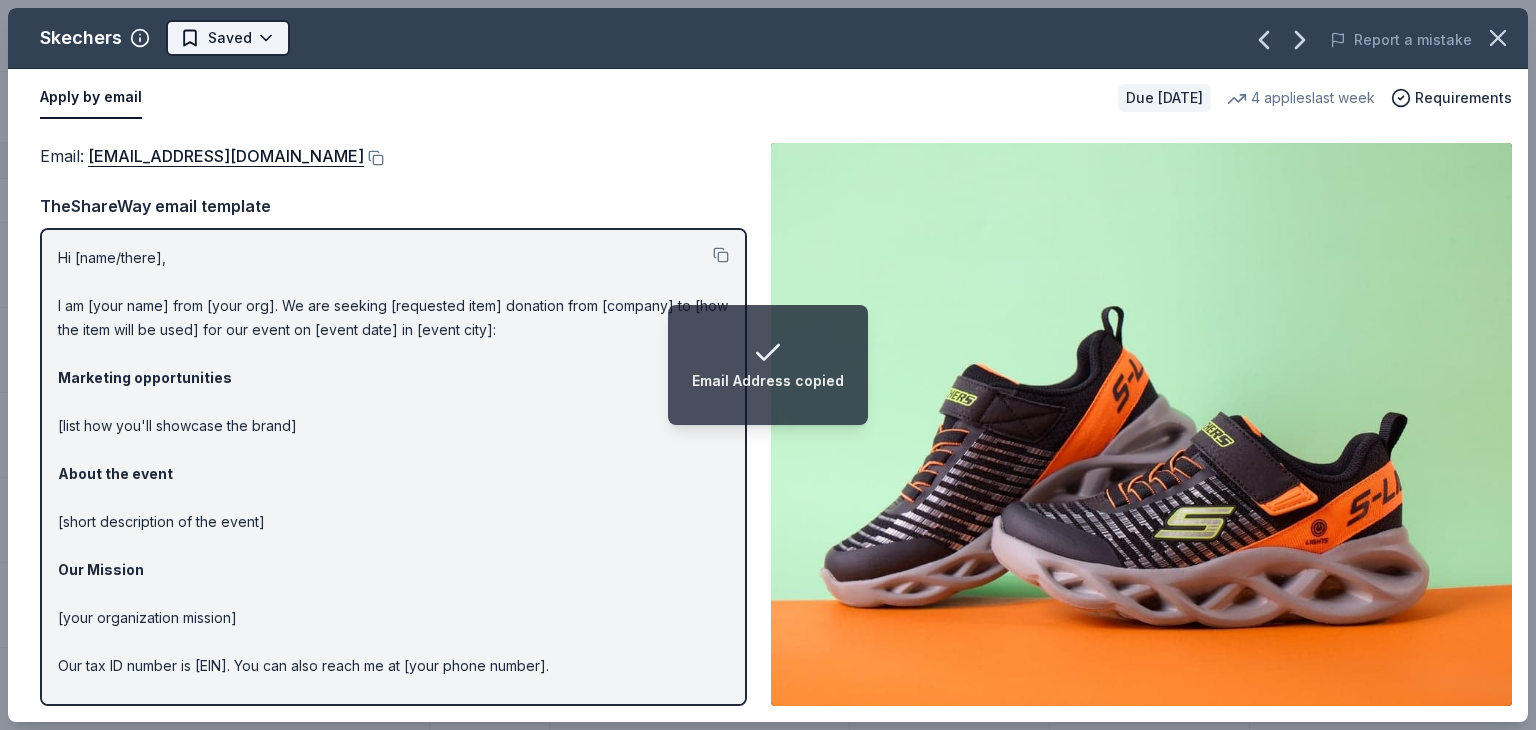 click on "Email Address copied Fall Festival Track  · 159 Discover Earn Rewards 151 Saved 8 Applied Approved Received Declined Not interested Add donor Export CSV Donor Status Donation Apply method Assignee Notes Dutch Bros Coffee Due [DATE] Apply Saved Coffee products, drinkware products, gift cards In person Costco Due [DATE] Apply Saved Monetary grants, no greater than 10% of program's overall budget  In person Dunkin' Donuts Due [DATE] Apply Saved Donuts, breakfast foods, gift card(s) In person Staples Due [DATE] Apply Saved 'We Care' gift cards, stationery and office supply products In person MOD Pizza Due [DATE] Apply Saved Coupon(s), MOD merchandise In person Trader [PERSON_NAME]'s Due [DATE] Apply Saved Food, beverage product(s), gift card(s) In person Cheesecake Factory Due [DATE] Apply Saved Gift Card(s)  In person Sonic  Due [DATE] Apply Saved Gift card(s) In person Outback Steakhouse Due [DATE] Apply Saved Gift certificate(s), food  In person Olive Garden Due [DATE] Apply" at bounding box center [768, 365] 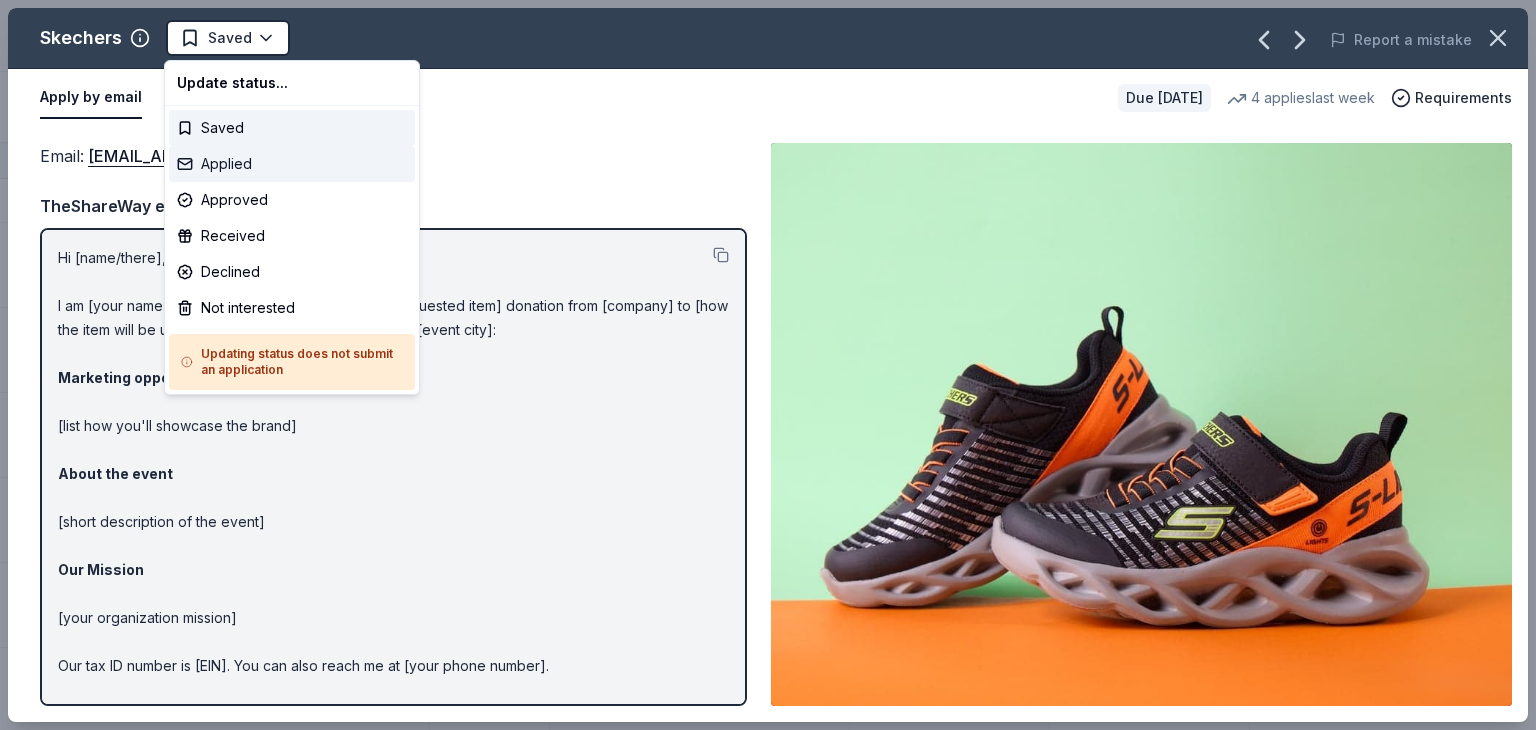 click on "Applied" at bounding box center (292, 164) 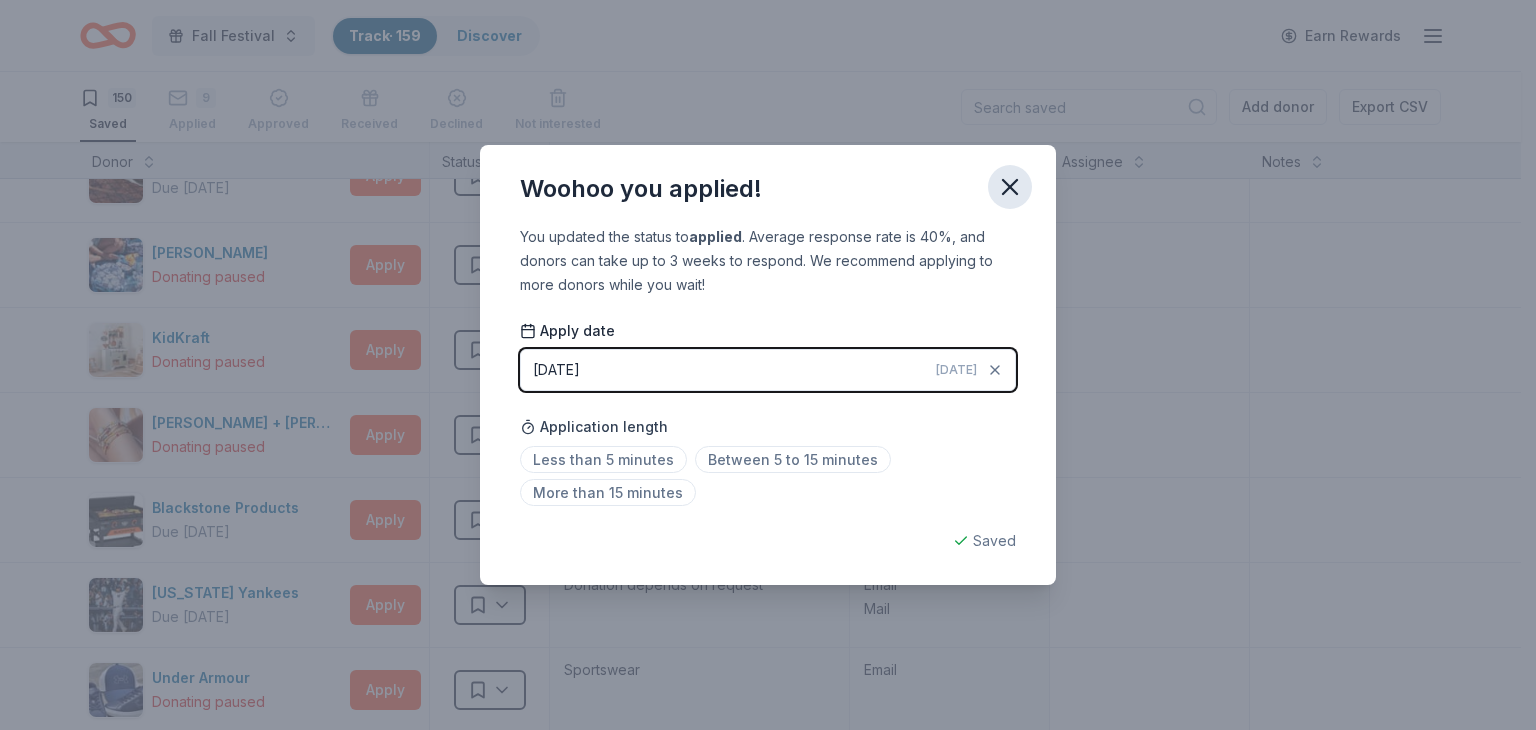 click 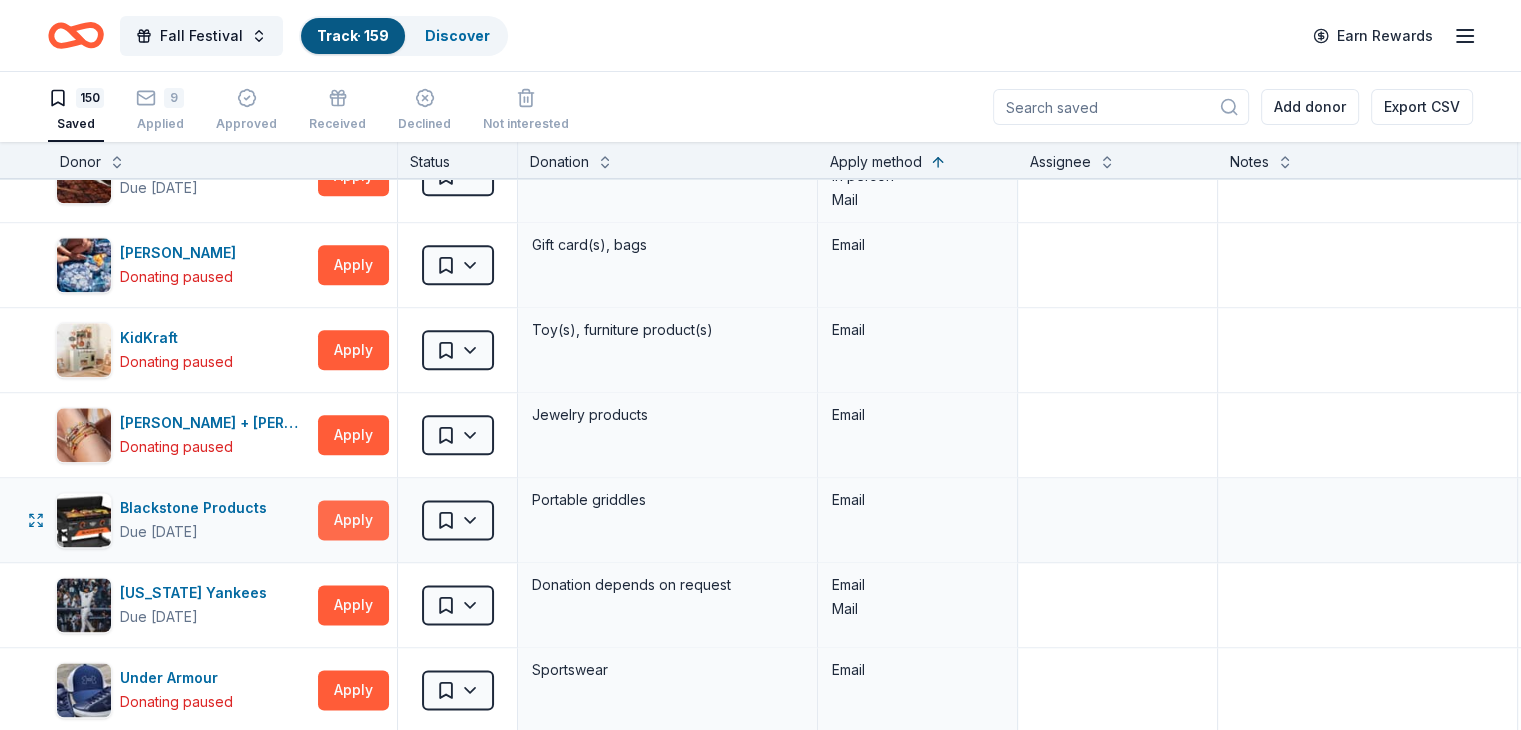 click on "Apply" at bounding box center [353, 520] 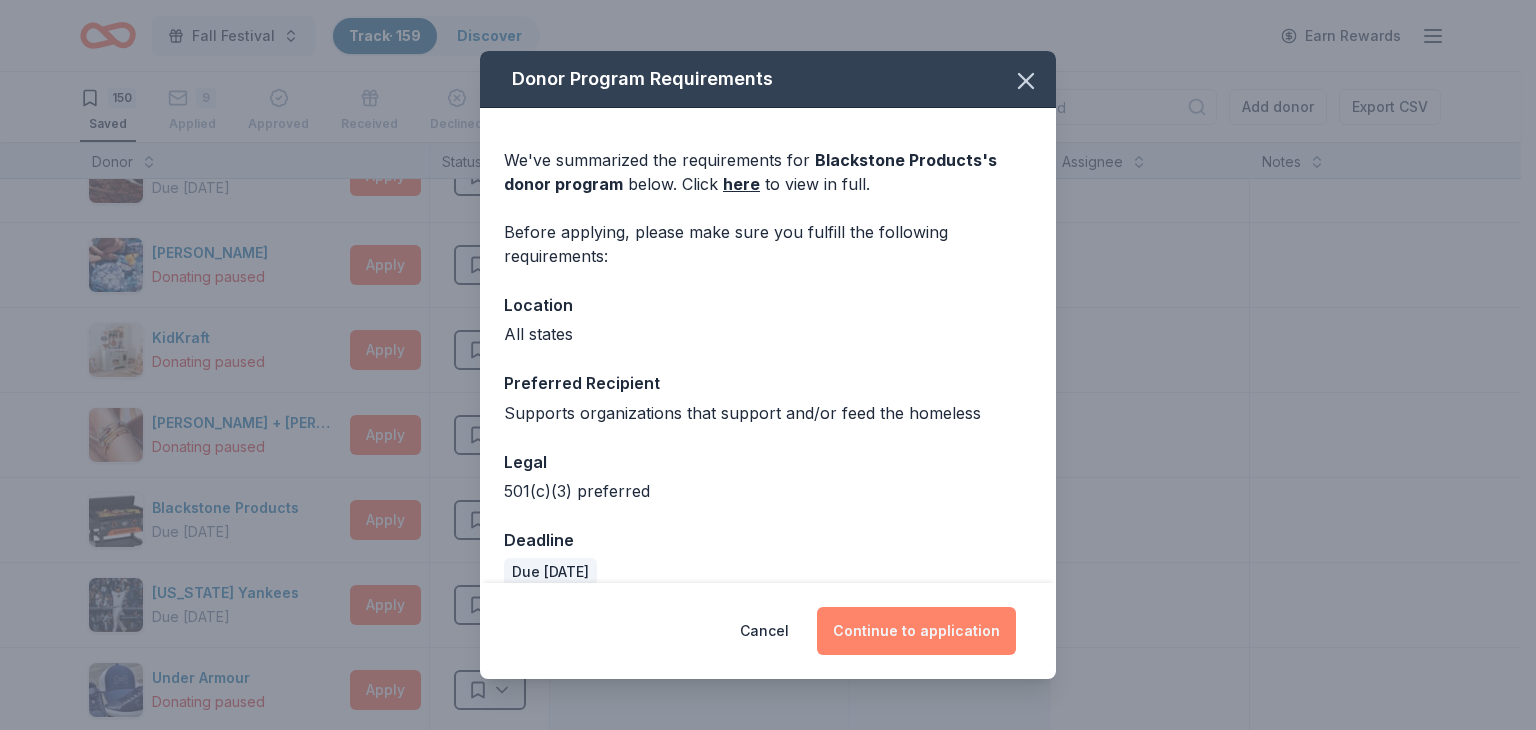 click on "Continue to application" at bounding box center [916, 631] 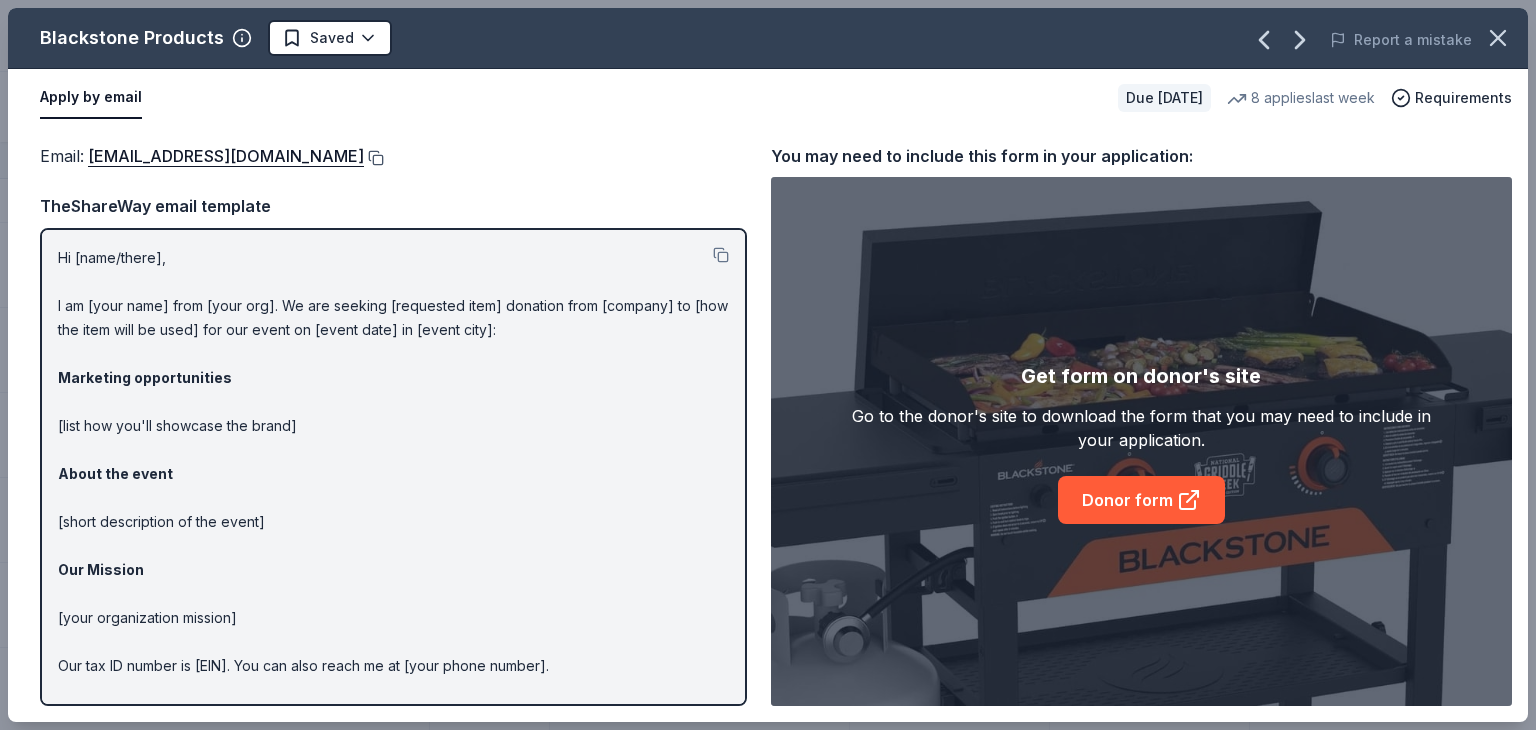 click at bounding box center [374, 158] 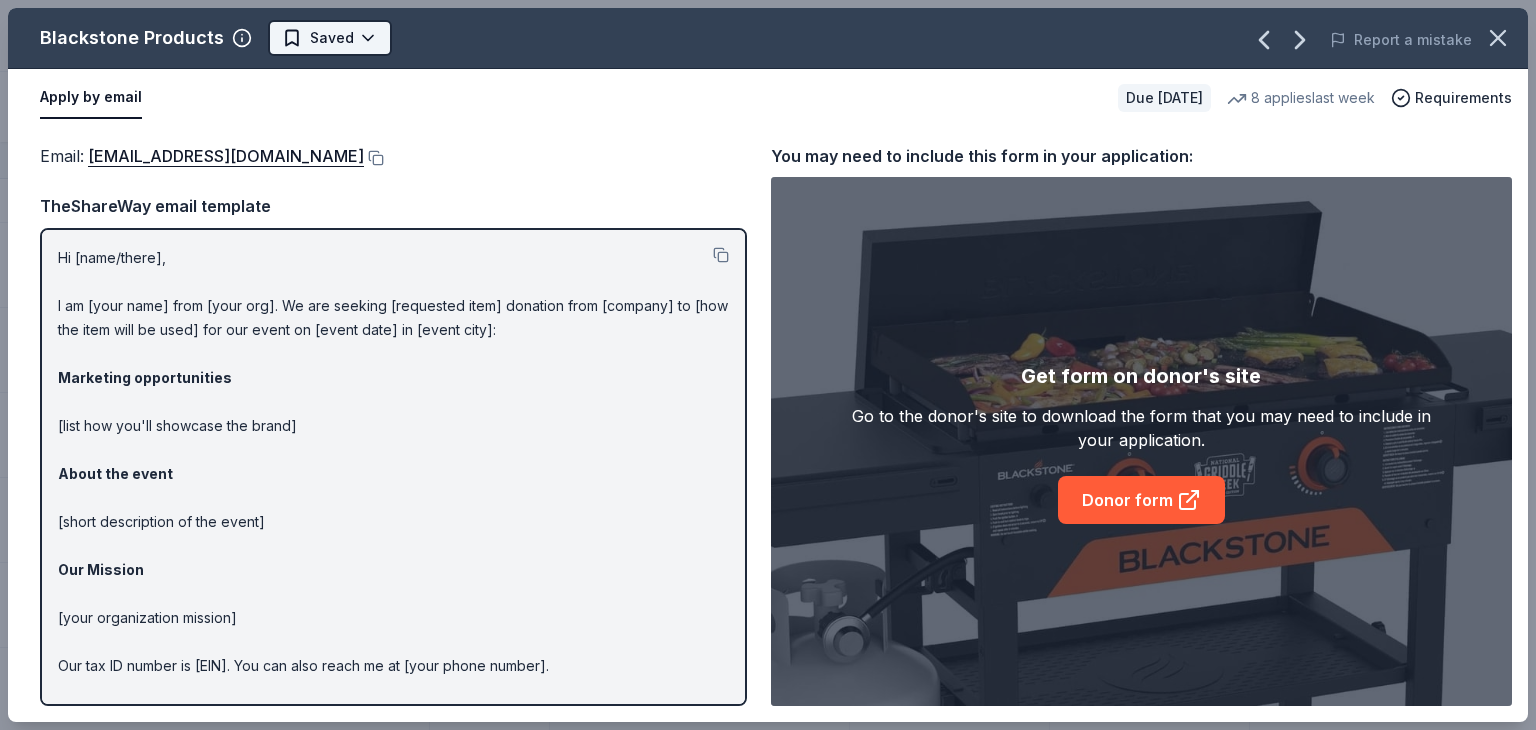 click on "Fall Festival Track  · 159 Discover Earn Rewards 150 Saved 9 Applied Approved Received Declined Not interested Add donor Export CSV Donor Status Donation Apply method Assignee Notes Dutch Bros Coffee Due [DATE] Apply Saved Coffee products, drinkware products, gift cards In person Costco Due [DATE] Apply Saved Monetary grants, no greater than 10% of program's overall budget  In person Dunkin' Donuts Due [DATE] Apply Saved Donuts, breakfast foods, gift card(s) In person Staples Due [DATE] Apply Saved 'We Care' gift cards, stationery and office supply products In person MOD Pizza Due [DATE] Apply Saved Coupon(s), MOD merchandise In person Trader [PERSON_NAME]'s Due [DATE] Apply Saved Food, beverage product(s), gift card(s) In person Cheesecake Factory Due [DATE] Apply Saved Gift Card(s)  In person Sonic  Due [DATE] Apply Saved Gift card(s) In person Outback Steakhouse Due [DATE] Apply Saved Gift certificate(s), food  In person Olive Garden Due [DATE] Apply Saved In person Apply" at bounding box center (768, 365) 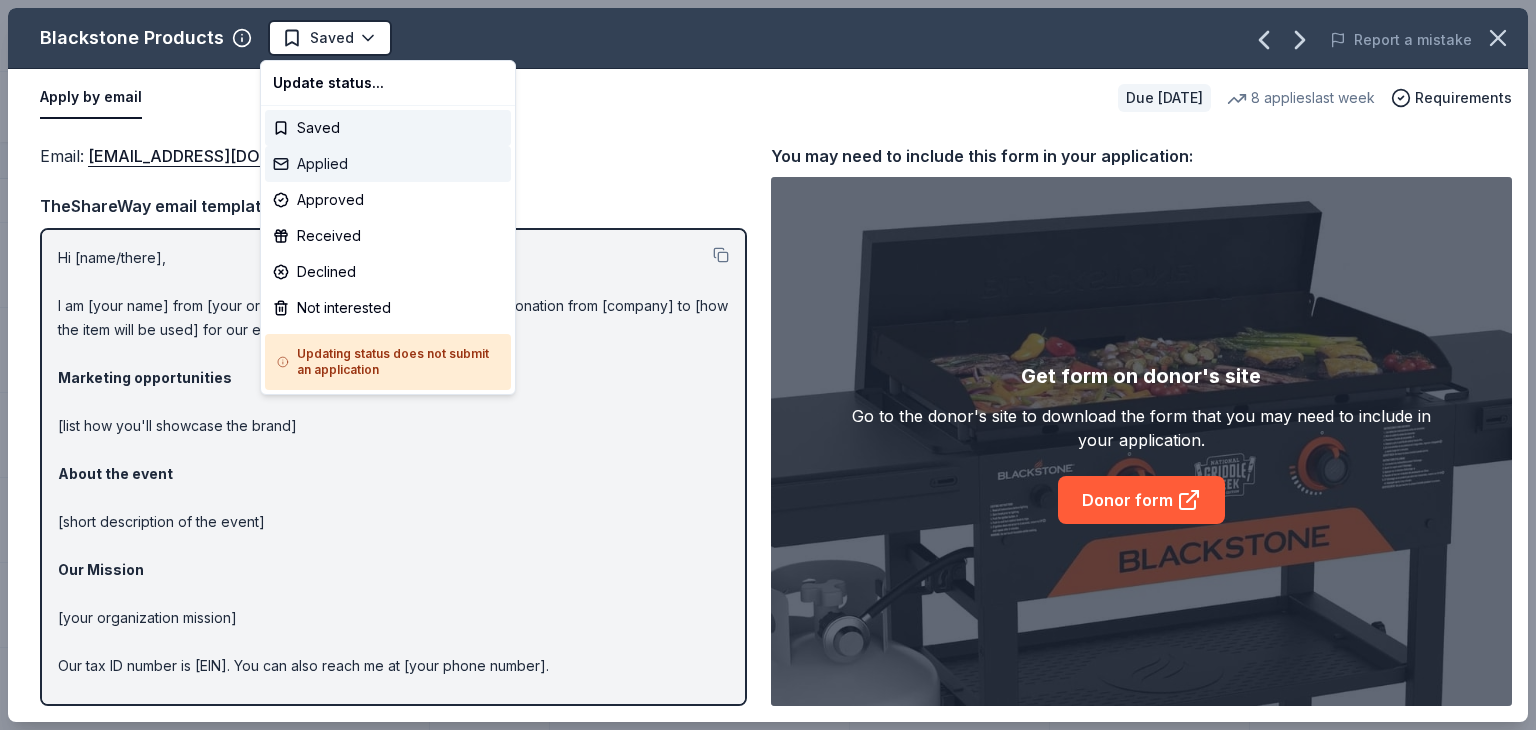 click on "Applied" at bounding box center (388, 164) 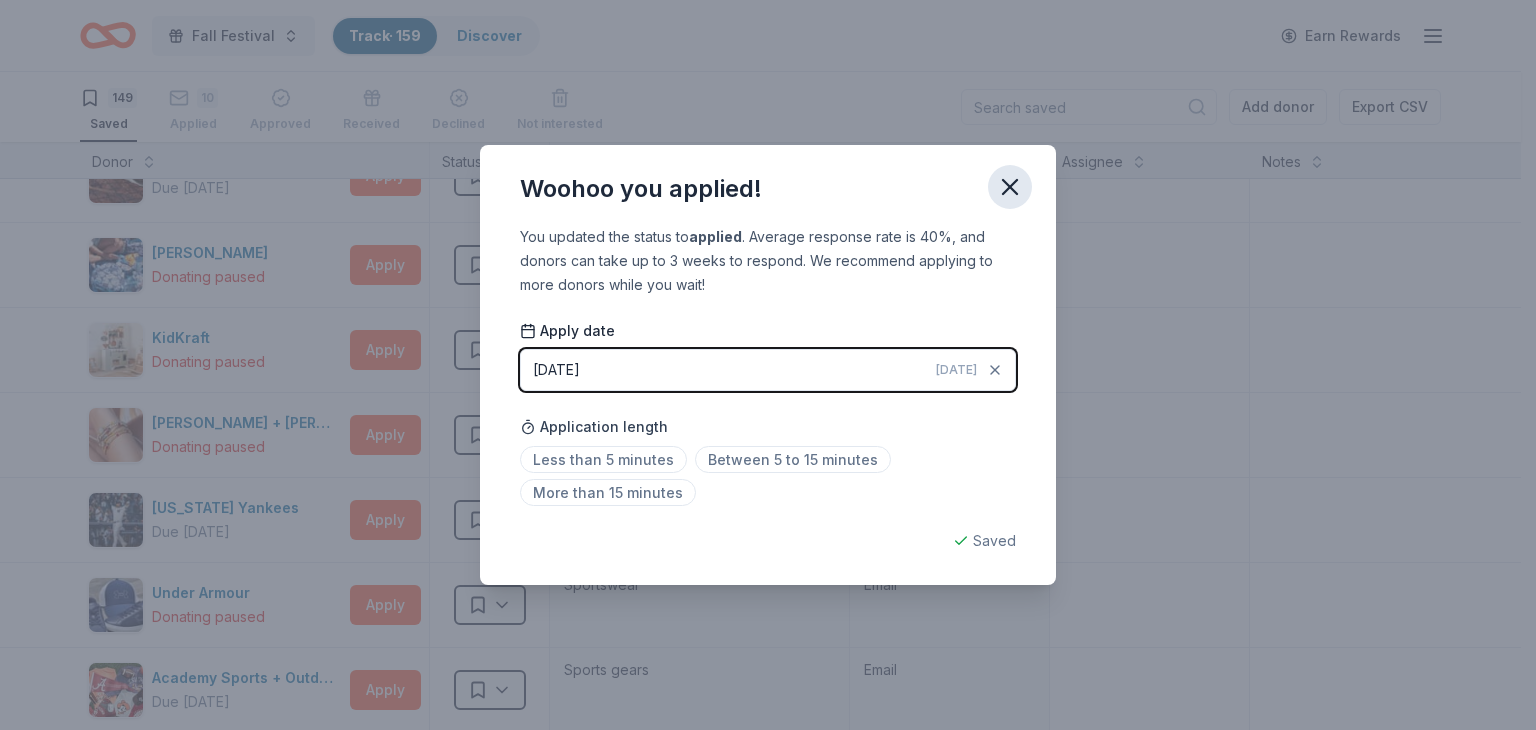 click 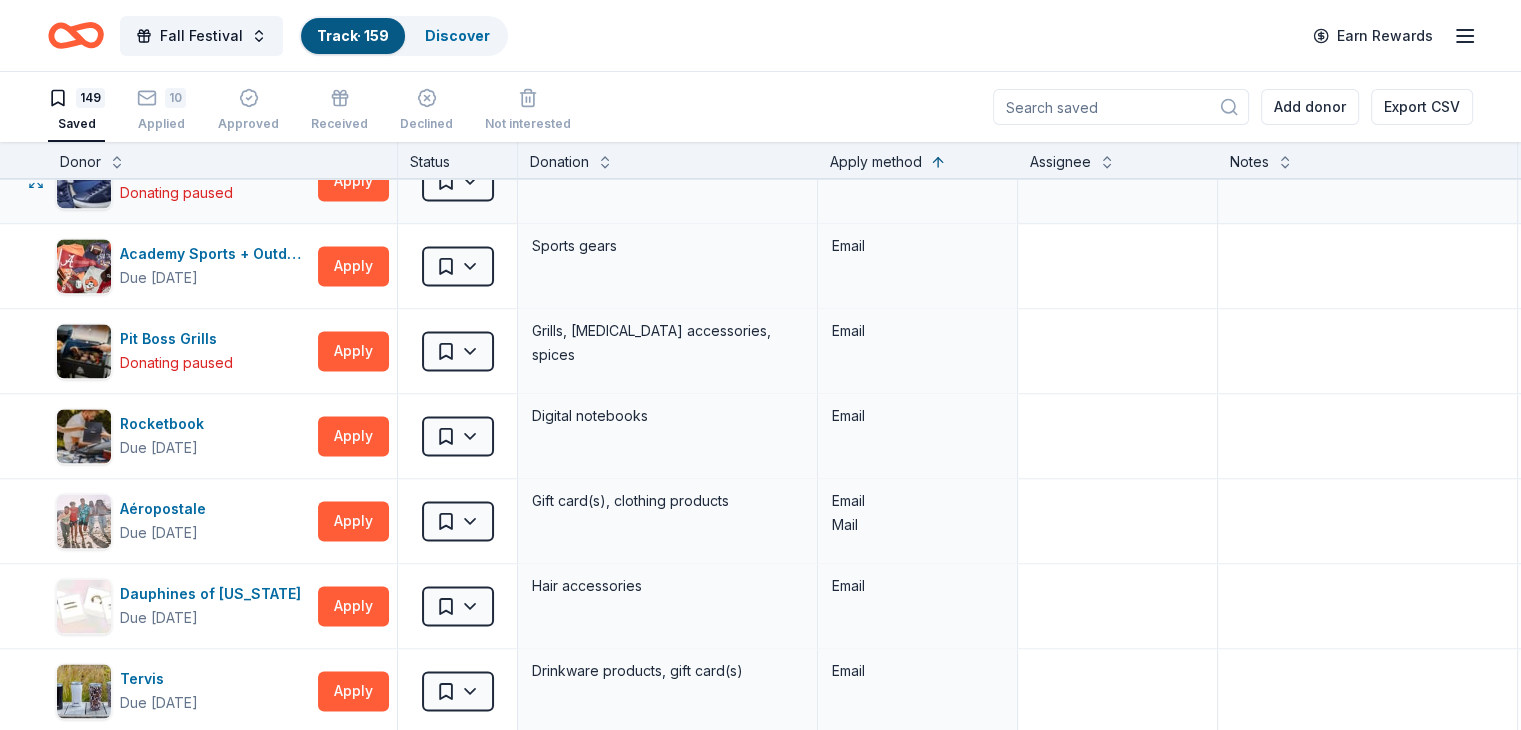 scroll, scrollTop: 2940, scrollLeft: 0, axis: vertical 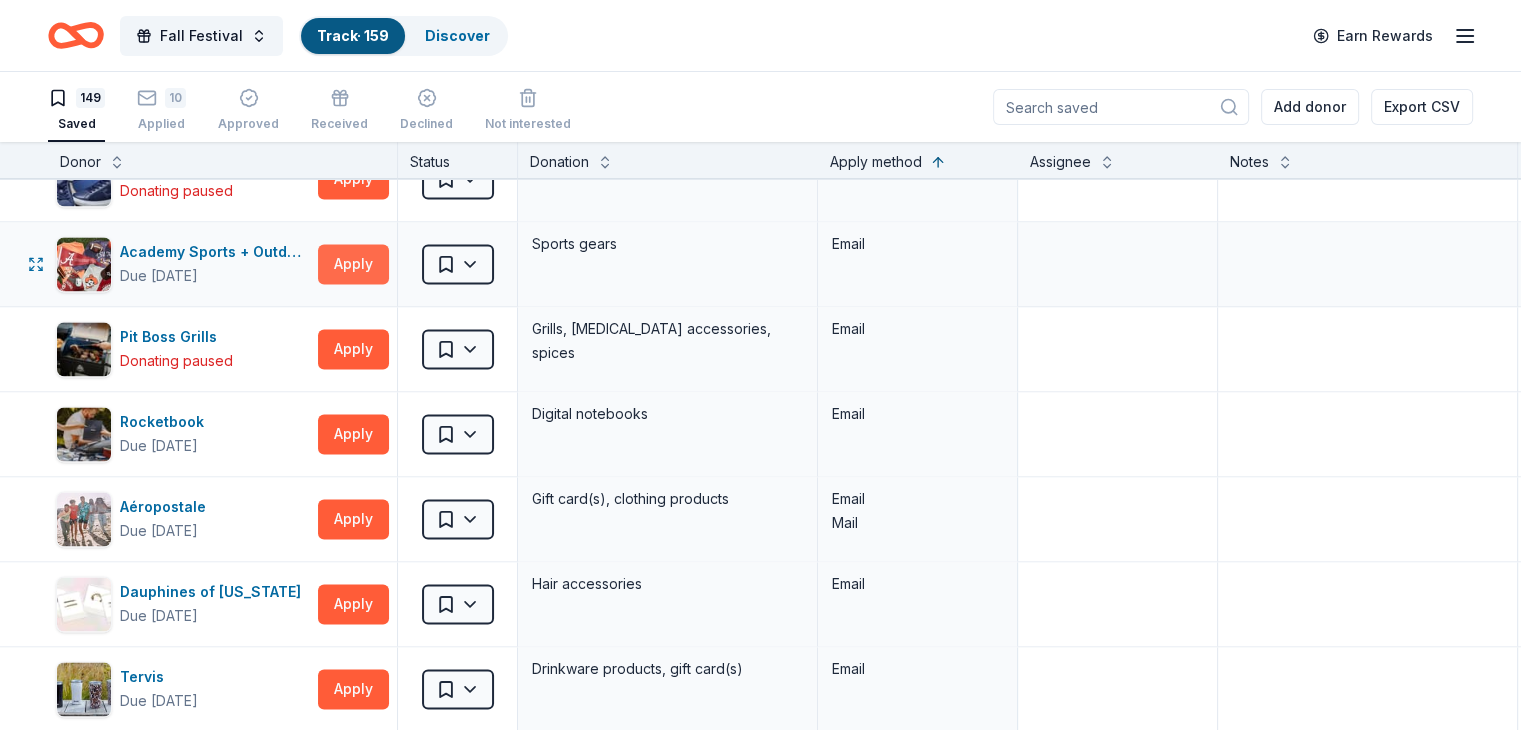 click on "Apply" at bounding box center [353, 264] 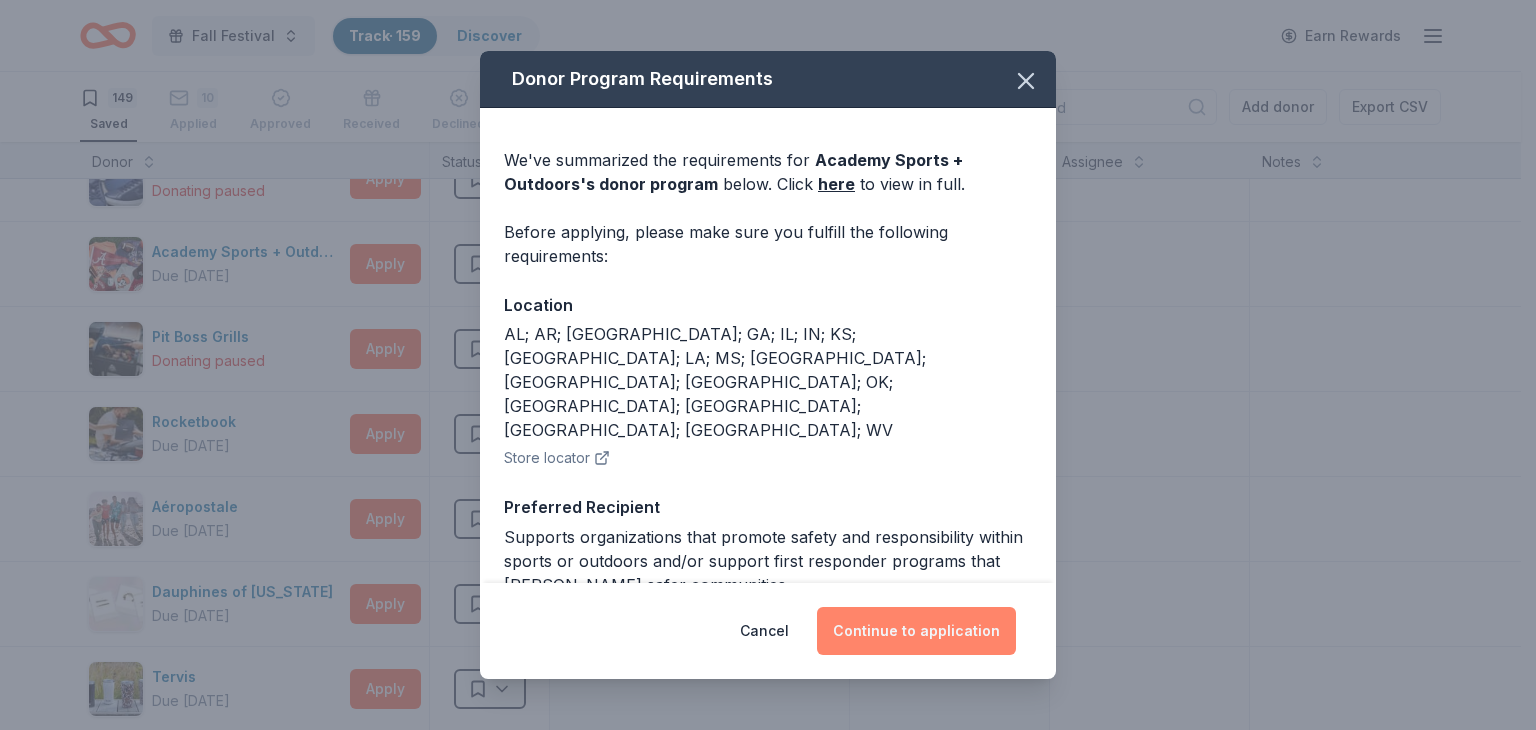 click on "Continue to application" at bounding box center [916, 631] 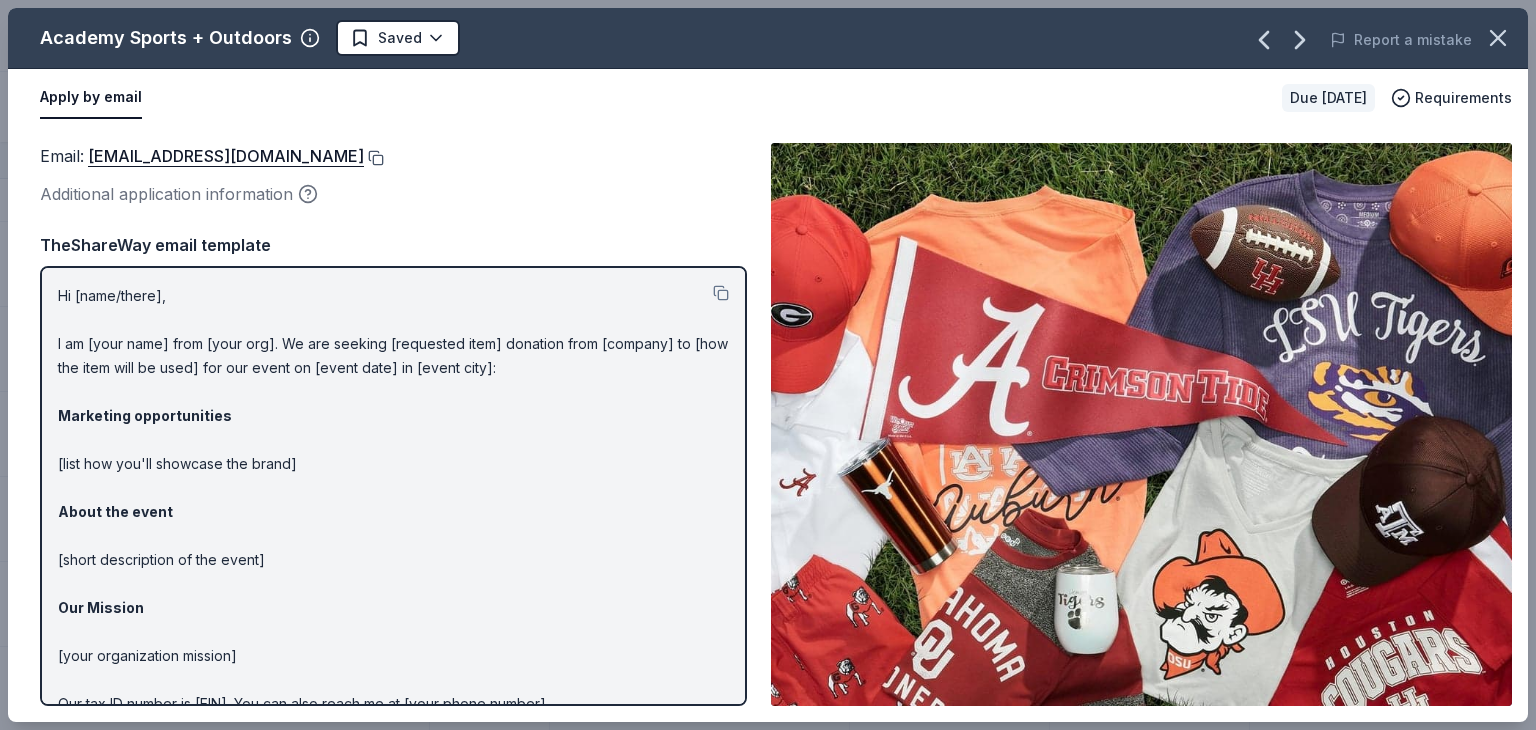 click at bounding box center [374, 158] 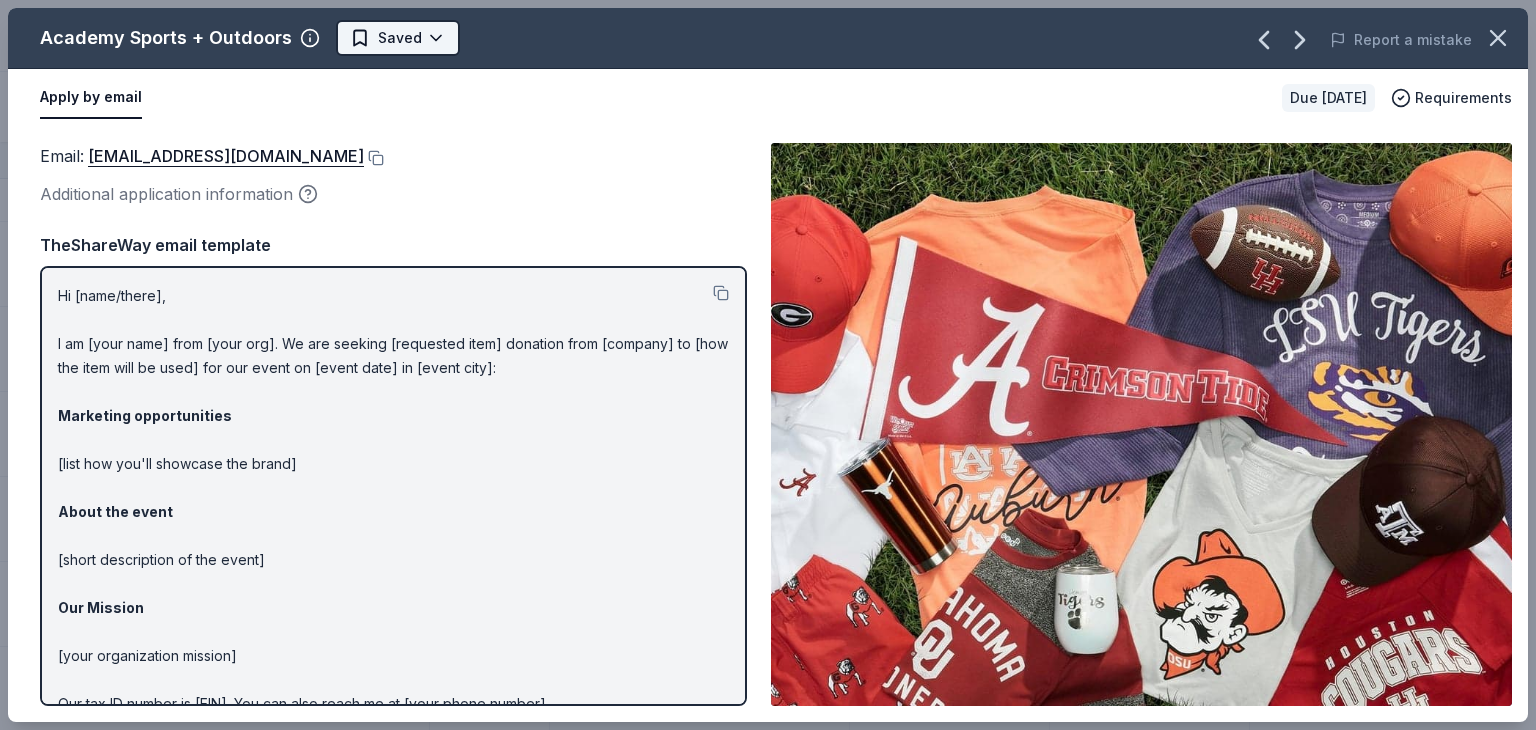 click on "Fall Festival Track  · 159 Discover Earn Rewards 149 Saved 10 Applied Approved Received Declined Not interested Add donor Export CSV Donor Status Donation Apply method Assignee Notes Dutch Bros Coffee Due [DATE] Apply Saved Coffee products, drinkware products, gift cards In person Costco Due [DATE] Apply Saved Monetary grants, no greater than 10% of program's overall budget  In person Dunkin' Donuts Due [DATE] Apply Saved Donuts, breakfast foods, gift card(s) In person Staples Due [DATE] Apply Saved 'We Care' gift cards, stationery and office supply products In person MOD Pizza Due [DATE] Apply Saved Coupon(s), MOD merchandise In person Trader [PERSON_NAME]'s Due [DATE] Apply Saved Food, beverage product(s), gift card(s) In person Cheesecake Factory Due [DATE] Apply Saved Gift Card(s)  In person Sonic  Due [DATE] Apply Saved Gift card(s) In person Outback Steakhouse Due [DATE] Apply Saved Gift certificate(s), food  In person Olive Garden Due [DATE] Apply Saved In person Apply" at bounding box center (768, 365) 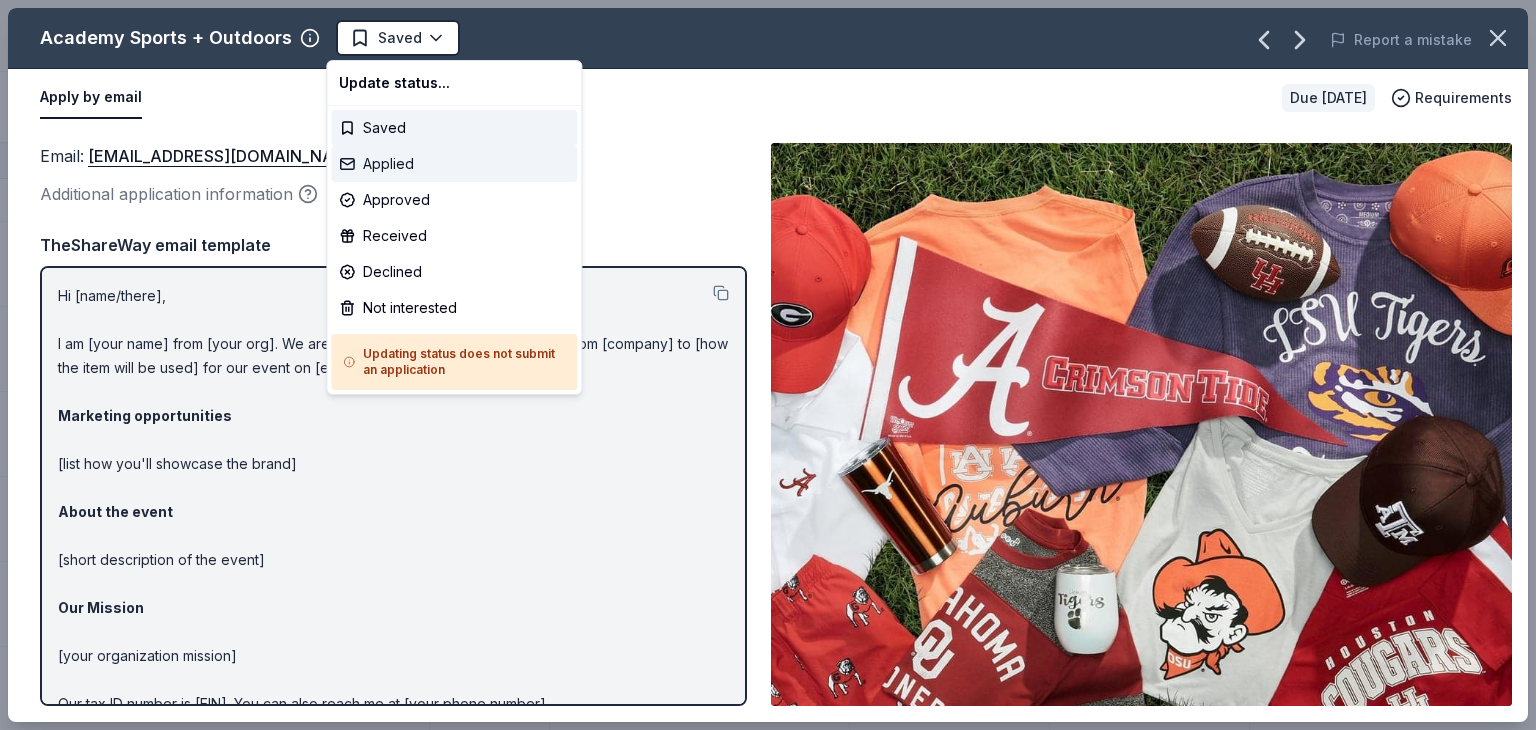 click on "Applied" at bounding box center (454, 164) 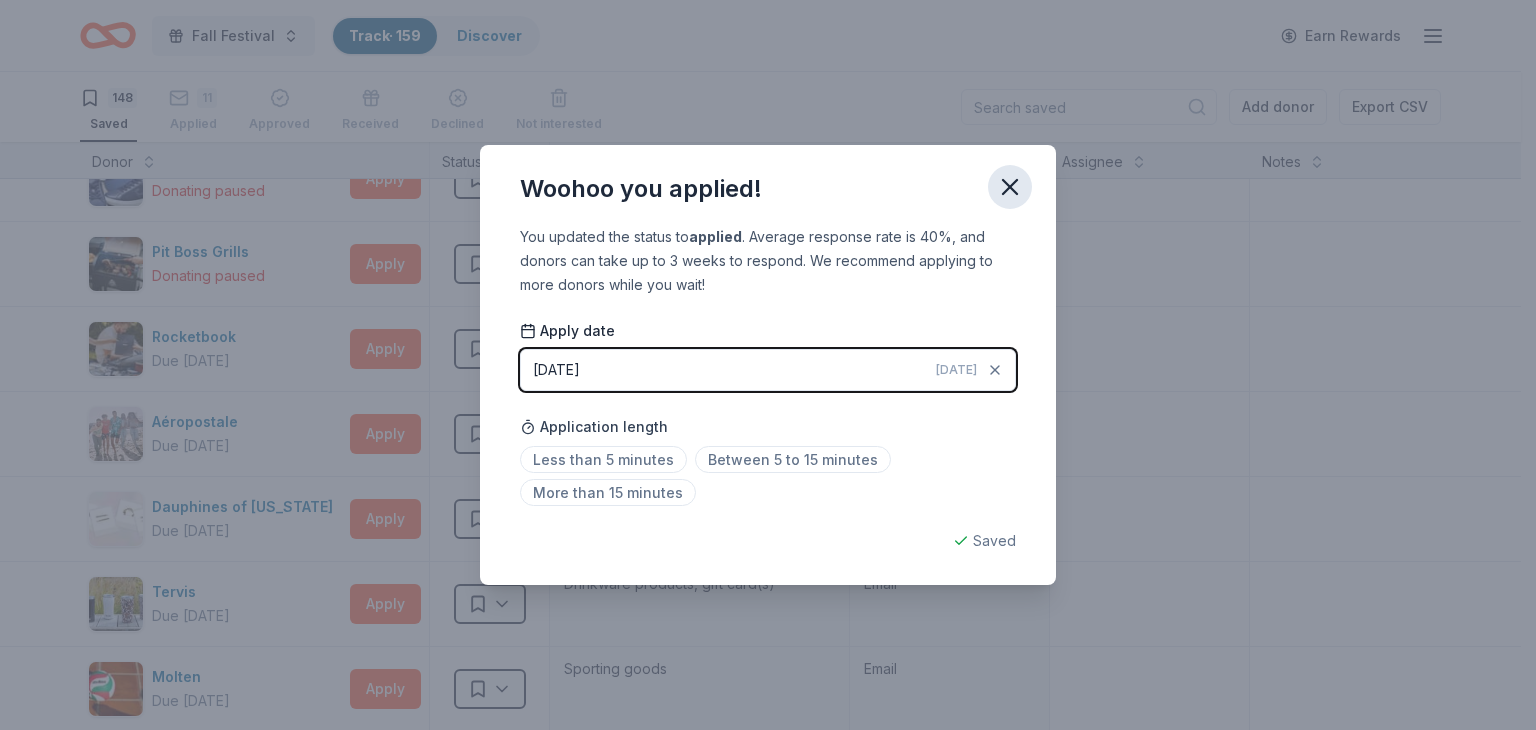 click 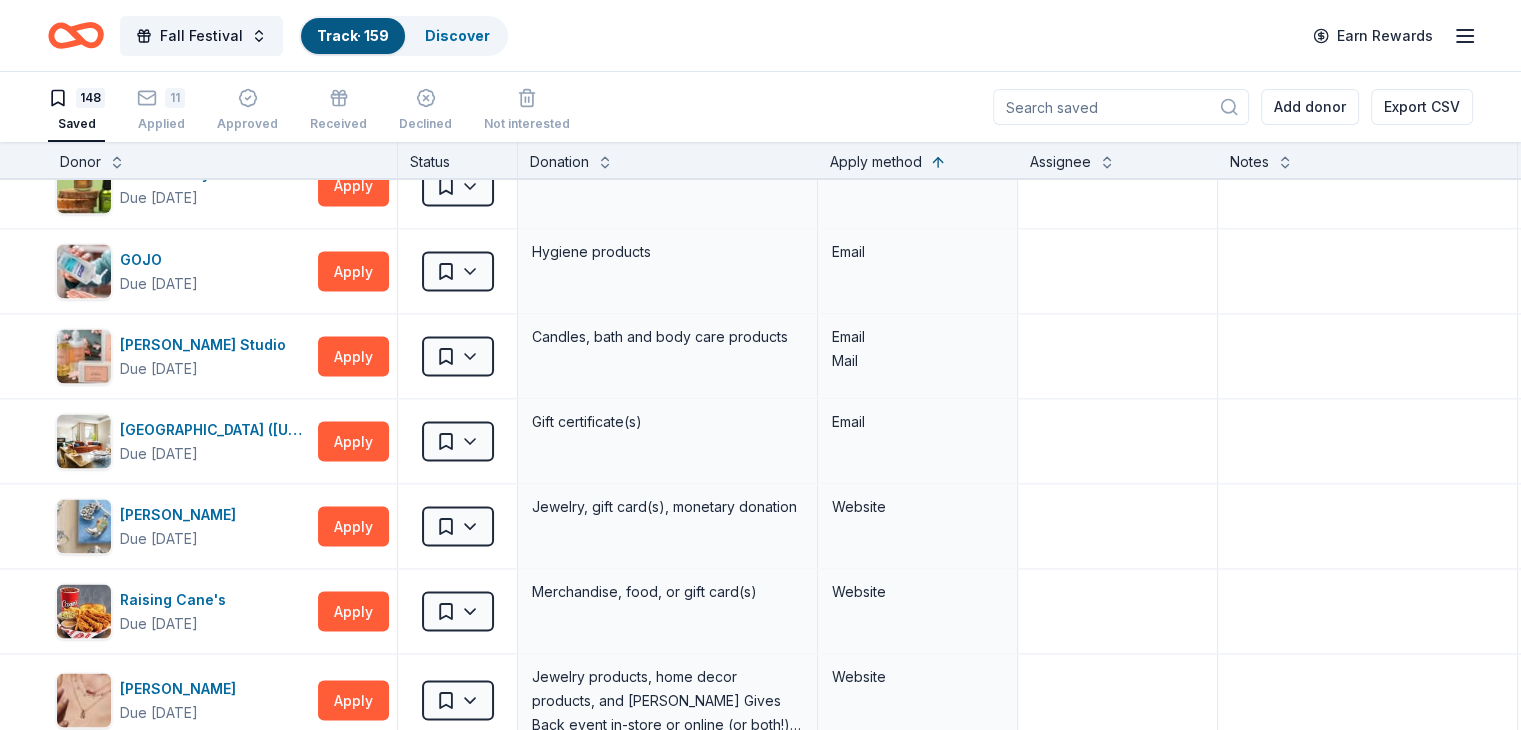 scroll, scrollTop: 3708, scrollLeft: 0, axis: vertical 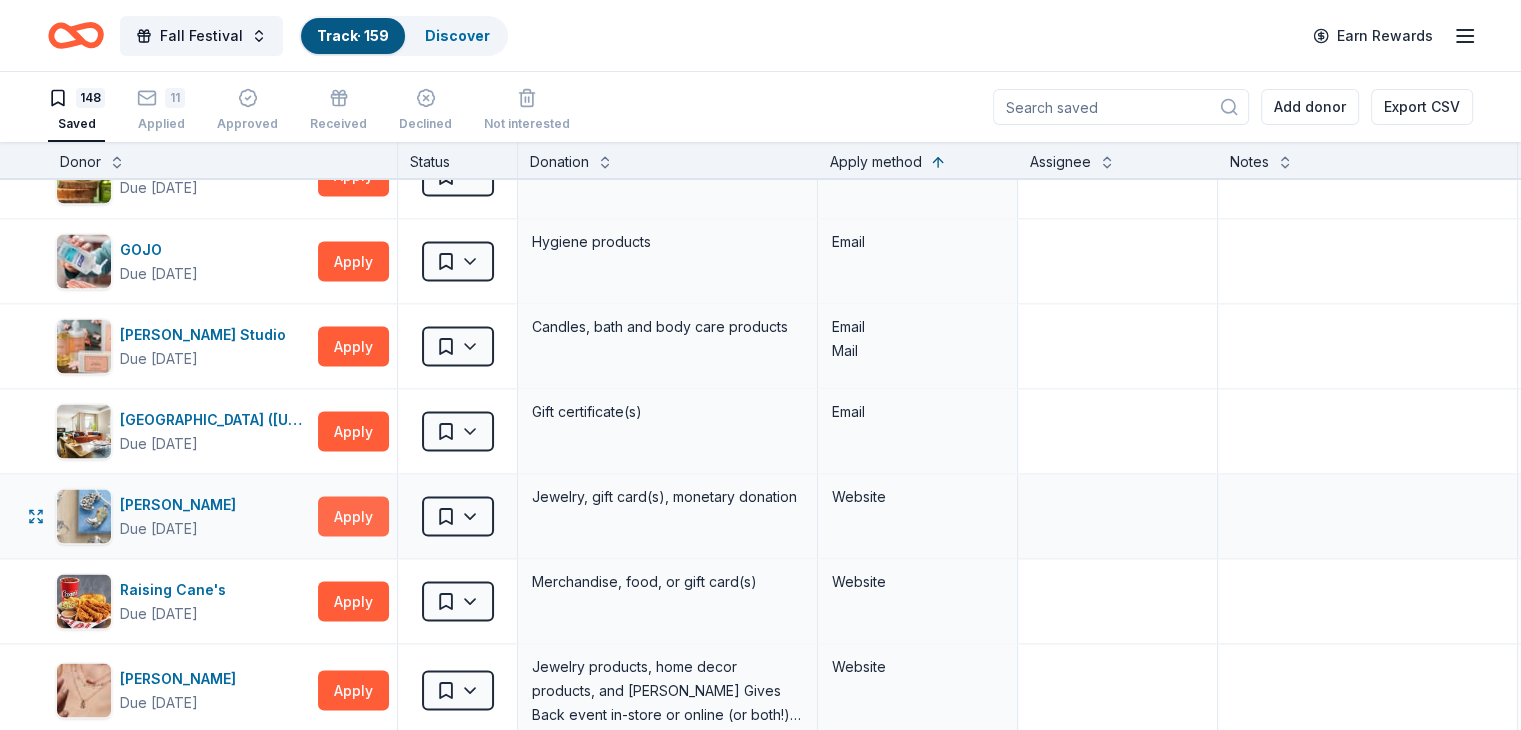 click on "Apply" at bounding box center [353, 516] 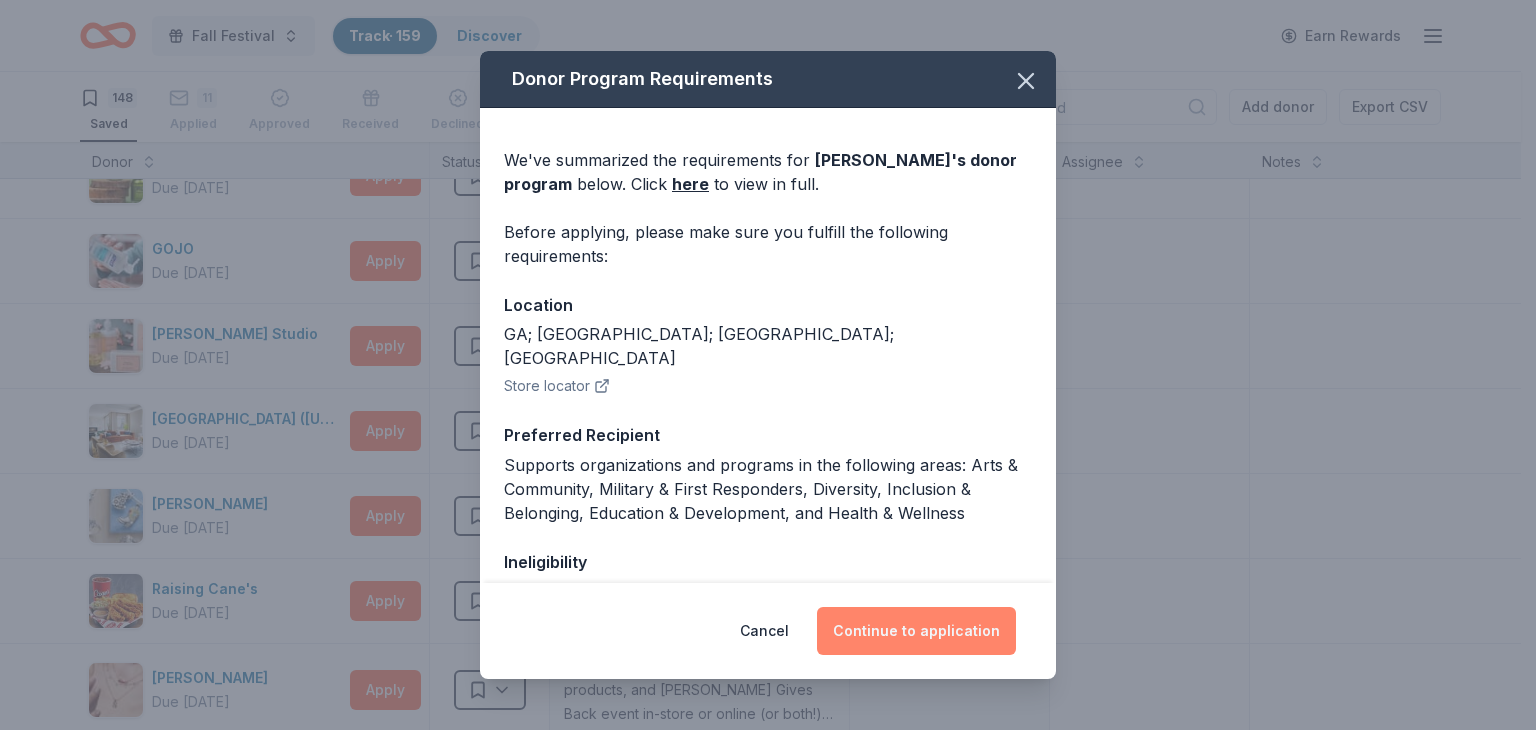 click on "Continue to application" at bounding box center (916, 631) 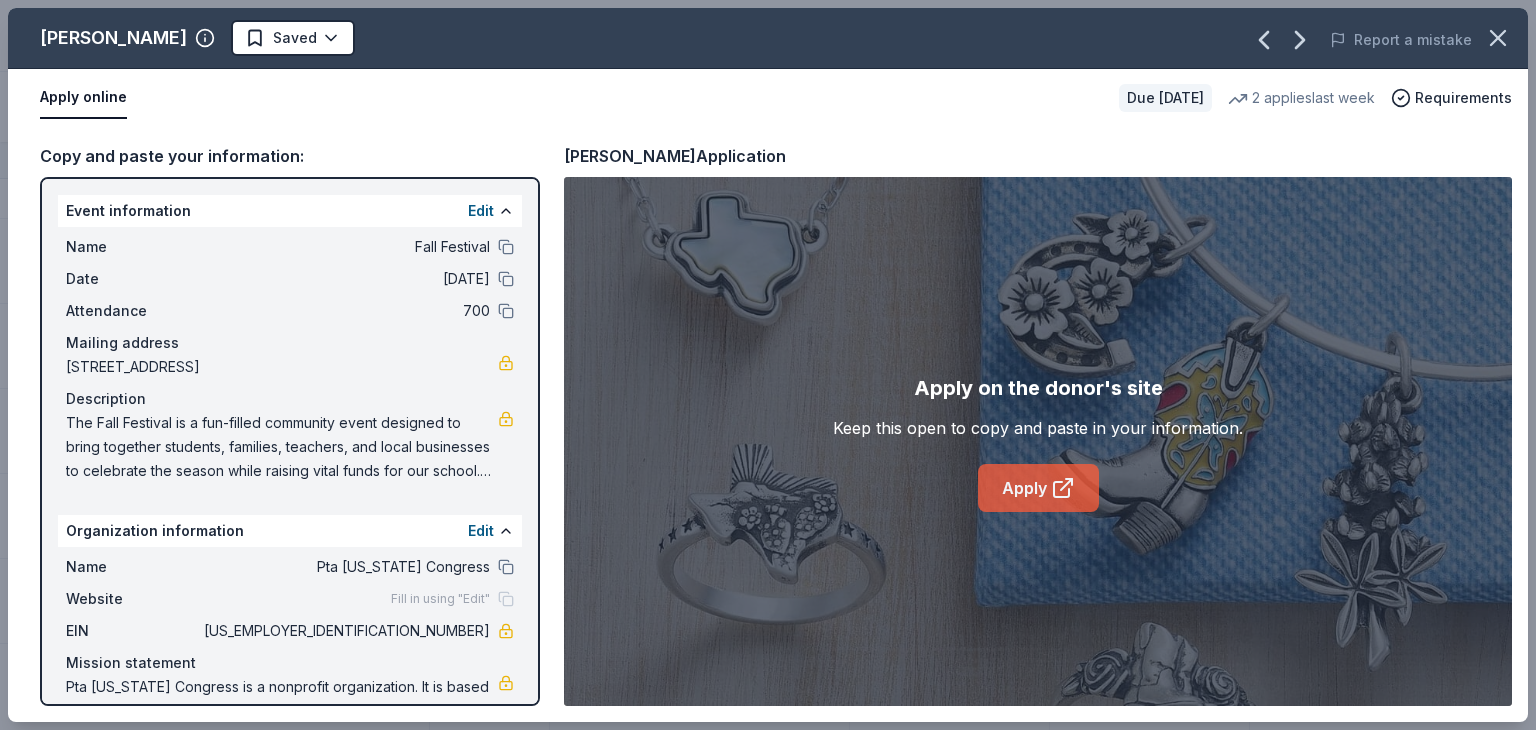 click on "Apply" at bounding box center [1038, 488] 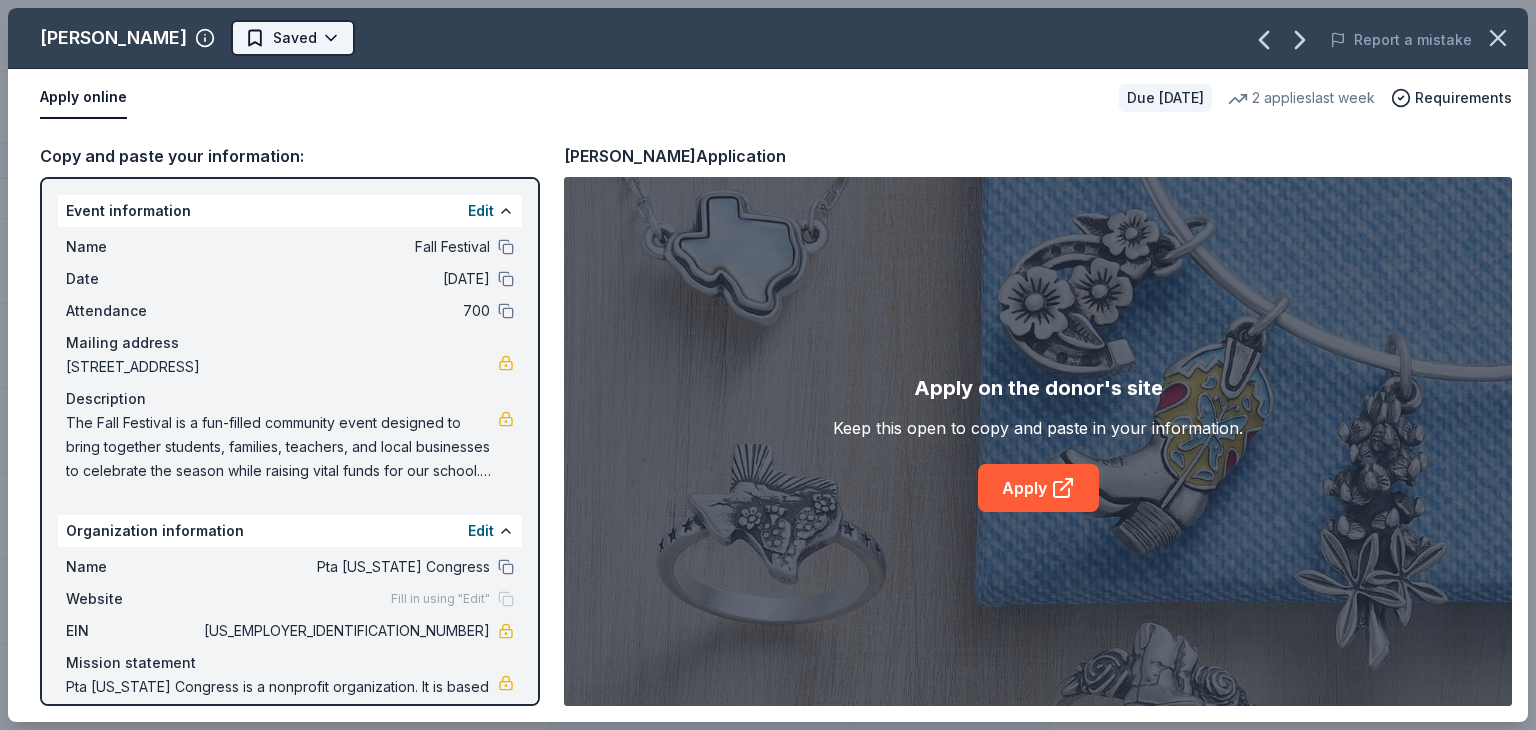 click on "Fall Festival Track  · 159 Discover Earn Rewards 148 Saved 11 Applied Approved Received Declined Not interested Add donor Export CSV Donor Status Donation Apply method Assignee Notes Dutch Bros Coffee Due [DATE] Apply Saved Coffee products, drinkware products, gift cards In person Costco Due [DATE] Apply Saved Monetary grants, no greater than 10% of program's overall budget  In person Dunkin' Donuts Due [DATE] Apply Saved Donuts, breakfast foods, gift card(s) In person Staples Due [DATE] Apply Saved 'We Care' gift cards, stationery and office supply products In person MOD Pizza Due [DATE] Apply Saved Coupon(s), MOD merchandise In person Trader [PERSON_NAME]'s Due [DATE] Apply Saved Food, beverage product(s), gift card(s) In person Cheesecake Factory Due [DATE] Apply Saved Gift Card(s)  In person Sonic  Due [DATE] Apply Saved Gift card(s) In person Outback Steakhouse Due [DATE] Apply Saved Gift certificate(s), food  In person Olive Garden Due [DATE] Apply Saved In person Apply" at bounding box center (768, 365) 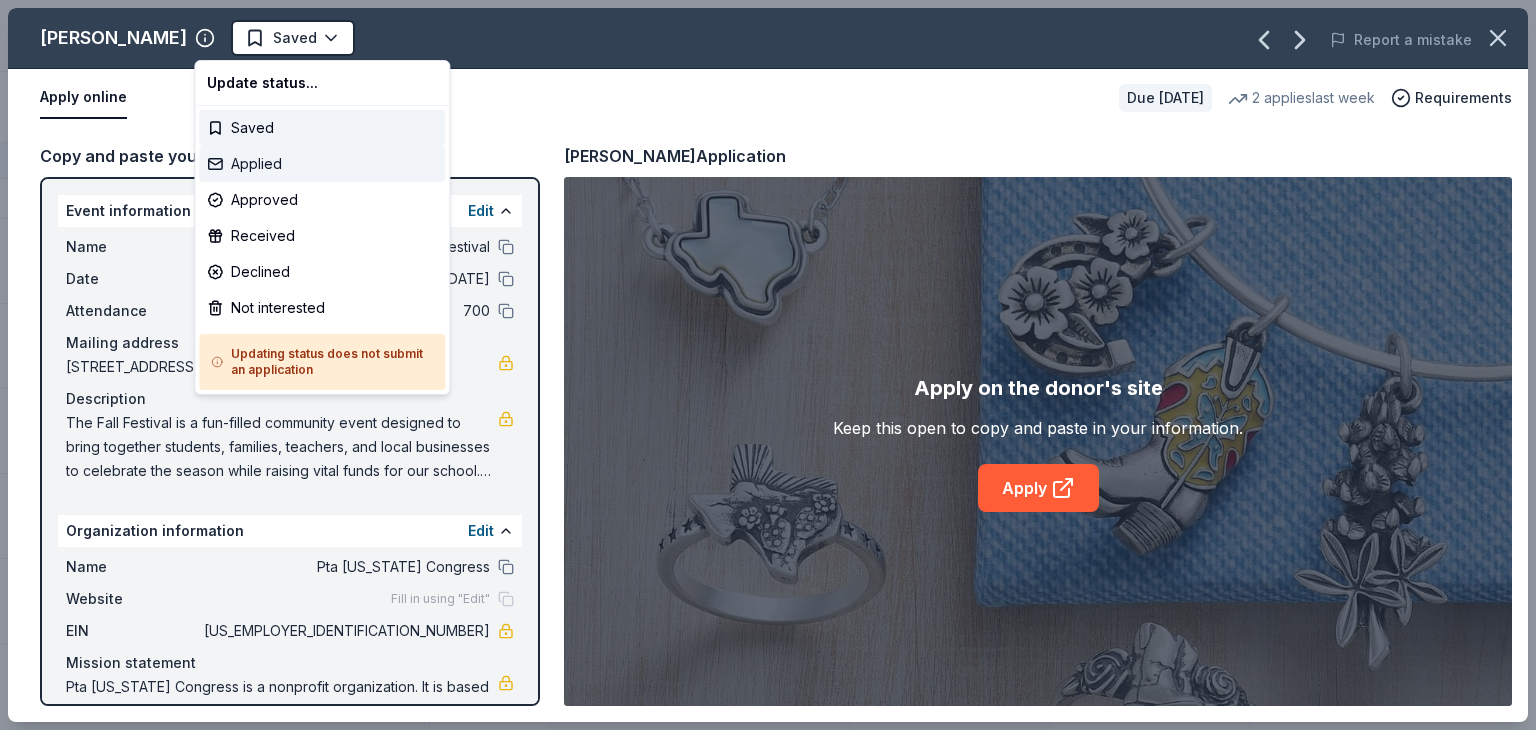 click on "Applied" at bounding box center [322, 164] 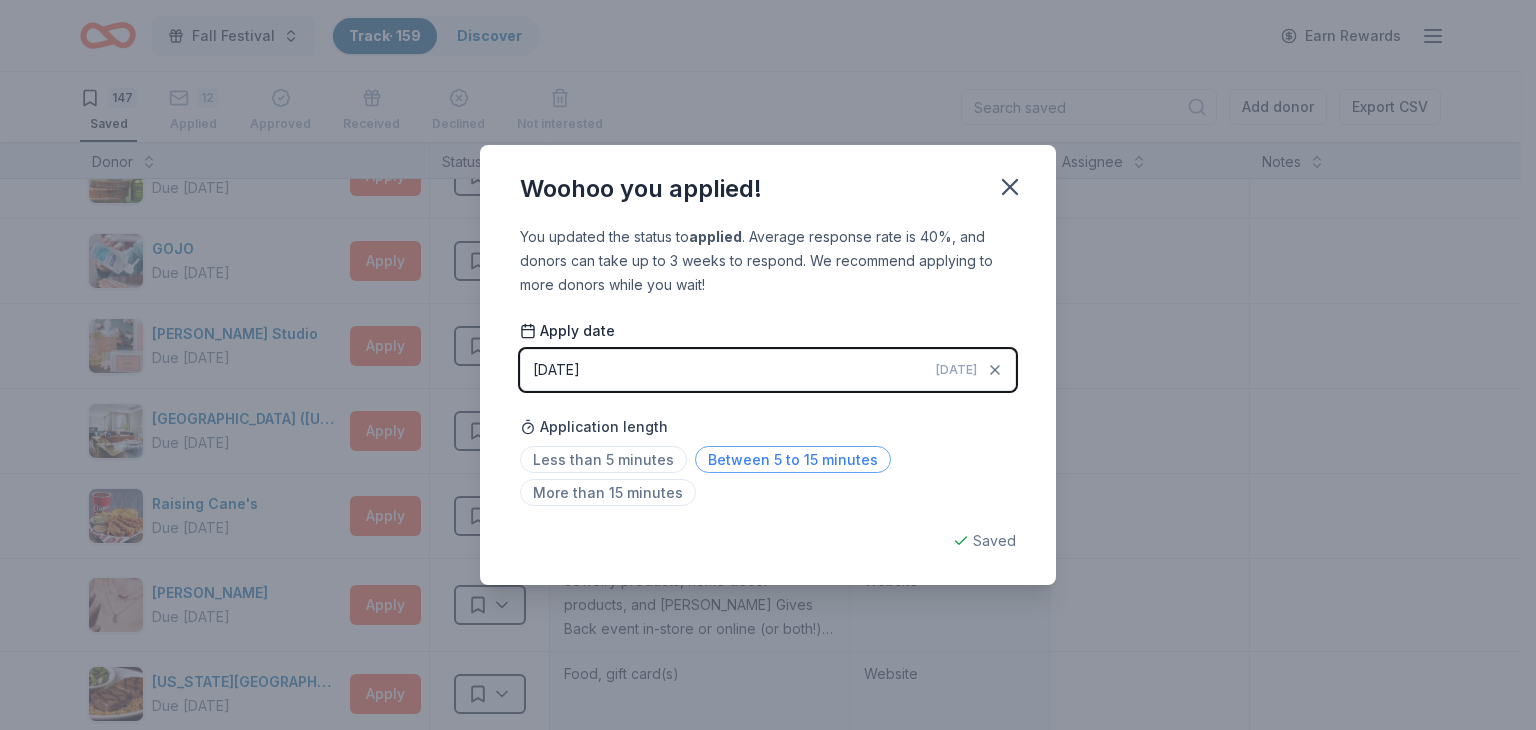 click on "Between 5 to 15 minutes" at bounding box center (793, 459) 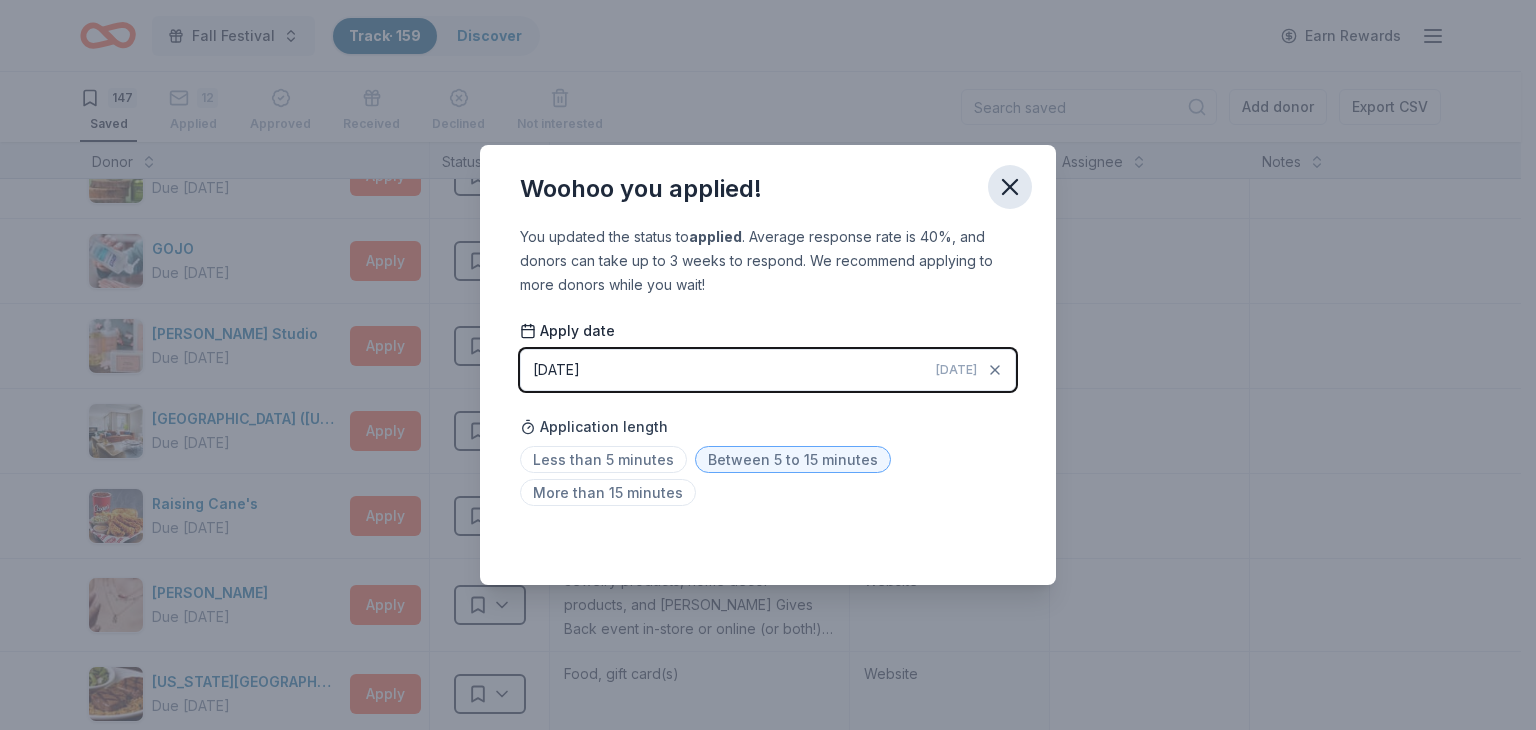 click 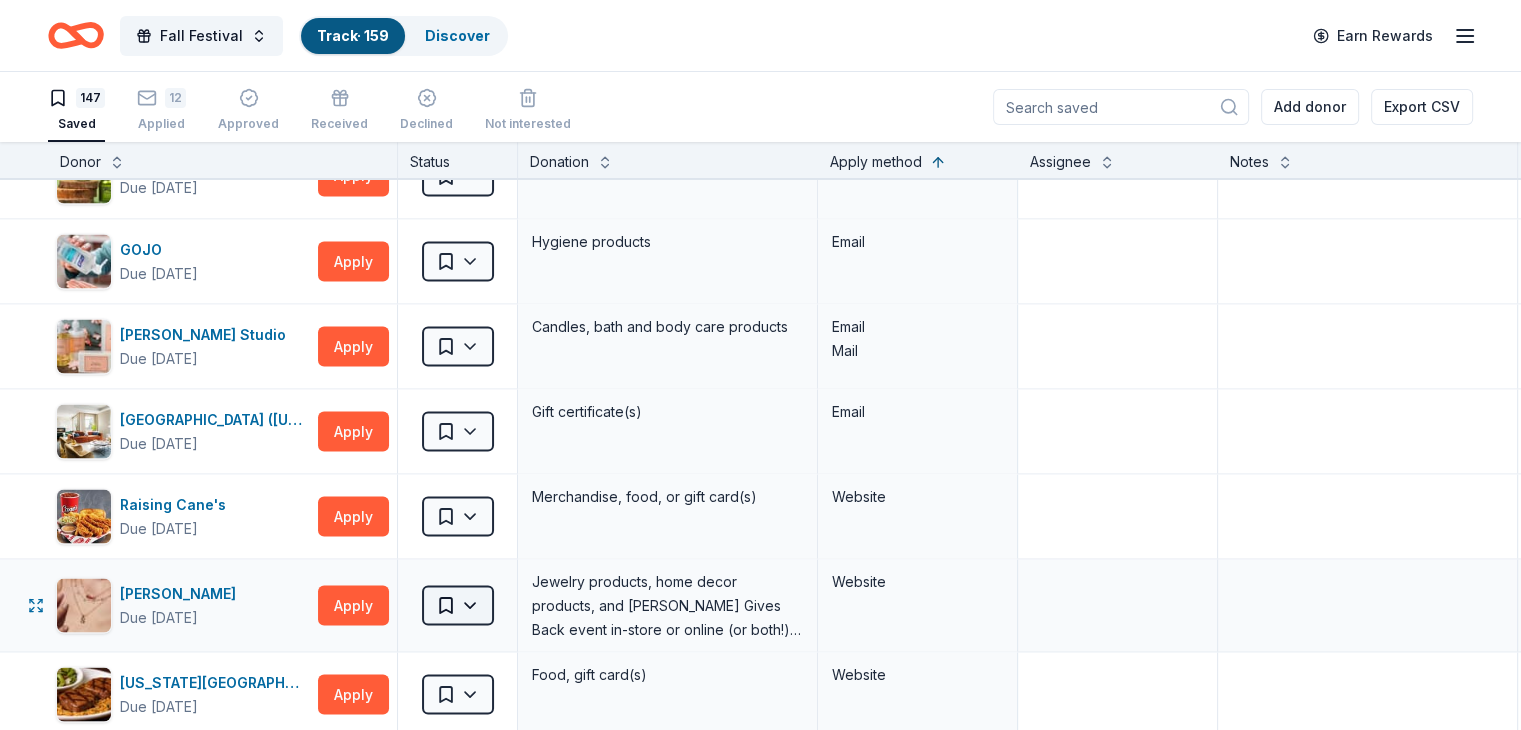 click on "Fall Festival Track  · 159 Discover Earn Rewards 147 Saved 12 Applied Approved Received Declined Not interested Add donor Export CSV Donor Status Donation Apply method Assignee Notes Dutch Bros Coffee Due [DATE] Apply Saved Coffee products, drinkware products, gift cards In person Costco Due [DATE] Apply Saved Monetary grants, no greater than 10% of program's overall budget  In person Dunkin' Donuts Due [DATE] Apply Saved Donuts, breakfast foods, gift card(s) In person Staples Due [DATE] Apply Saved 'We Care' gift cards, stationery and office supply products In person MOD Pizza Due [DATE] Apply Saved Coupon(s), MOD merchandise In person Trader [PERSON_NAME]'s Due [DATE] Apply Saved Food, beverage product(s), gift card(s) In person Cheesecake Factory Due [DATE] Apply Saved Gift Card(s)  In person Sonic  Due [DATE] Apply Saved Gift card(s) In person Outback Steakhouse Due [DATE] Apply Saved Gift certificate(s), food  In person Olive Garden Due [DATE] Apply Saved In person Apply" at bounding box center [760, 365] 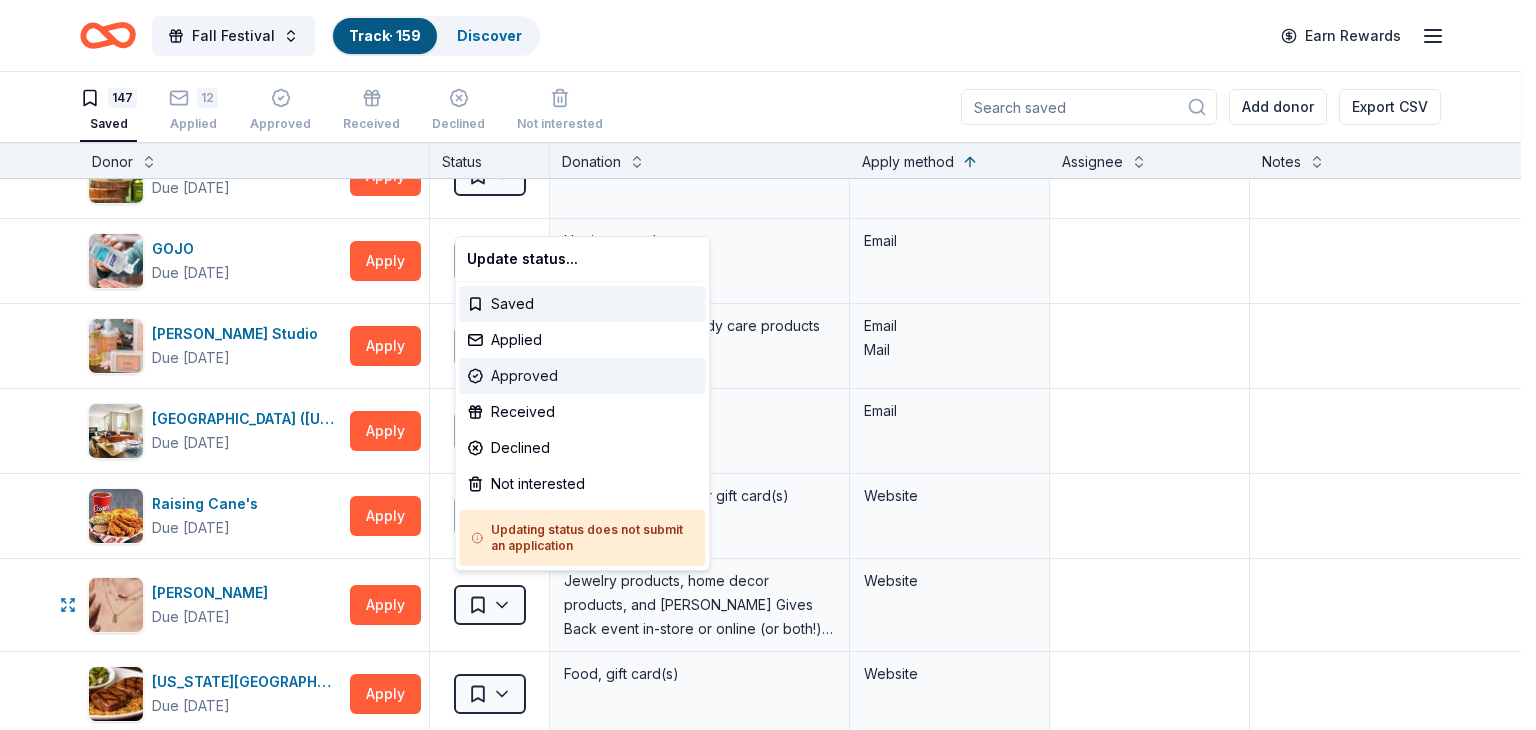 click on "Approved" at bounding box center (582, 376) 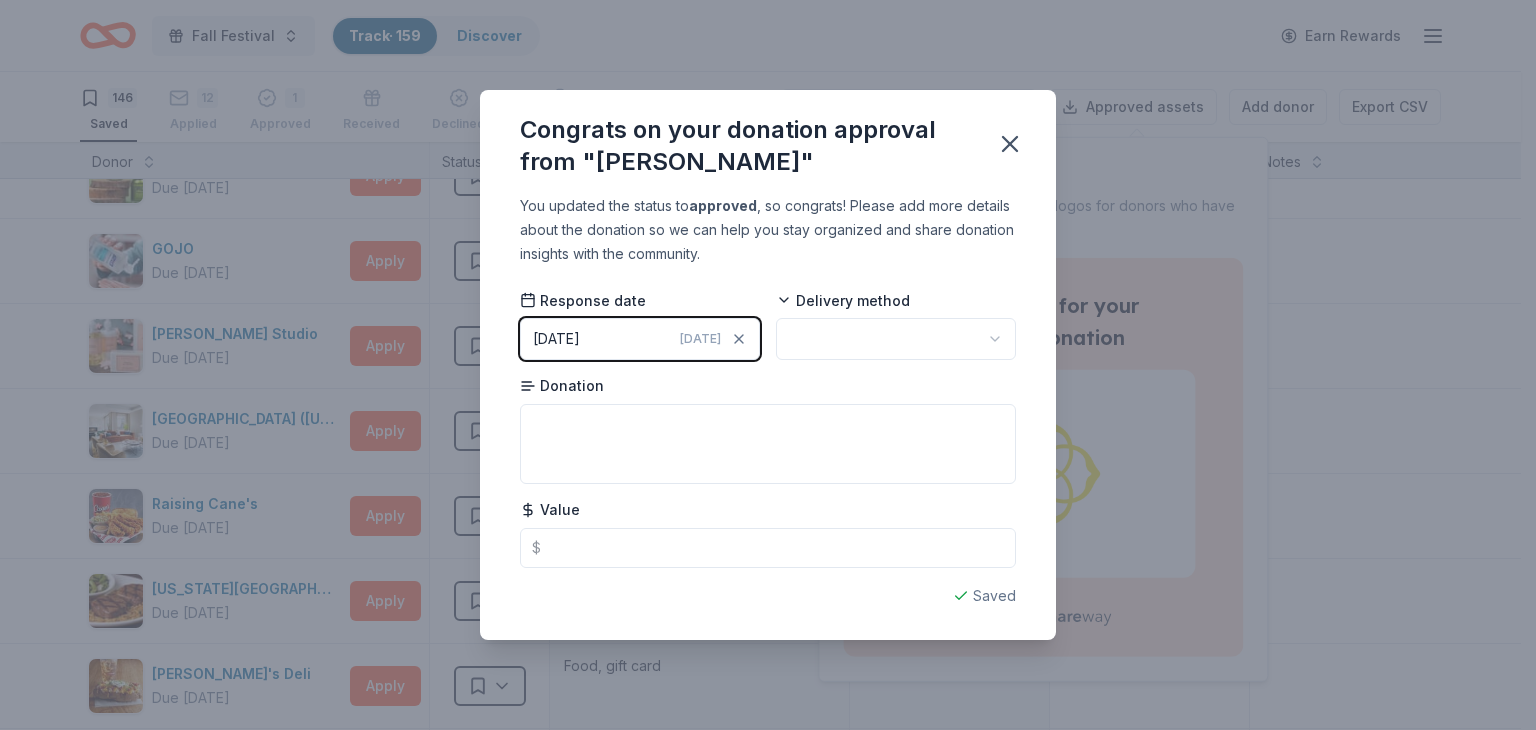 click on "Fall Festival Track  · 159 Discover Earn Rewards 146 Saved 12 Applied 1 Approved Received Declined Not interested  Approved assets Add donor Export CSV Donor Status Donation Apply method Assignee Notes Dutch Bros Coffee Due [DATE] Apply Saved Coffee products, drinkware products, gift cards In person Costco Due [DATE] Apply Saved Monetary grants, no greater than 10% of program's overall budget  In person Dunkin' Donuts Due [DATE] Apply Saved Donuts, breakfast foods, gift card(s) In person Staples Due [DATE] Apply Saved 'We Care' gift cards, stationery and office supply products In person MOD Pizza Due [DATE] Apply Saved Coupon(s), MOD merchandise In person Trader [PERSON_NAME]'s Due [DATE] Apply Saved Food, beverage product(s), gift card(s) In person Cheesecake Factory Due [DATE] Apply Saved Gift Card(s)  In person Sonic  Due [DATE] Apply Saved Gift card(s) In person Outback Steakhouse Due [DATE] Apply Saved Gift certificate(s), food  In person Olive Garden Due [DATE] Apply QVC" at bounding box center [768, 365] 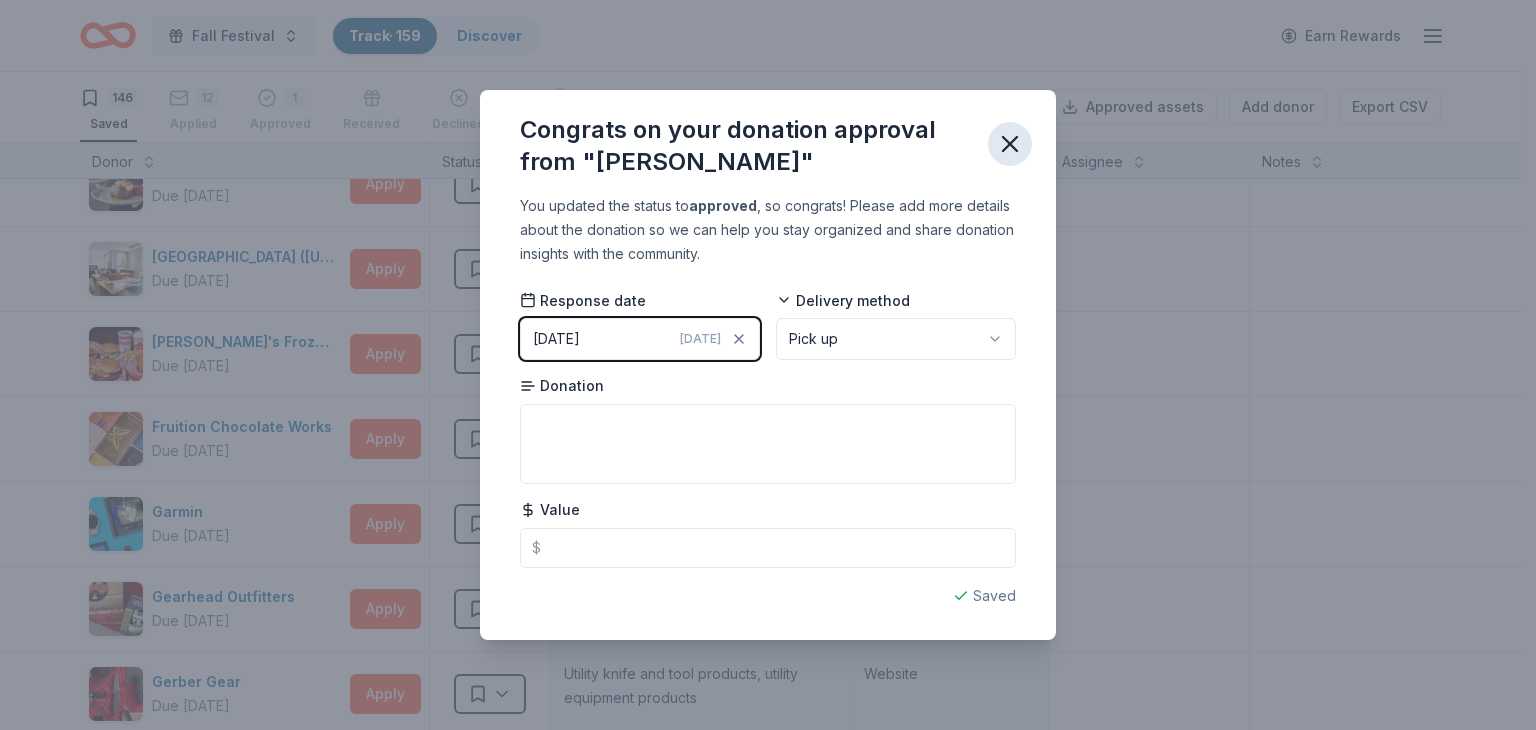 click 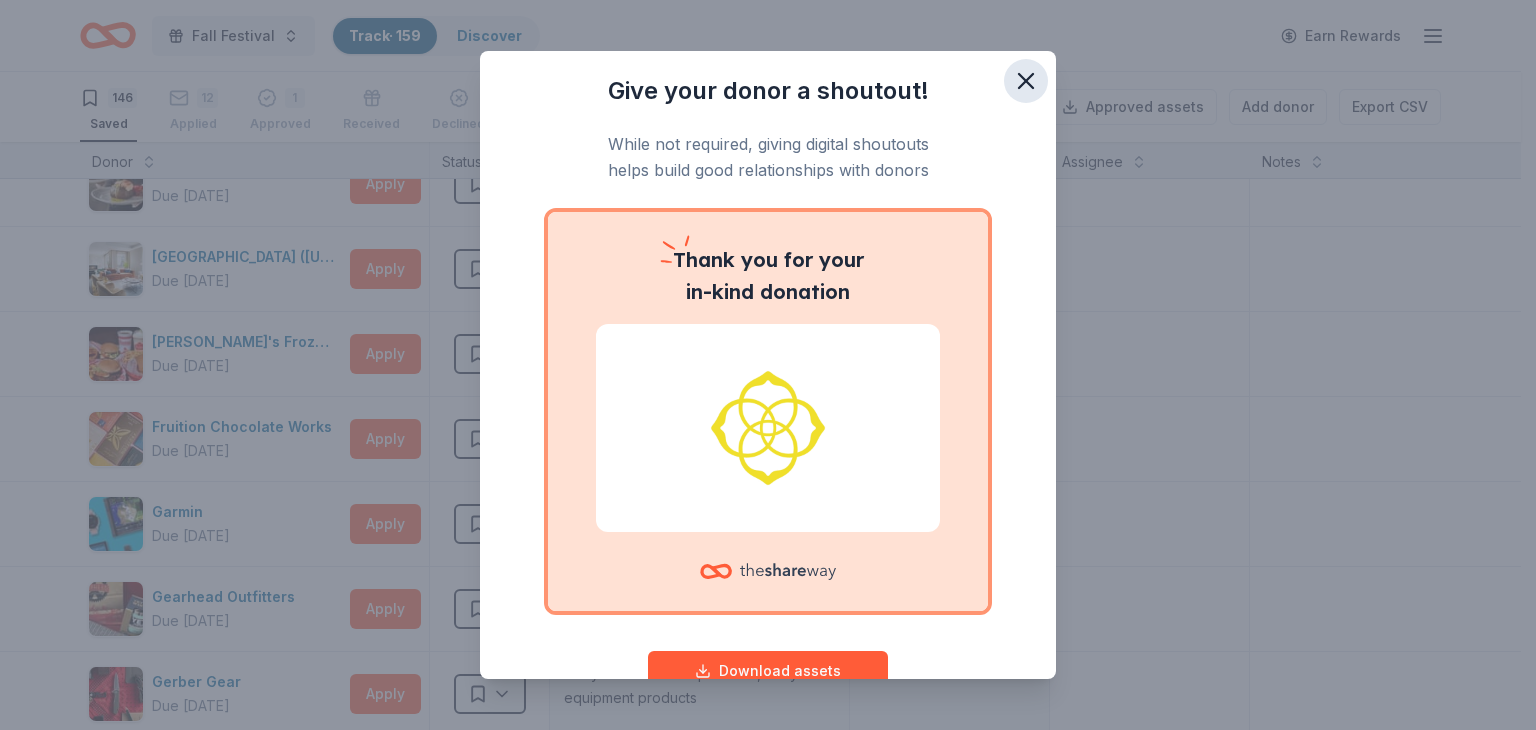 click 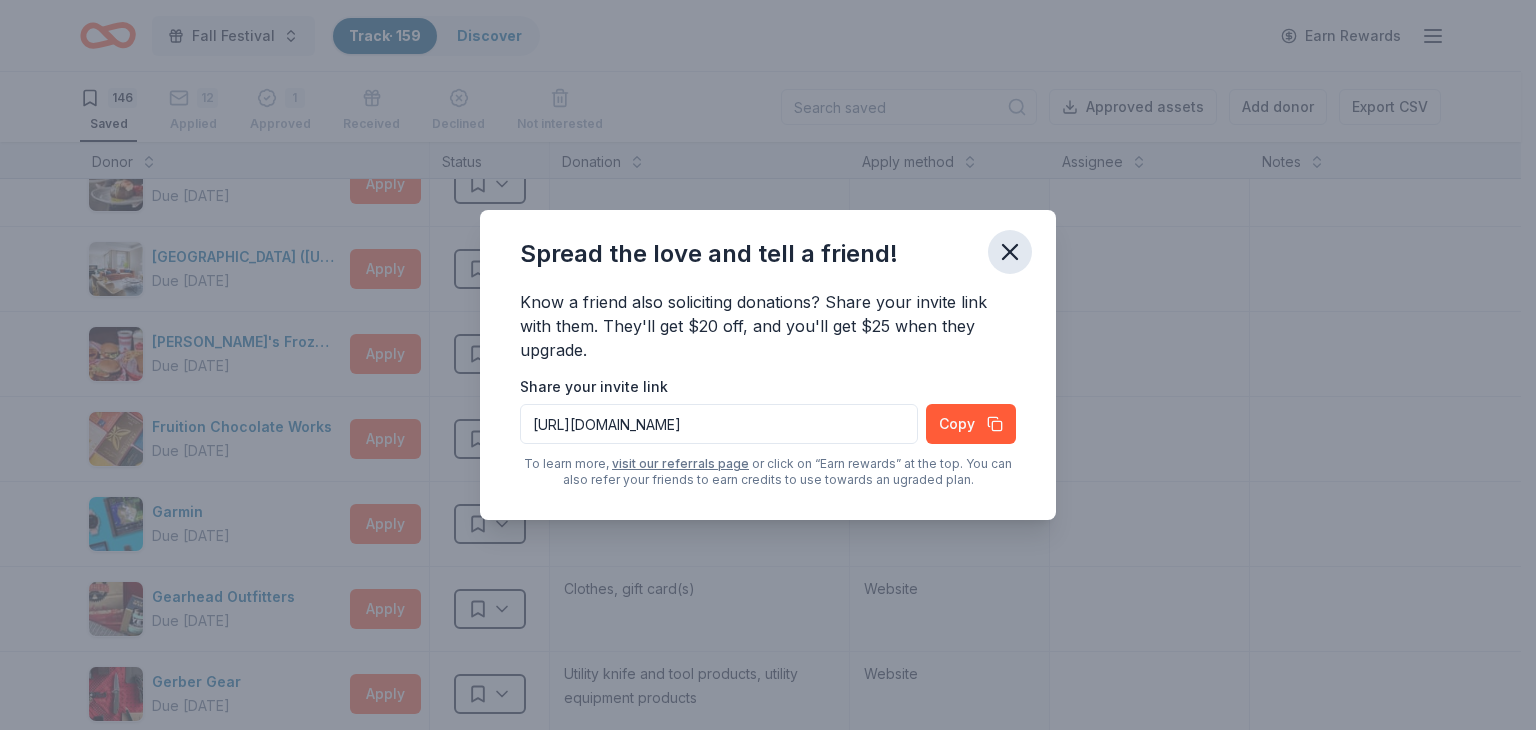 click 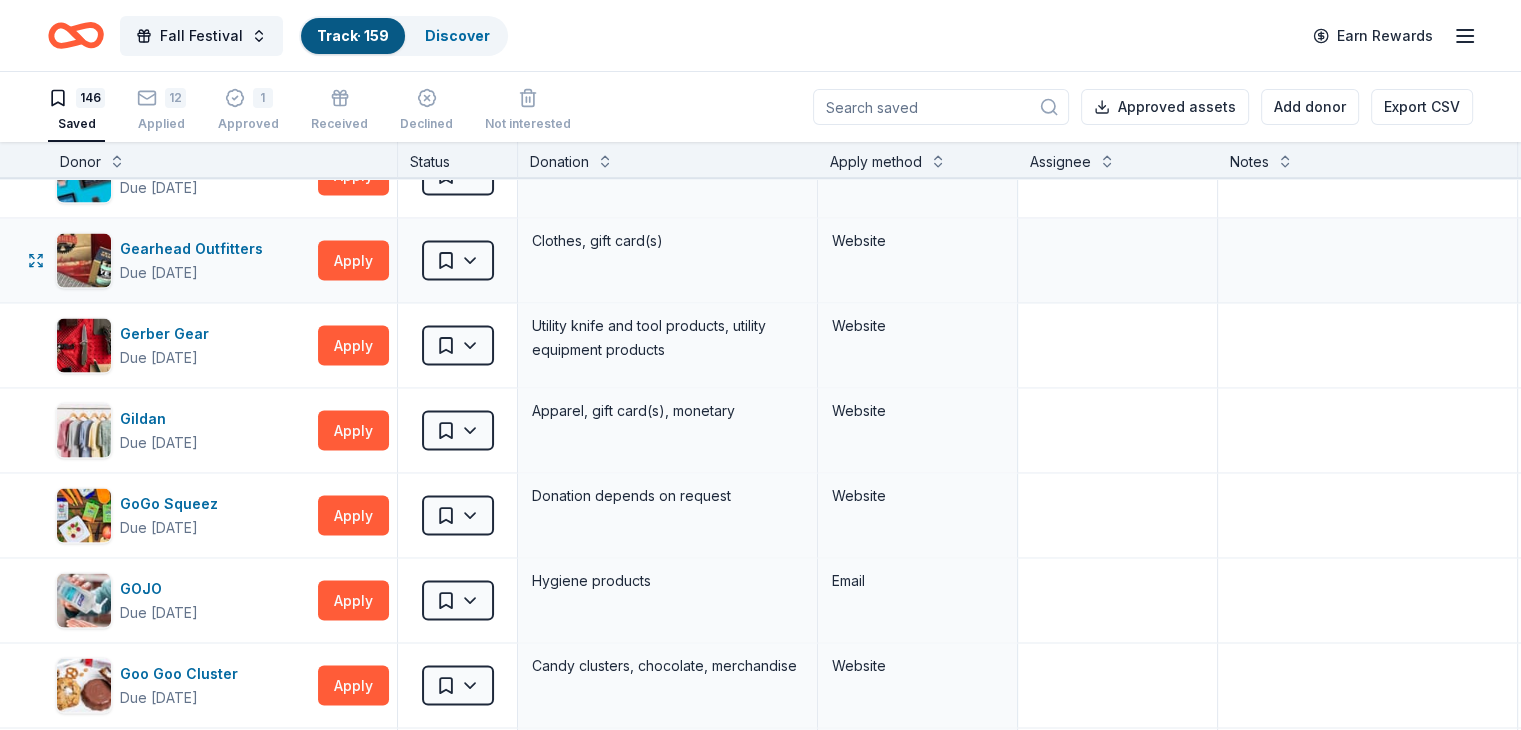 scroll, scrollTop: 4058, scrollLeft: 0, axis: vertical 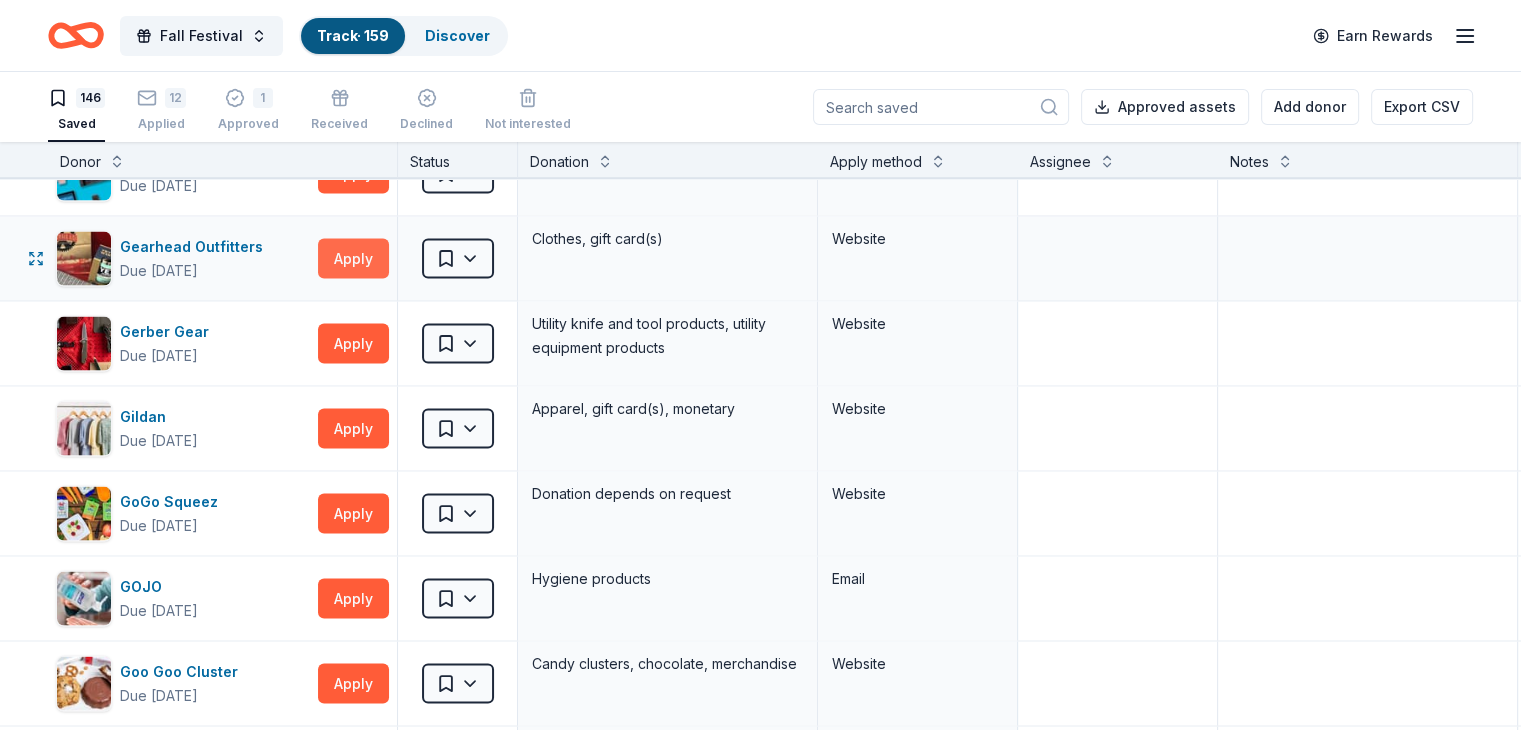 click on "Apply" at bounding box center [353, 259] 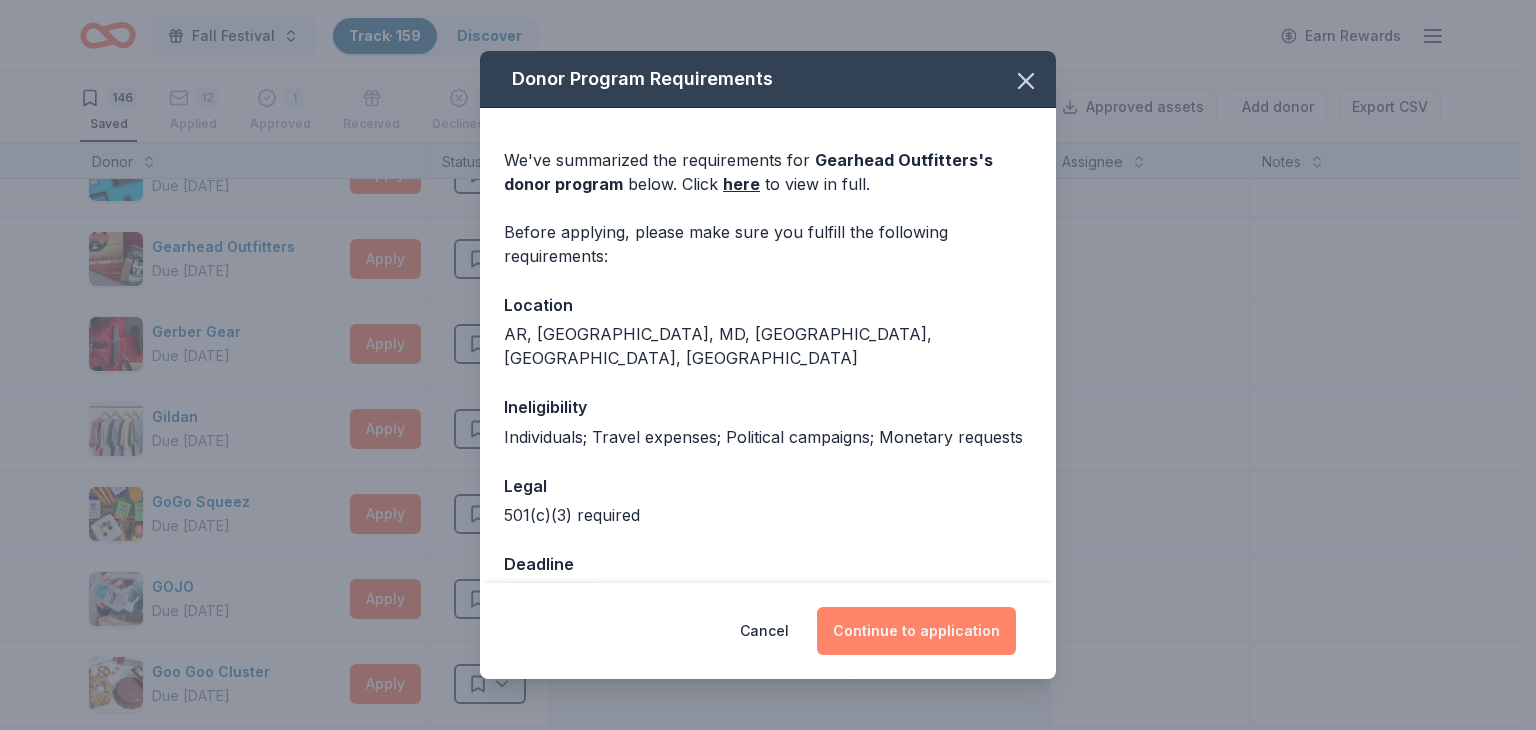 click on "Continue to application" at bounding box center (916, 631) 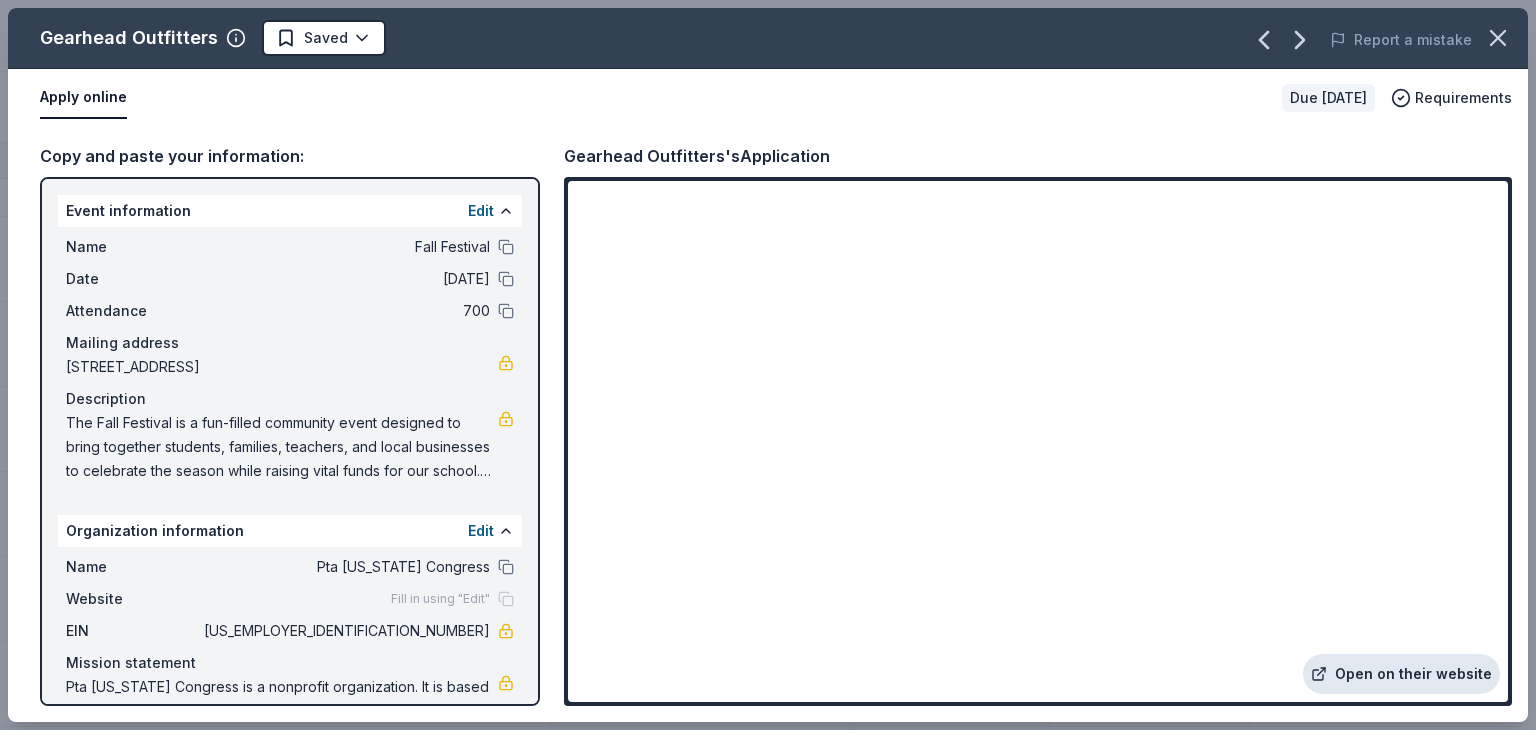 click on "Open on their website" at bounding box center [1401, 674] 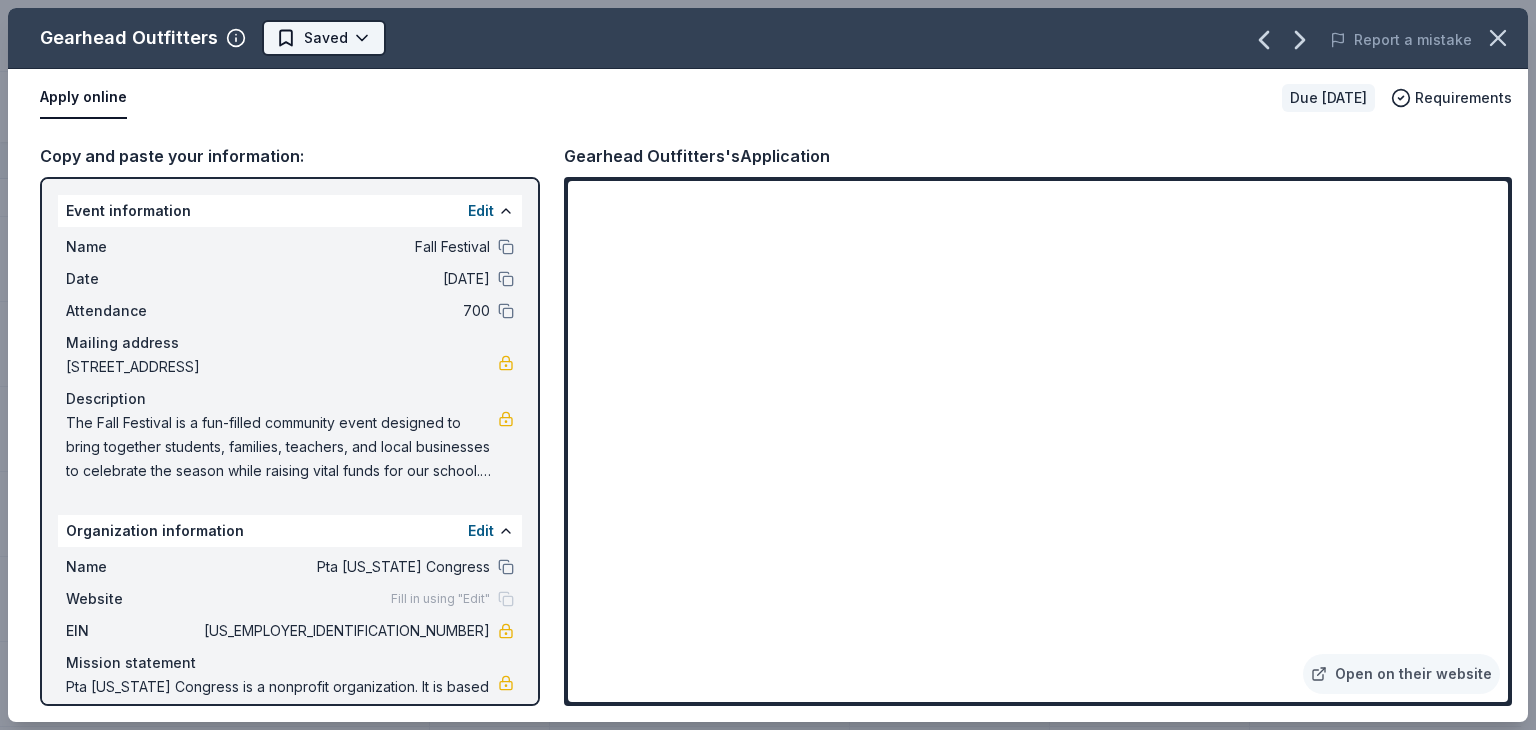 click on "Fall Festival Track  · 159 Discover Earn Rewards 146 Saved 12 Applied 1 Approved Received Declined Not interested  Approved assets Add donor Export CSV Donor Status Donation Apply method Assignee Notes Abuelo's  Due [DATE] Apply Saved $20 VIP gift cards Website Aéropostale Due [DATE] Apply Saved Gift card(s), clothing products Email Mail [US_STATE] Airlines Due [DATE] Apply Saved Donation depends on request Website ALDI  Due [DATE] Apply Saved Gift cards Website [PERSON_NAME] Due [DATE] Apply Saved Handbags, jewelry, and accessory product(s), gift certificate(s) Website American Eagle Due [DATE] Apply Saved Gift card(s) Website Baby Tula Due [DATE] Apply Saved Baby products Website BarkBox Due [DATE] Apply Saved Dog toy(s), dog food Website [PERSON_NAME] & [PERSON_NAME] Due [DATE] Apply Saved Books, gift card(s) Phone In person [PERSON_NAME] [PERSON_NAME] Due [DATE] Apply Saved Ice cream, gift card(s), merchandise Phone In person Bass Pro Shops Due [DATE] Apply Saved Website [PERSON_NAME] Global Apply" at bounding box center (768, 365) 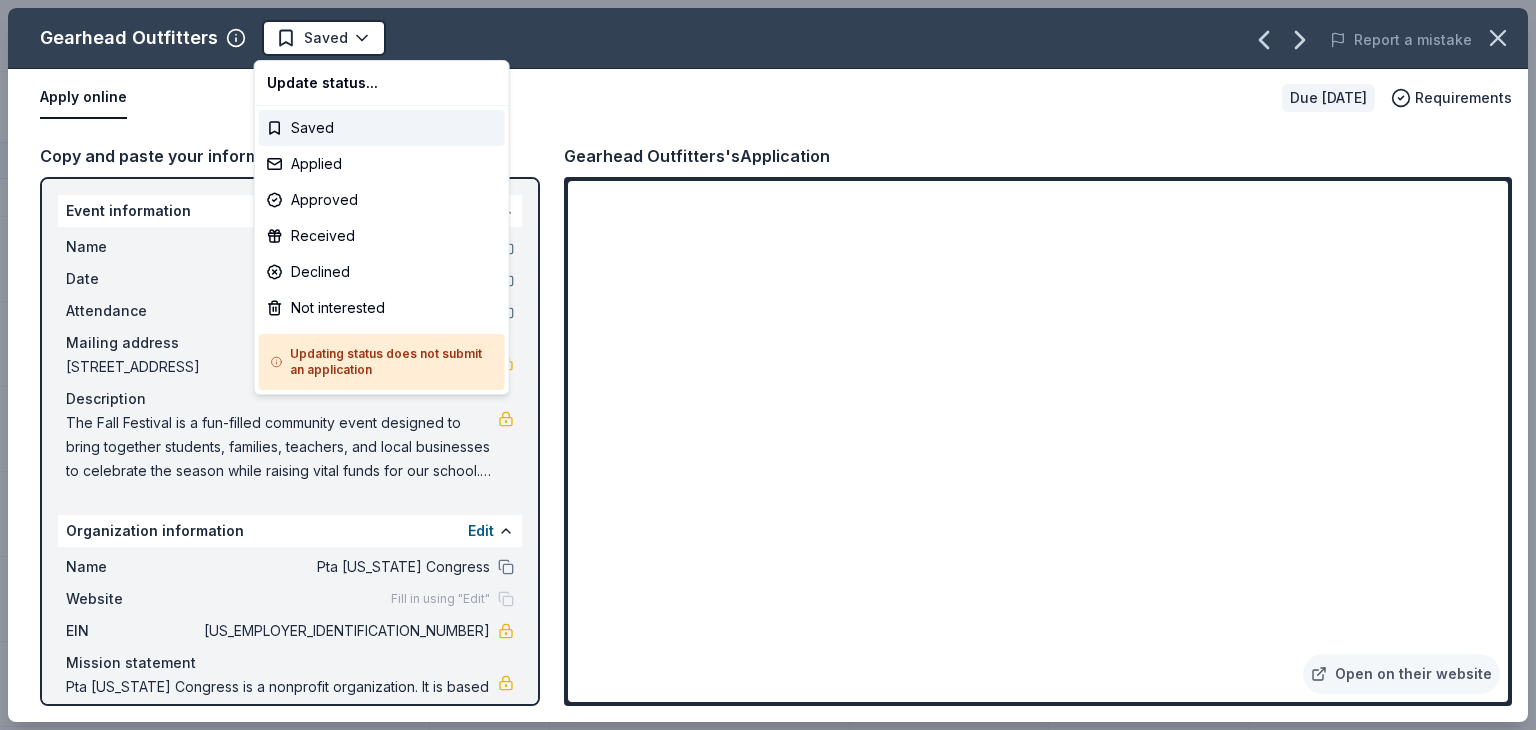 click on "Fall Festival Track  · 159 Discover Earn Rewards 146 Saved 12 Applied 1 Approved Received Declined Not interested  Approved assets Add donor Export CSV Donor Status Donation Apply method Assignee Notes Abuelo's  Due [DATE] Apply Saved $20 VIP gift cards Website Aéropostale Due [DATE] Apply Saved Gift card(s), clothing products Email Mail [US_STATE] Airlines Due [DATE] Apply Saved Donation depends on request Website ALDI  Due [DATE] Apply Saved Gift cards Website [PERSON_NAME] Due [DATE] Apply Saved Handbags, jewelry, and accessory product(s), gift certificate(s) Website American Eagle Due [DATE] Apply Saved Gift card(s) Website Baby Tula Due [DATE] Apply Saved Baby products Website BarkBox Due [DATE] Apply Saved Dog toy(s), dog food Website [PERSON_NAME] & [PERSON_NAME] Due [DATE] Apply Saved Books, gift card(s) Phone In person [PERSON_NAME] [PERSON_NAME] Due [DATE] Apply Saved Ice cream, gift card(s), merchandise Phone In person Bass Pro Shops Due [DATE] Apply Saved Website [PERSON_NAME] Global Apply" at bounding box center (768, 365) 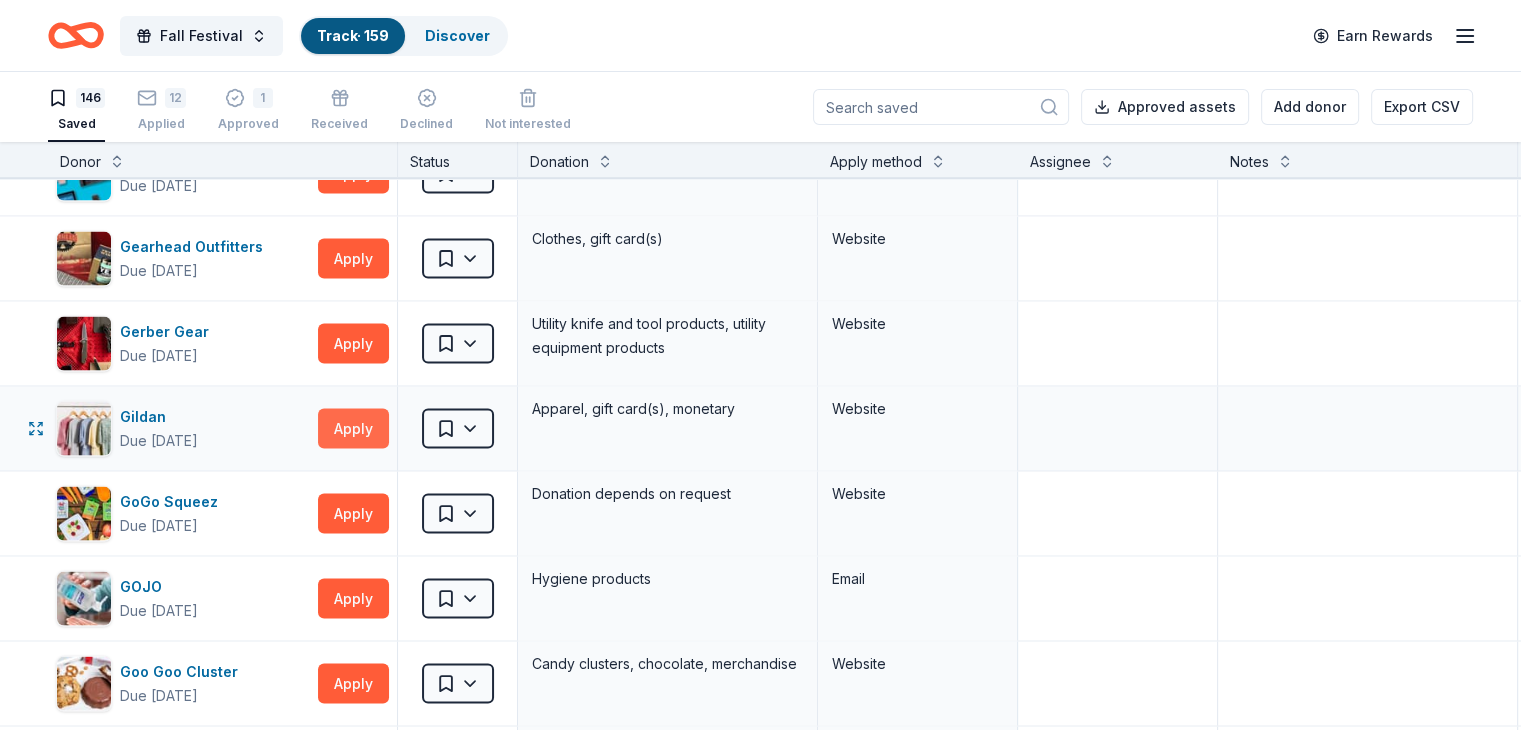 click on "Apply" at bounding box center [353, 429] 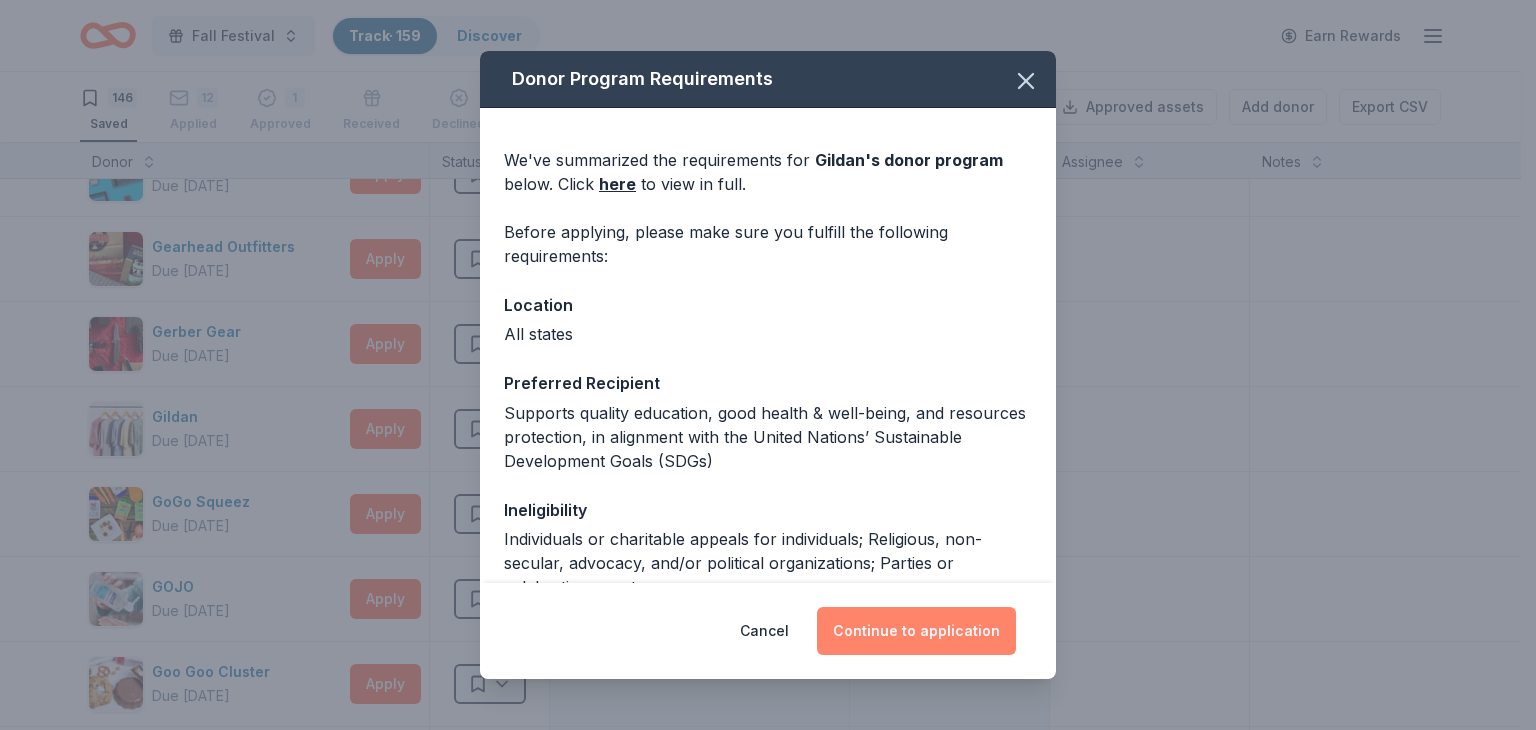 click on "Continue to application" at bounding box center (916, 631) 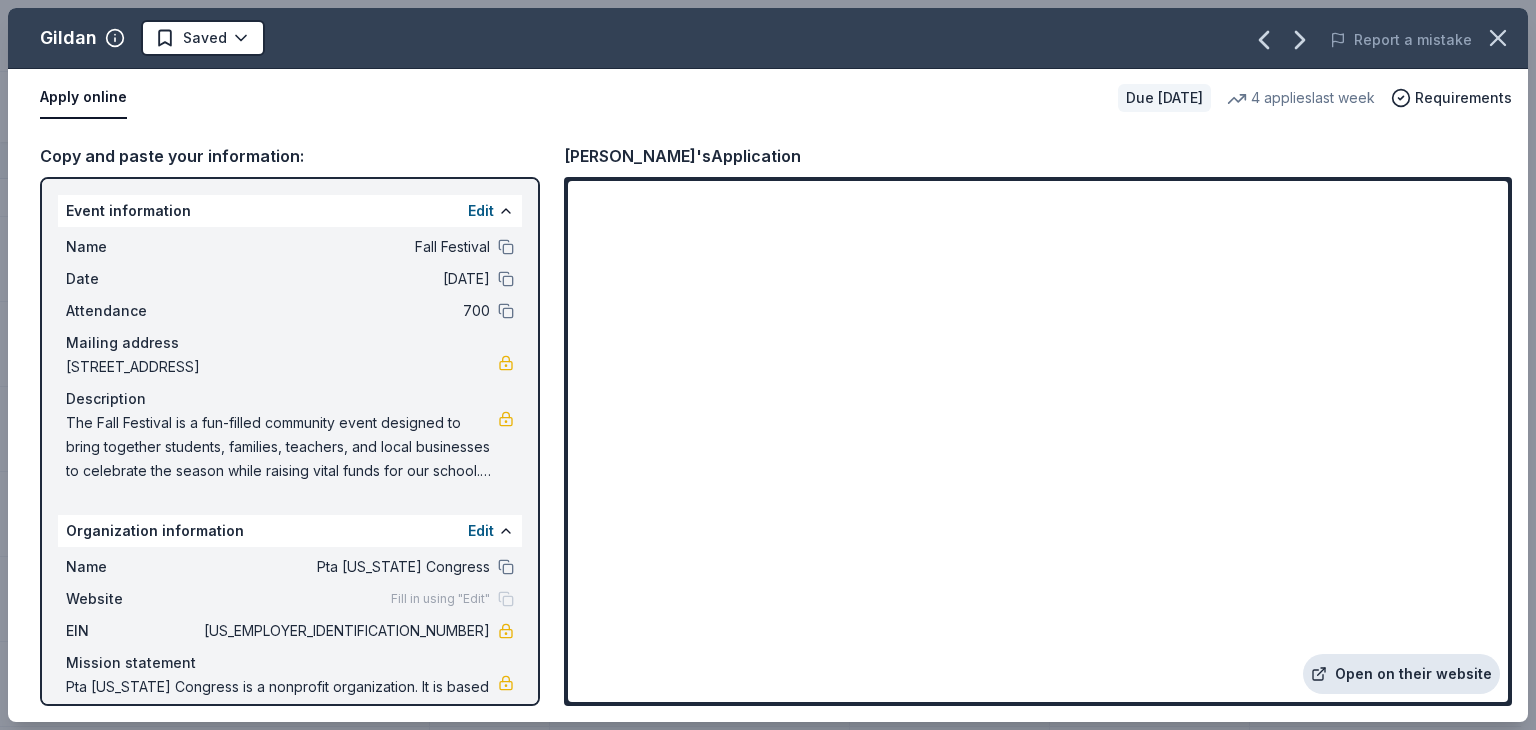 click on "Open on their website" at bounding box center (1401, 674) 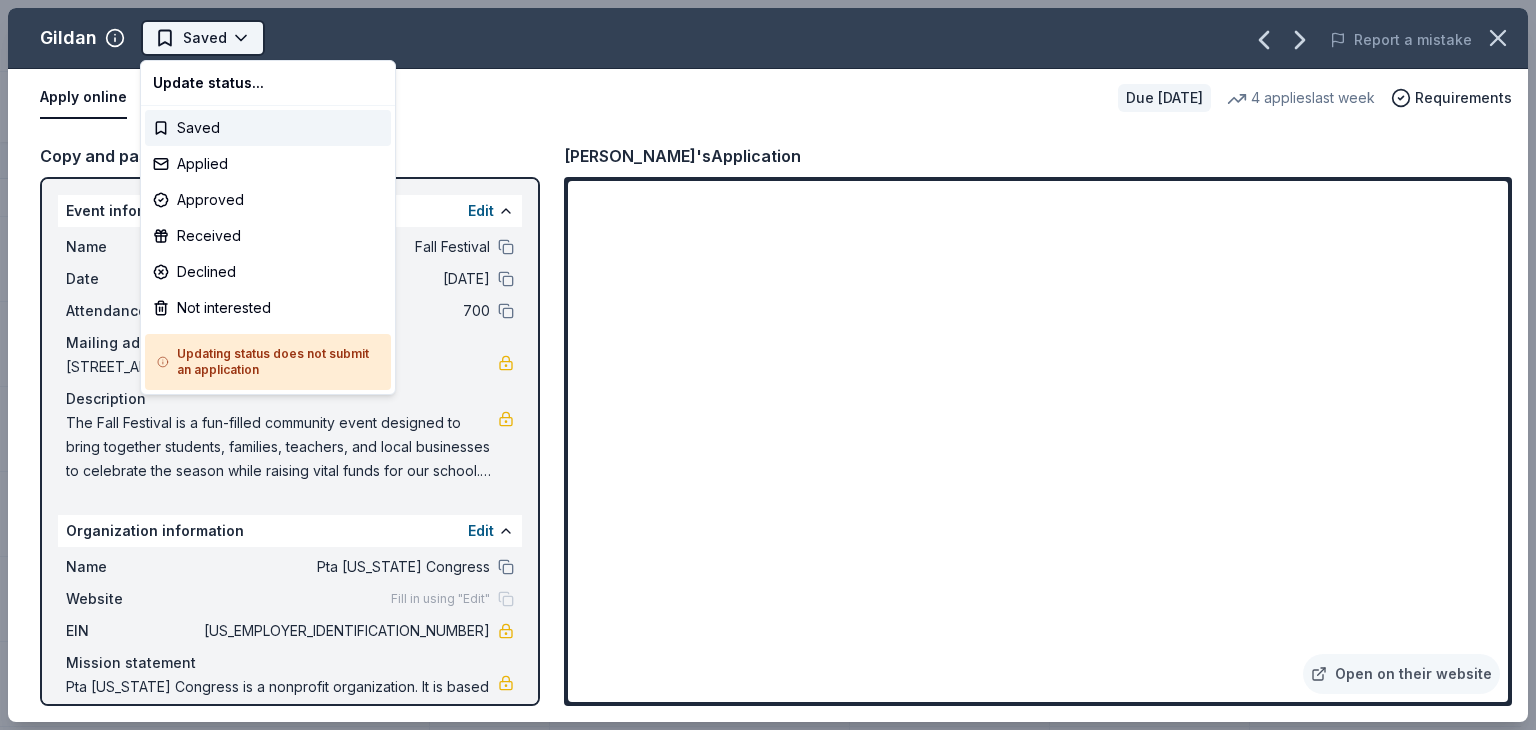 click on "Fall Festival Track  · 159 Discover Earn Rewards 146 Saved 12 Applied 1 Approved Received Declined Not interested  Approved assets Add donor Export CSV Donor Status Donation Apply method Assignee Notes Abuelo's  Due [DATE] Apply Saved $20 VIP gift cards Website Aéropostale Due [DATE] Apply Saved Gift card(s), clothing products Email Mail [US_STATE] Airlines Due [DATE] Apply Saved Donation depends on request Website ALDI  Due [DATE] Apply Saved Gift cards Website [PERSON_NAME] Due [DATE] Apply Saved Handbags, jewelry, and accessory product(s), gift certificate(s) Website American Eagle Due [DATE] Apply Saved Gift card(s) Website Baby Tula Due [DATE] Apply Saved Baby products Website BarkBox Due [DATE] Apply Saved Dog toy(s), dog food Website [PERSON_NAME] & [PERSON_NAME] Due [DATE] Apply Saved Books, gift card(s) Phone In person [PERSON_NAME] [PERSON_NAME] Due [DATE] Apply Saved Ice cream, gift card(s), merchandise Phone In person Bass Pro Shops Due [DATE] Apply Saved Website [PERSON_NAME] Global Apply" at bounding box center [768, 365] 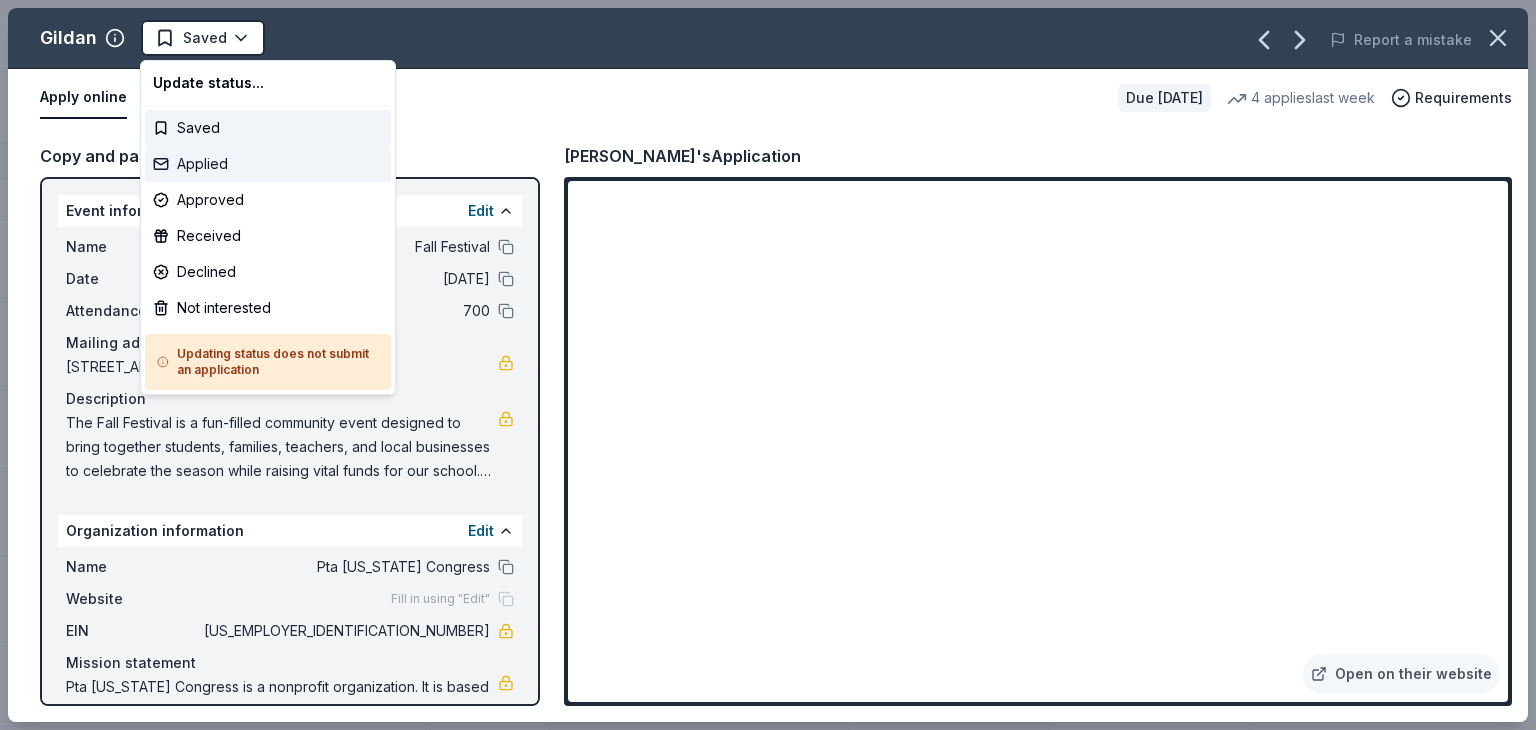 click on "Applied" at bounding box center (268, 164) 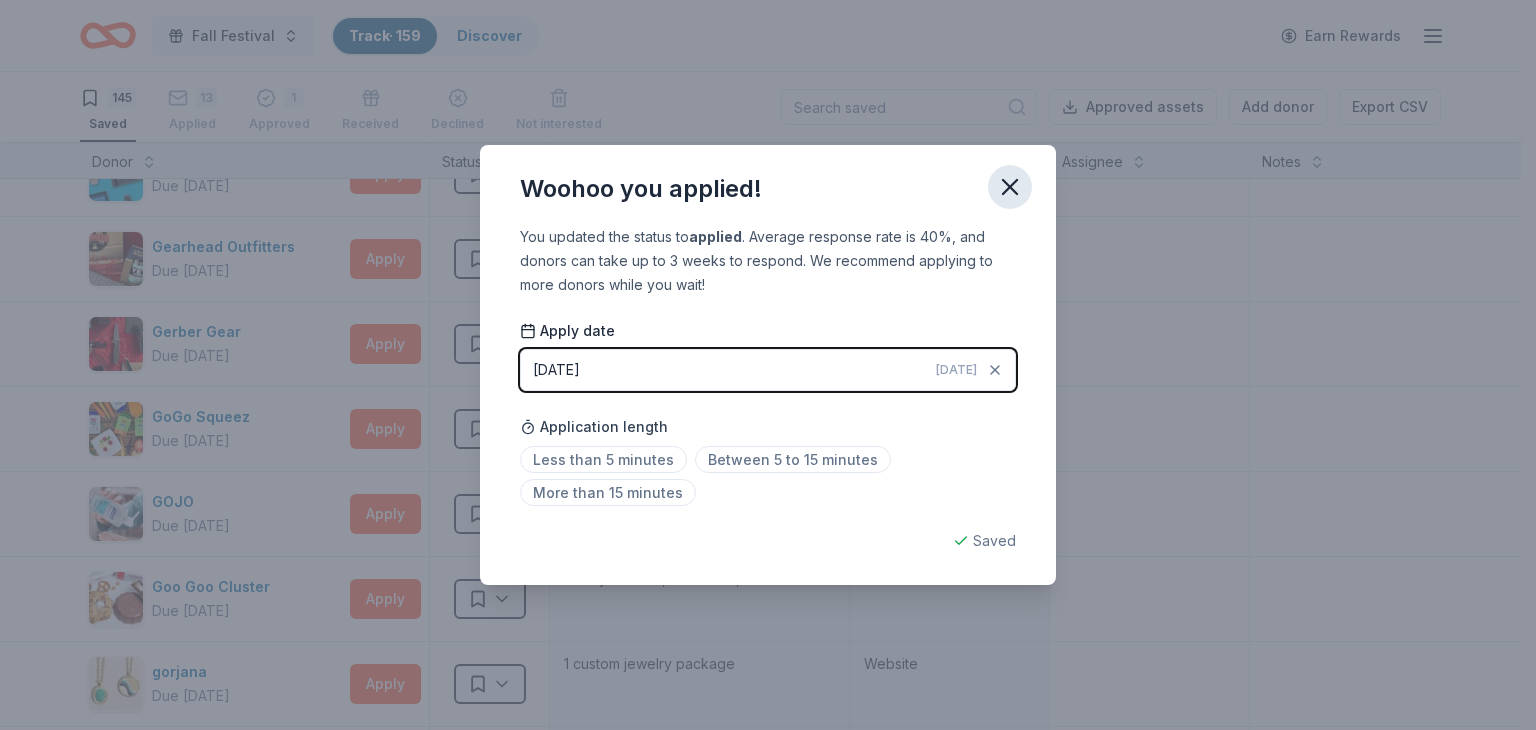 click 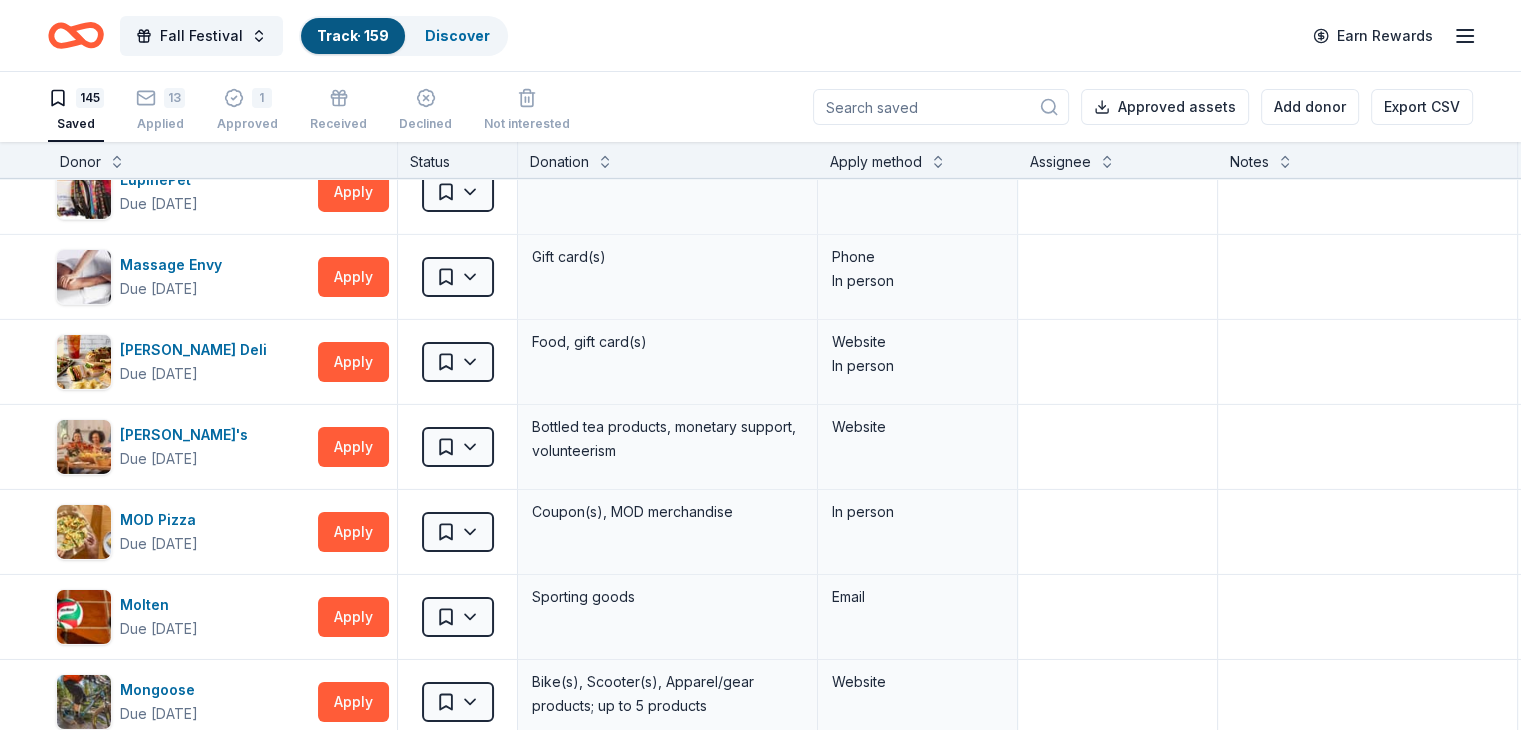 scroll, scrollTop: 6607, scrollLeft: 0, axis: vertical 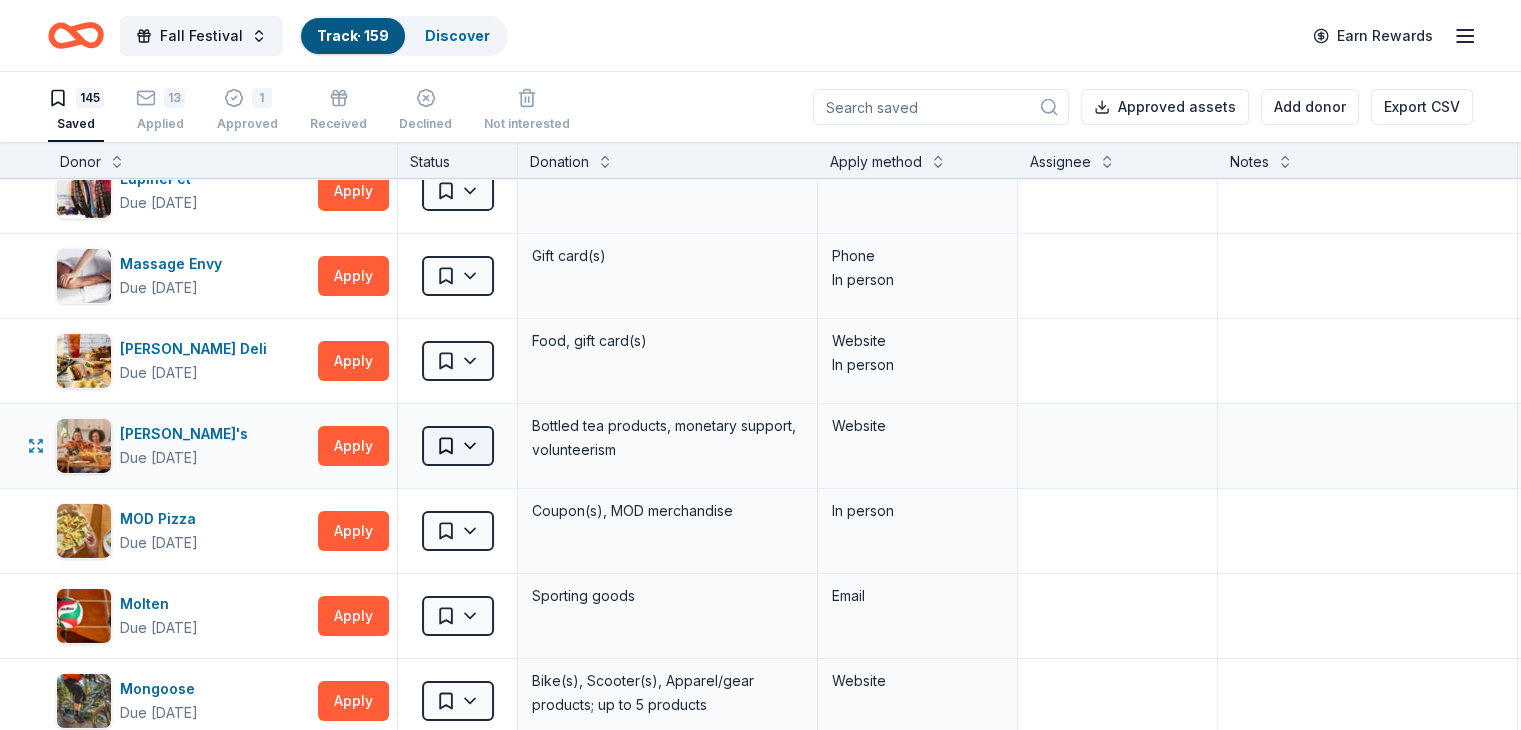 click on "Fall Festival Track  · 159 Discover Earn Rewards 145 Saved 13 Applied 1 Approved Received Declined Not interested  Approved assets Add donor Export CSV Donor Status Donation Apply method Assignee Notes Abuelo's  Due [DATE] Apply Saved $20 VIP gift cards Website Aéropostale Due [DATE] Apply Saved Gift card(s), clothing products Email Mail [US_STATE] Airlines Due [DATE] Apply Saved Donation depends on request Website ALDI  Due [DATE] Apply Saved Gift cards Website [PERSON_NAME] Due [DATE] Apply Saved Handbags, jewelry, and accessory product(s), gift certificate(s) Website American Eagle Due [DATE] Apply Saved Gift card(s) Website Baby Tula Due [DATE] Apply Saved Baby products Website BarkBox Due [DATE] Apply Saved Dog toy(s), dog food Website [PERSON_NAME] & [PERSON_NAME] Due [DATE] Apply Saved Books, gift card(s) Phone In person [PERSON_NAME] [PERSON_NAME] Due [DATE] Apply Saved Ice cream, gift card(s), merchandise Phone In person Bass Pro Shops Due [DATE] Apply Saved Website [PERSON_NAME] Global Apply" at bounding box center (760, 365) 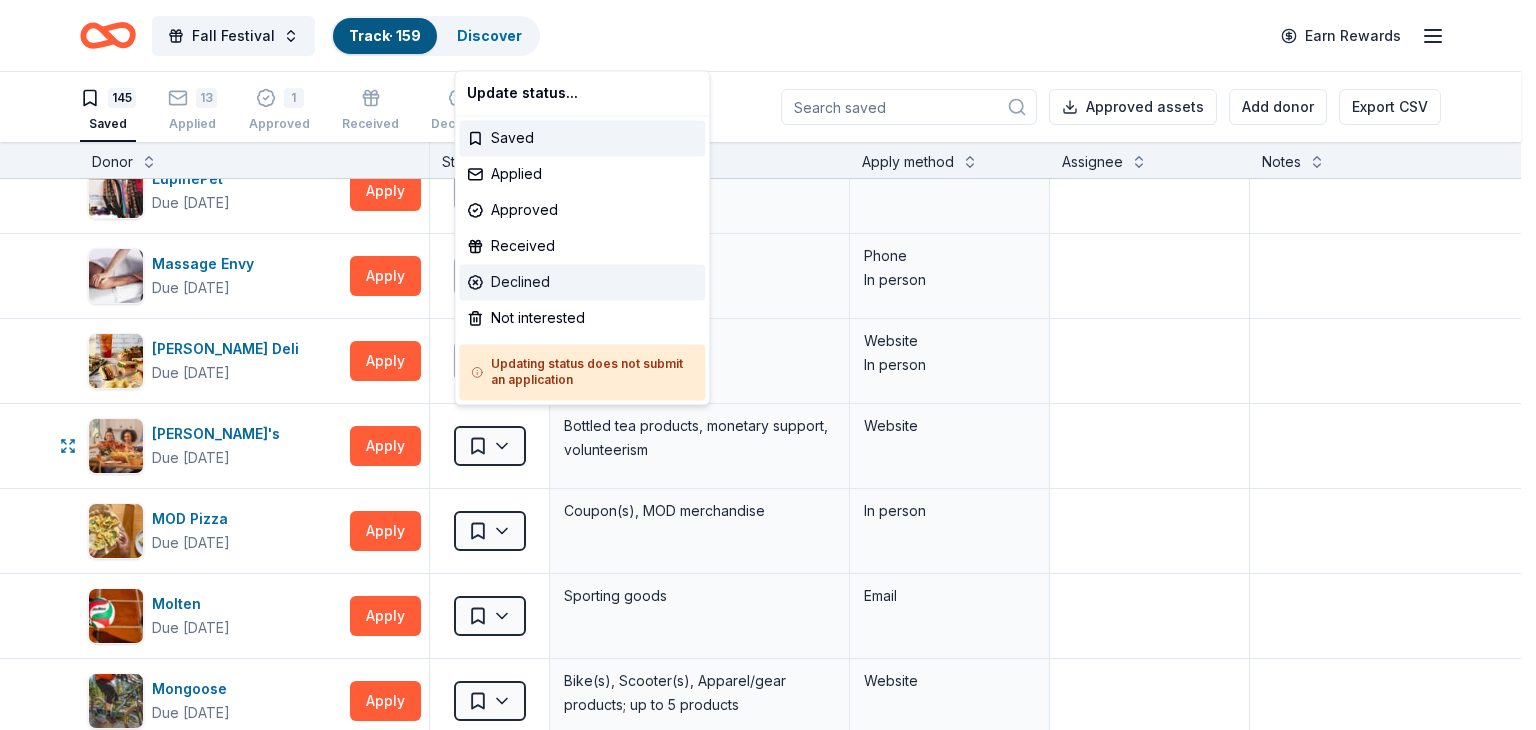 click on "Declined" at bounding box center [582, 282] 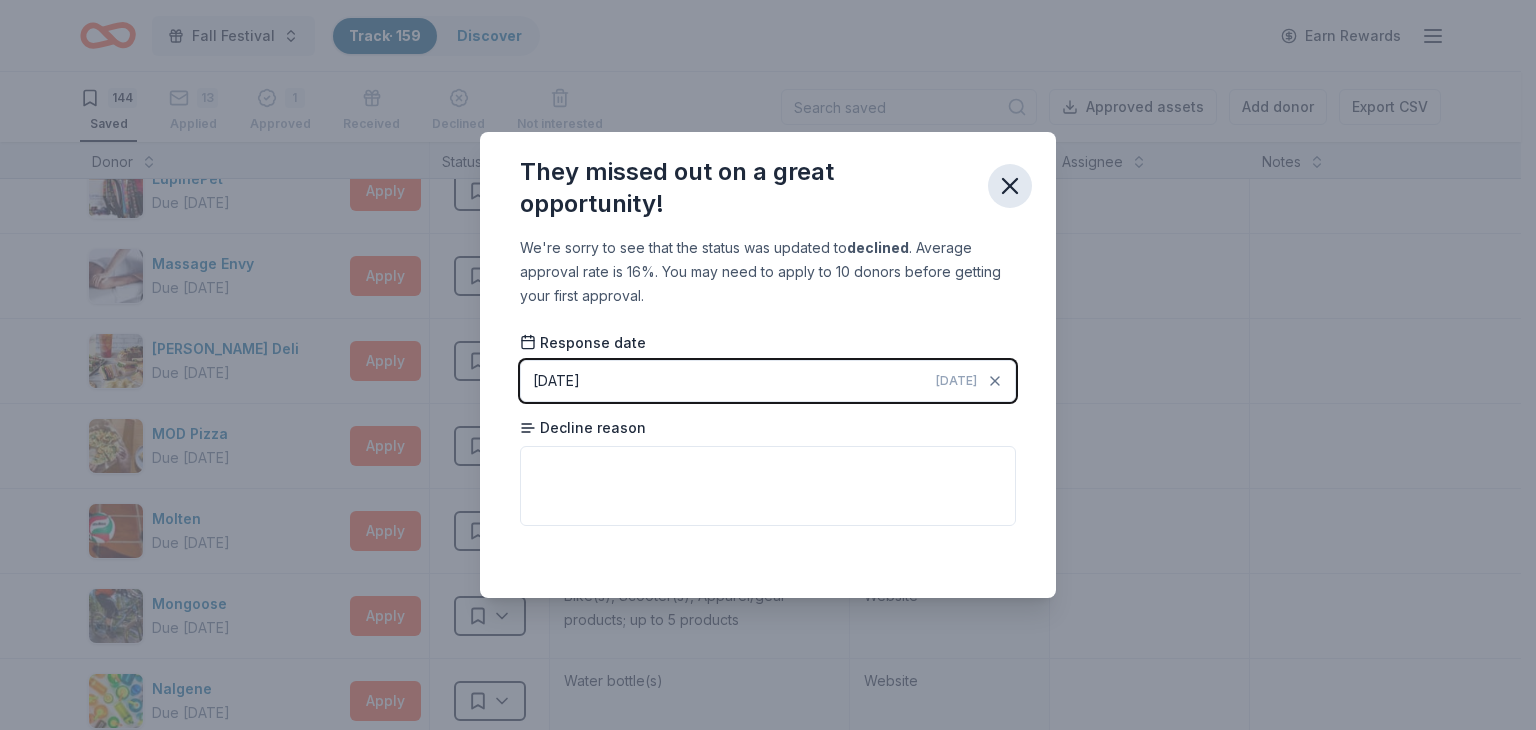 click 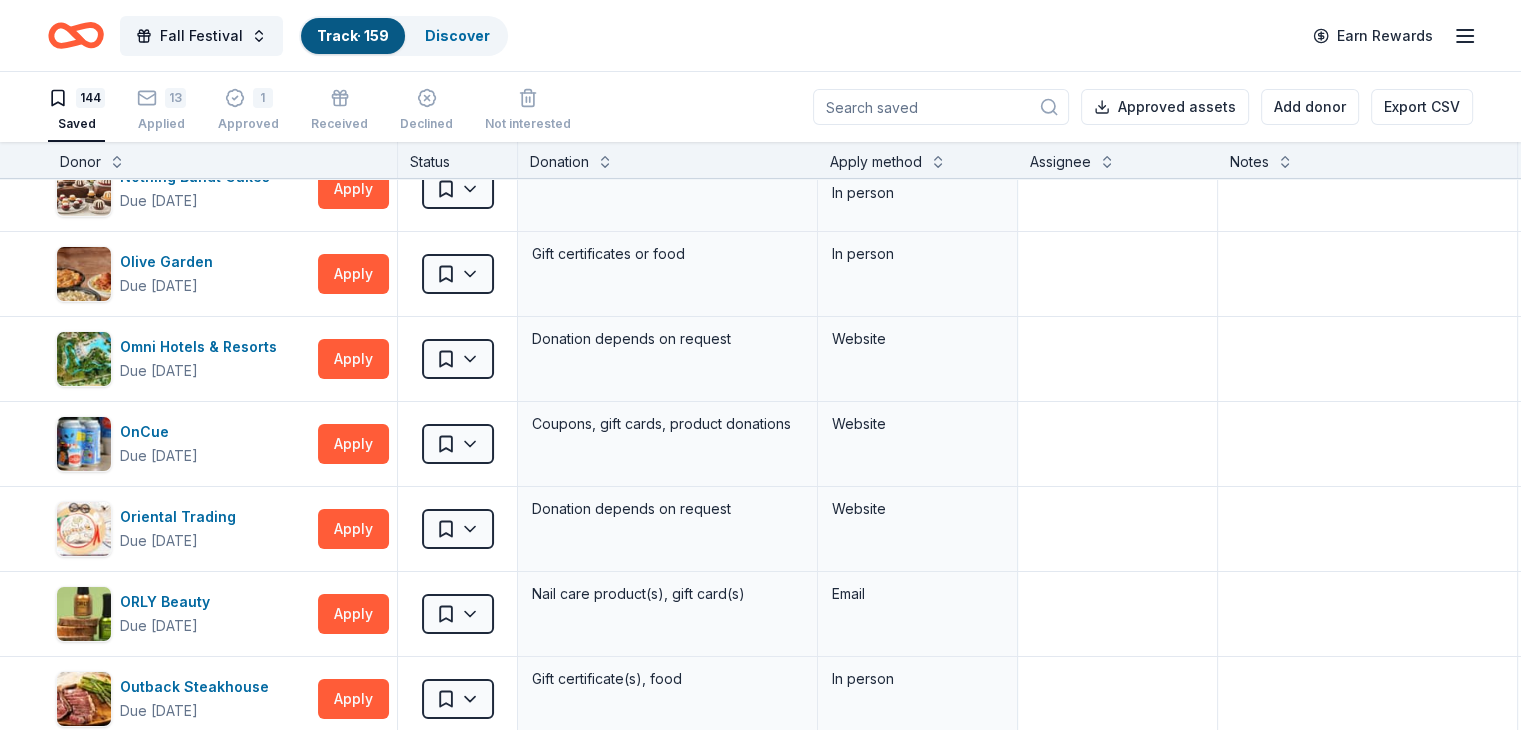 scroll, scrollTop: 7404, scrollLeft: 0, axis: vertical 